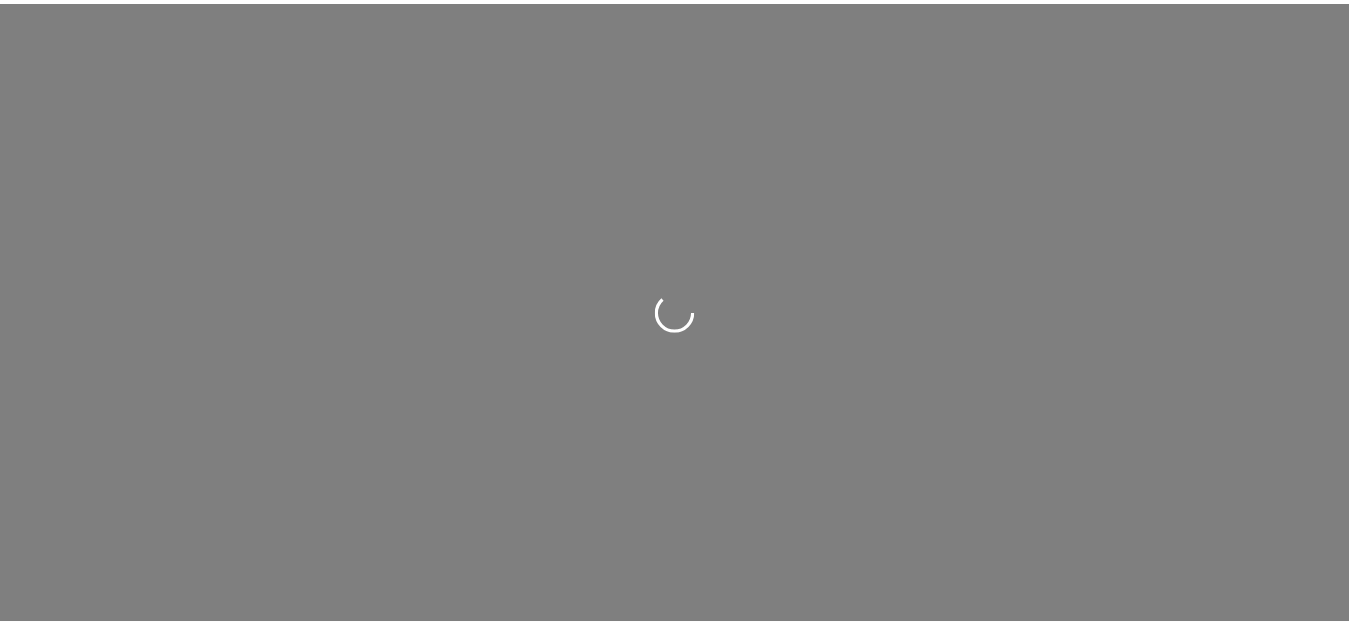 scroll, scrollTop: 0, scrollLeft: 0, axis: both 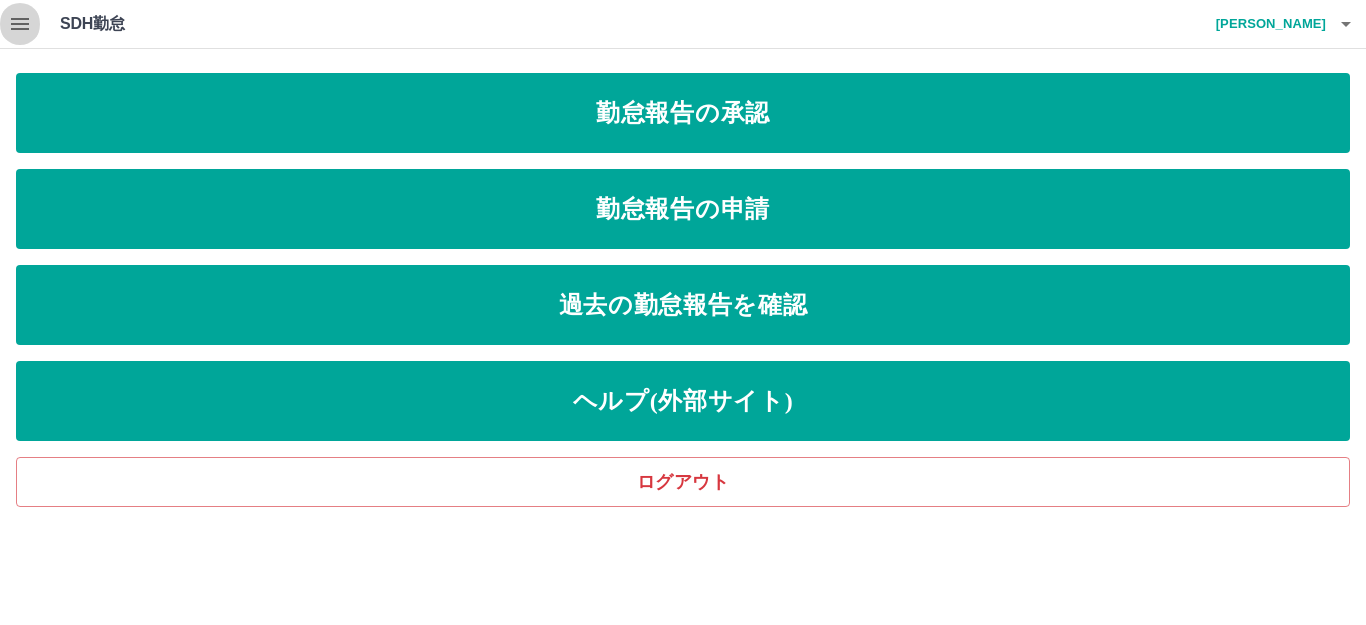 click 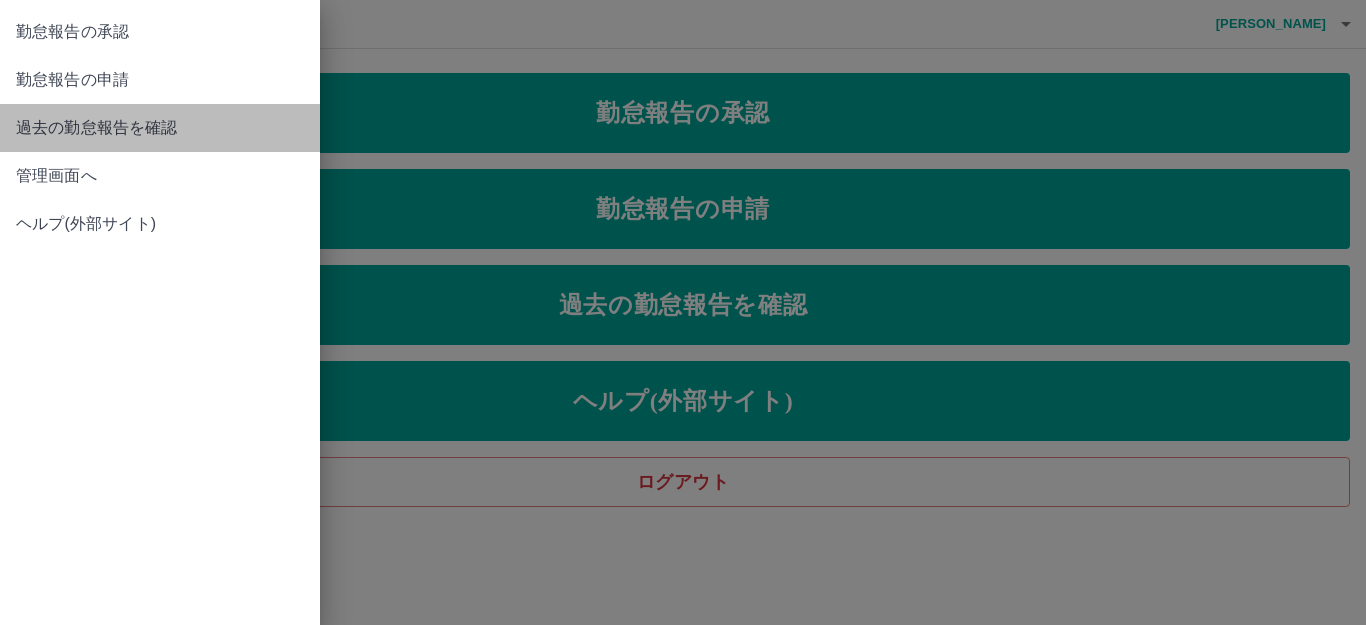 click on "過去の勤怠報告を確認" at bounding box center [160, 128] 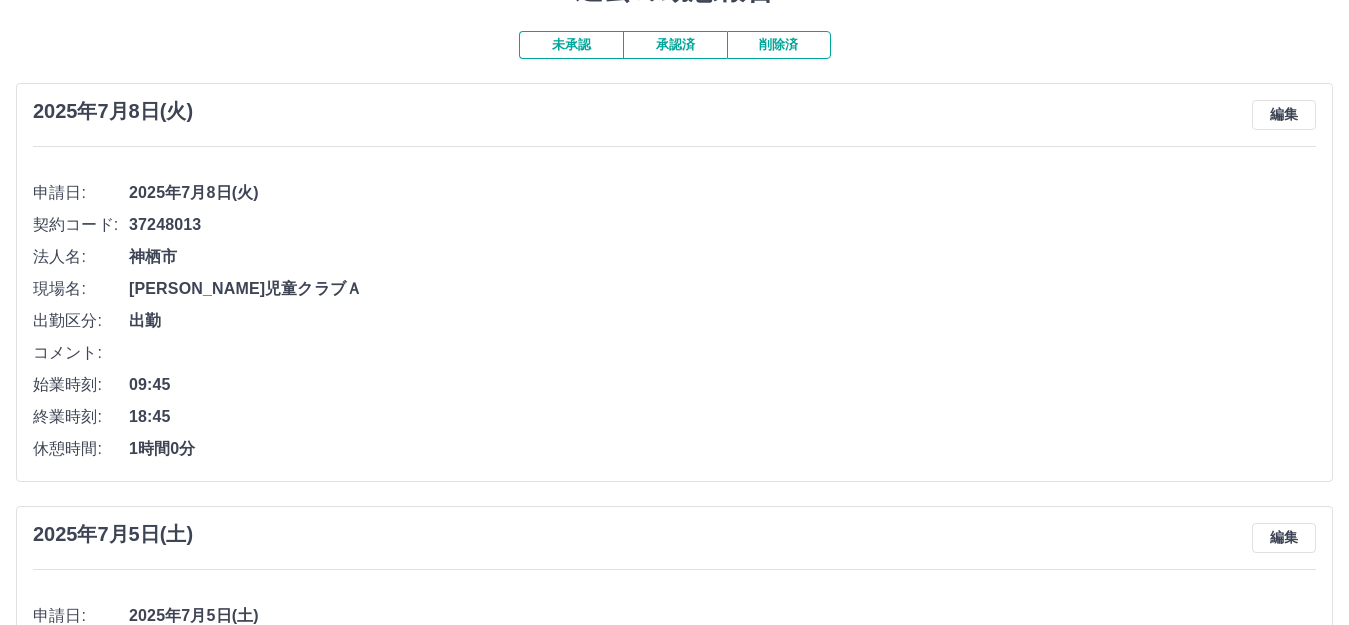 scroll, scrollTop: 0, scrollLeft: 0, axis: both 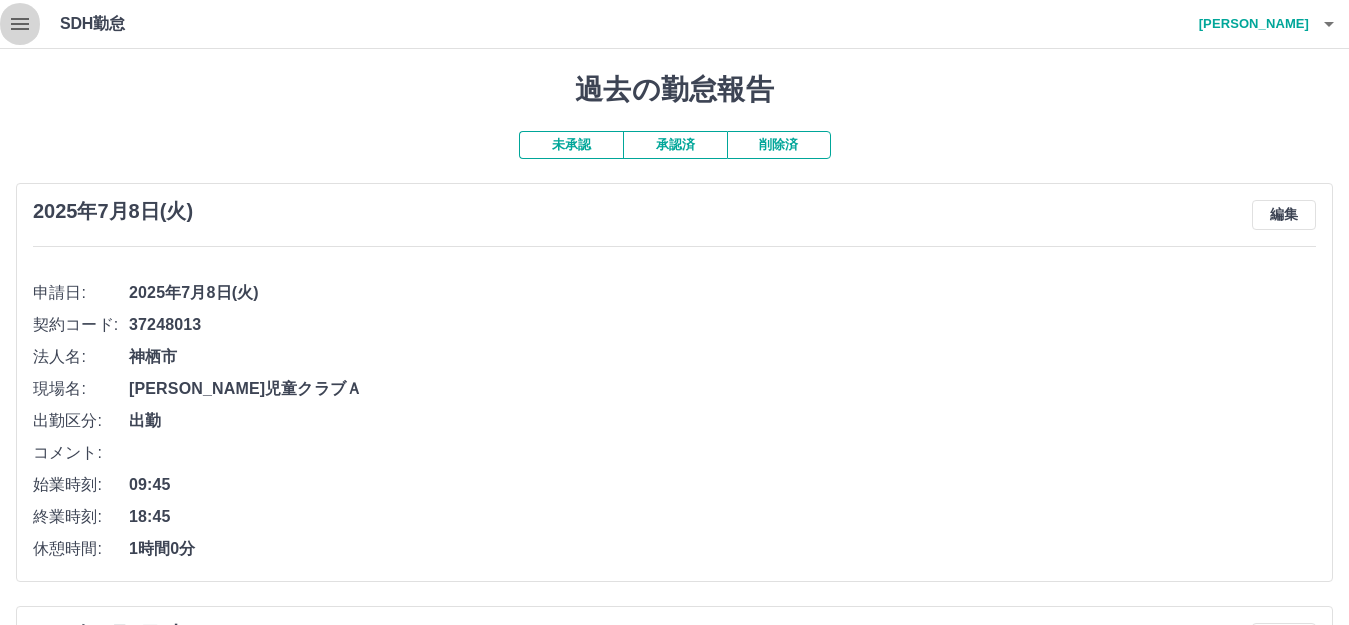 click 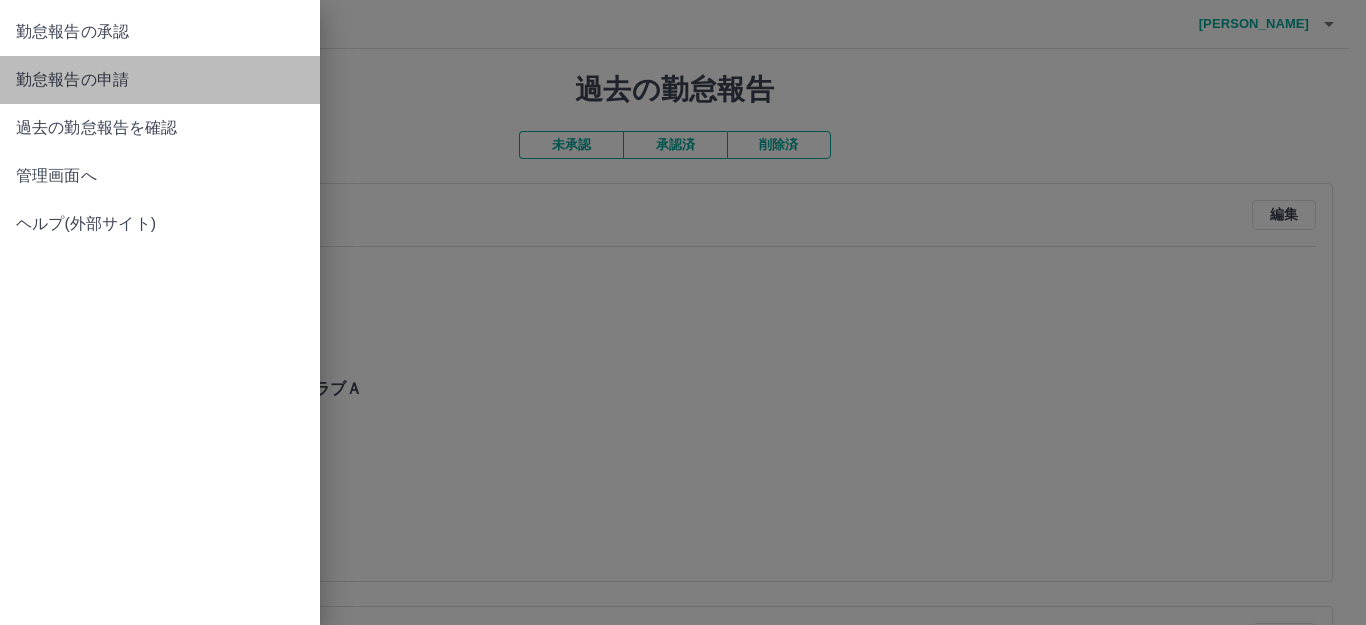 click on "勤怠報告の申請" at bounding box center [160, 80] 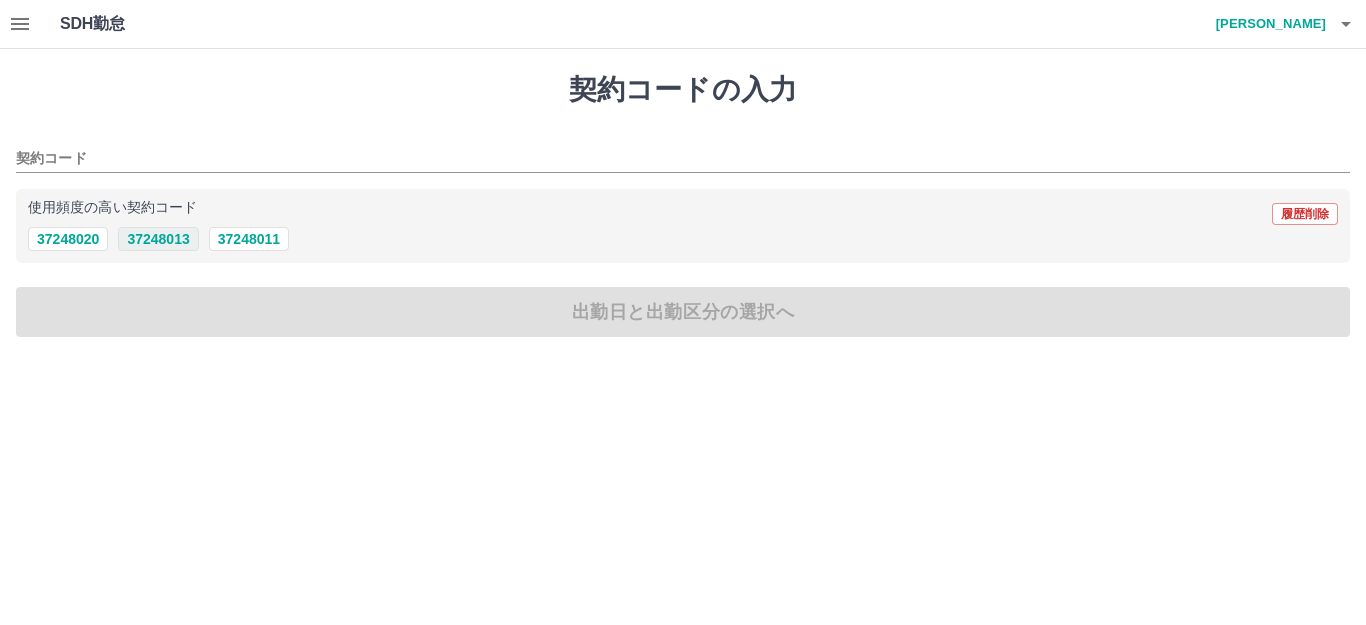 click on "37248013" at bounding box center (158, 239) 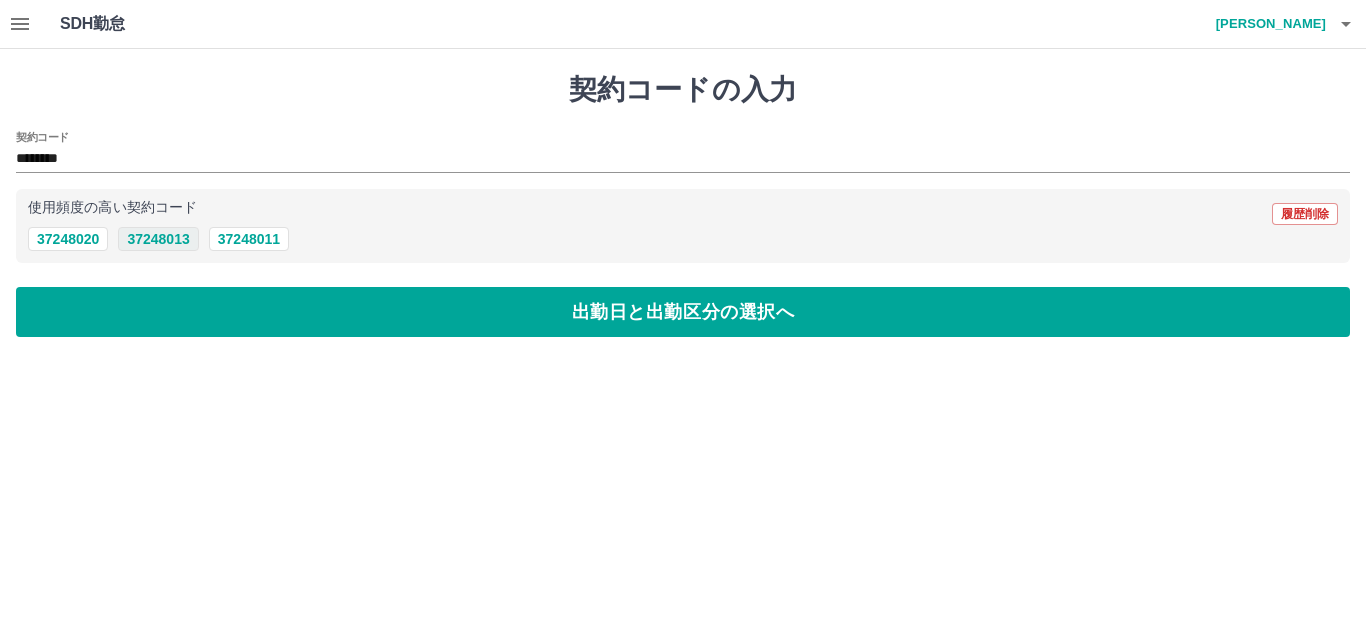 type on "********" 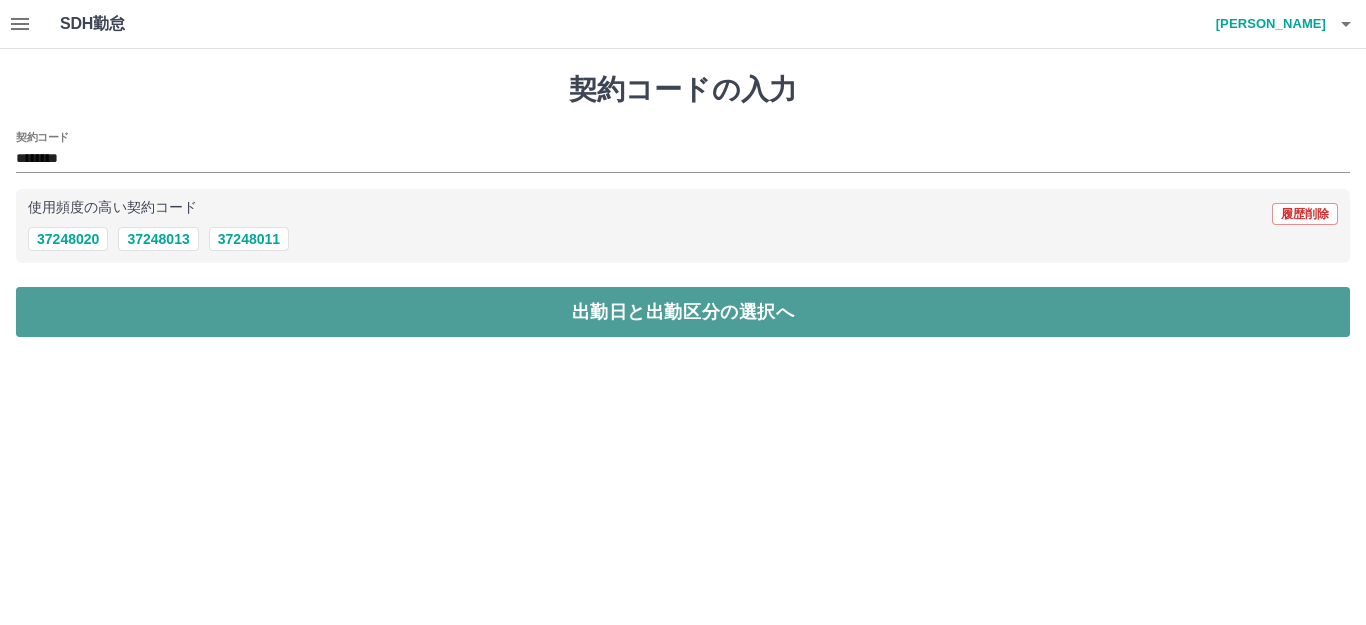 click on "出勤日と出勤区分の選択へ" at bounding box center [683, 312] 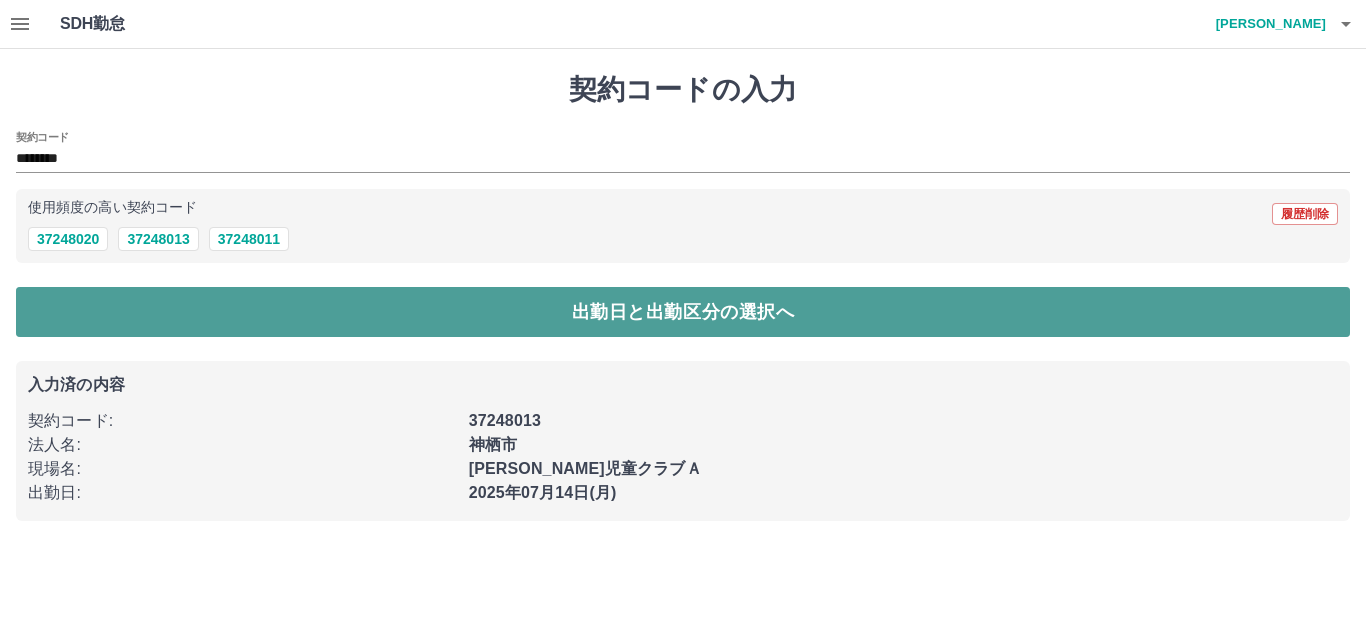 click on "出勤日と出勤区分の選択へ" at bounding box center [683, 312] 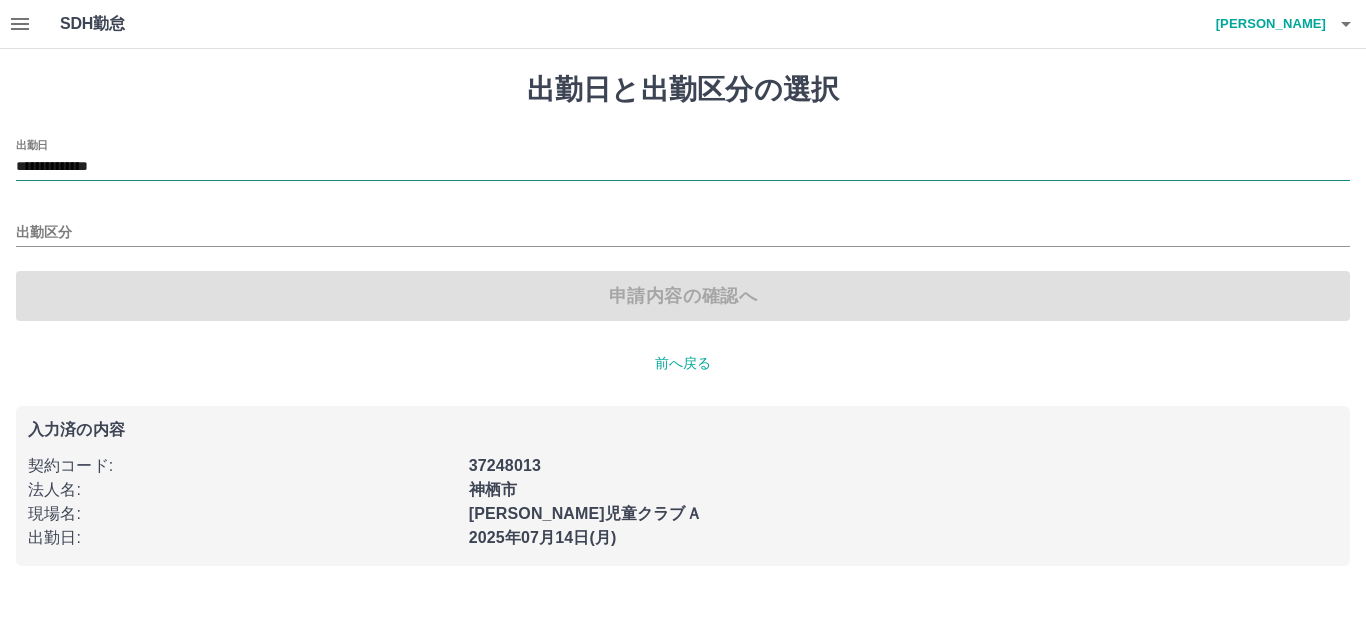 click on "**********" at bounding box center (683, 167) 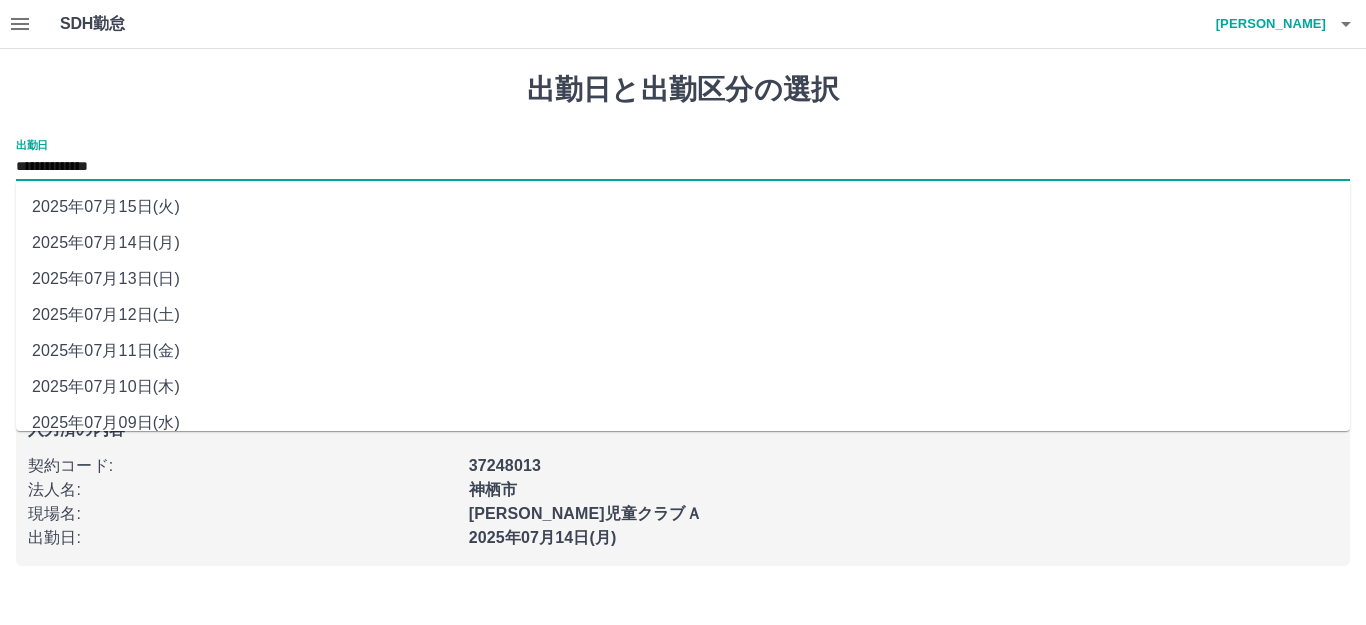 click on "2025年07月09日(水)" at bounding box center (683, 423) 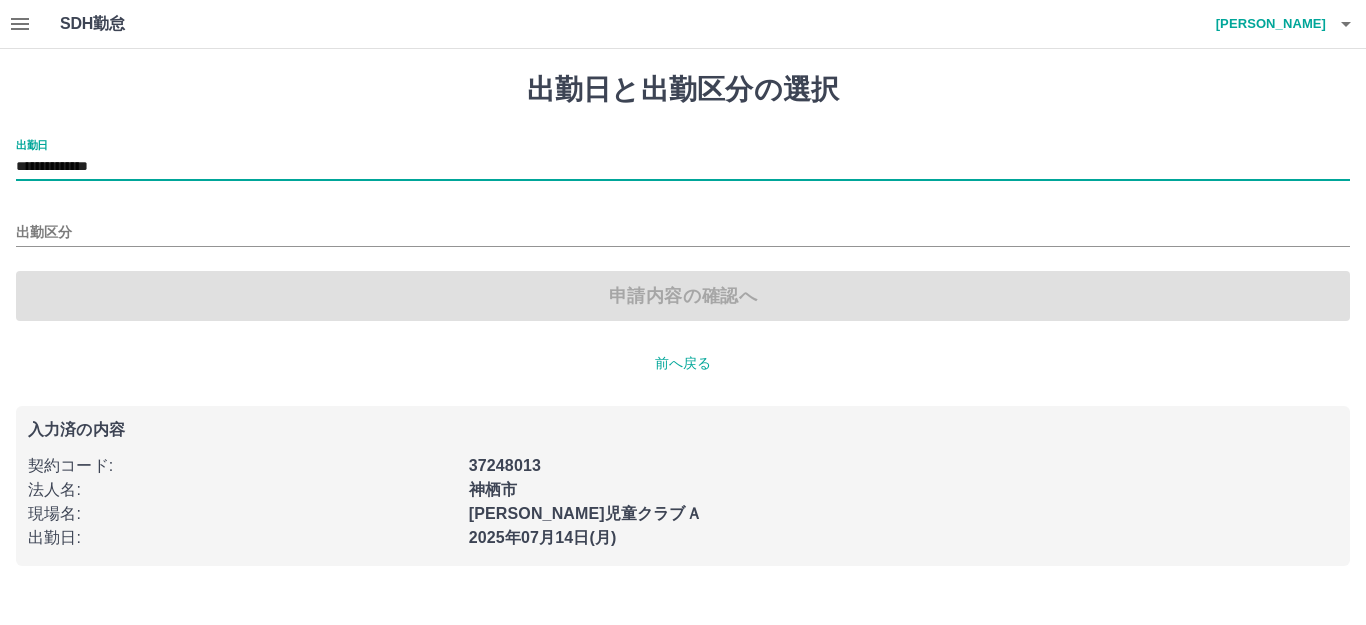 type on "**********" 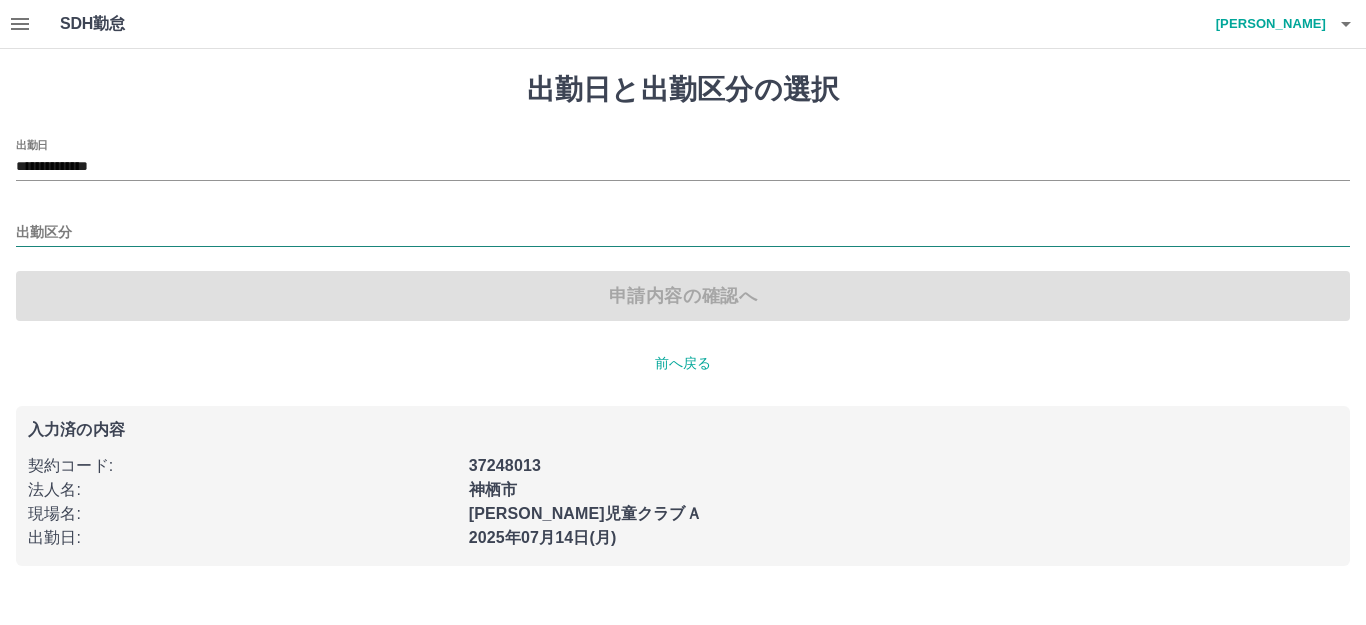 click on "出勤区分" at bounding box center (683, 233) 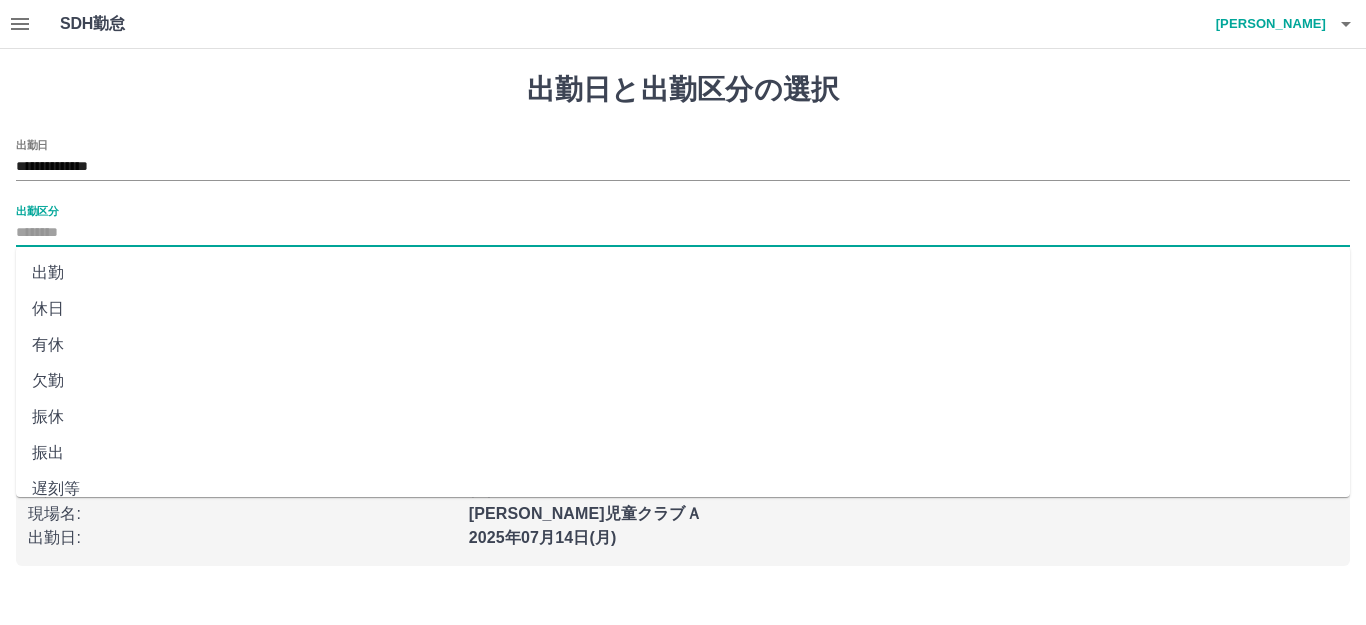 click on "出勤" at bounding box center [683, 273] 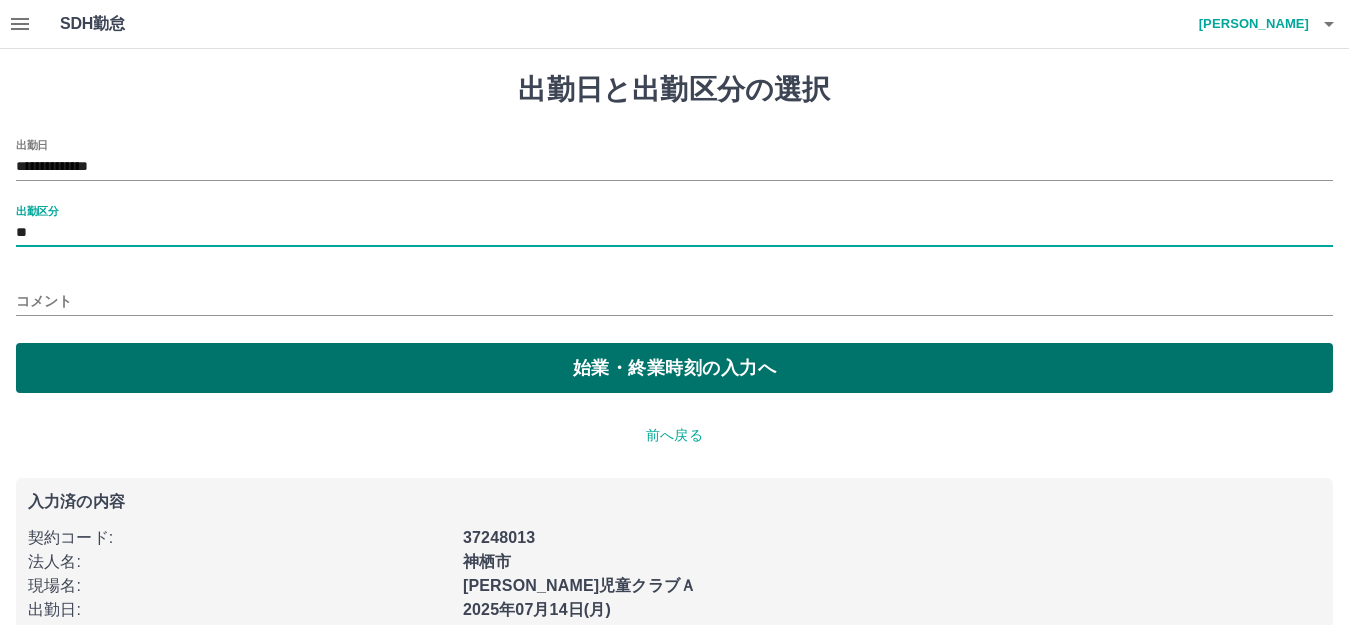 click on "始業・終業時刻の入力へ" at bounding box center [674, 368] 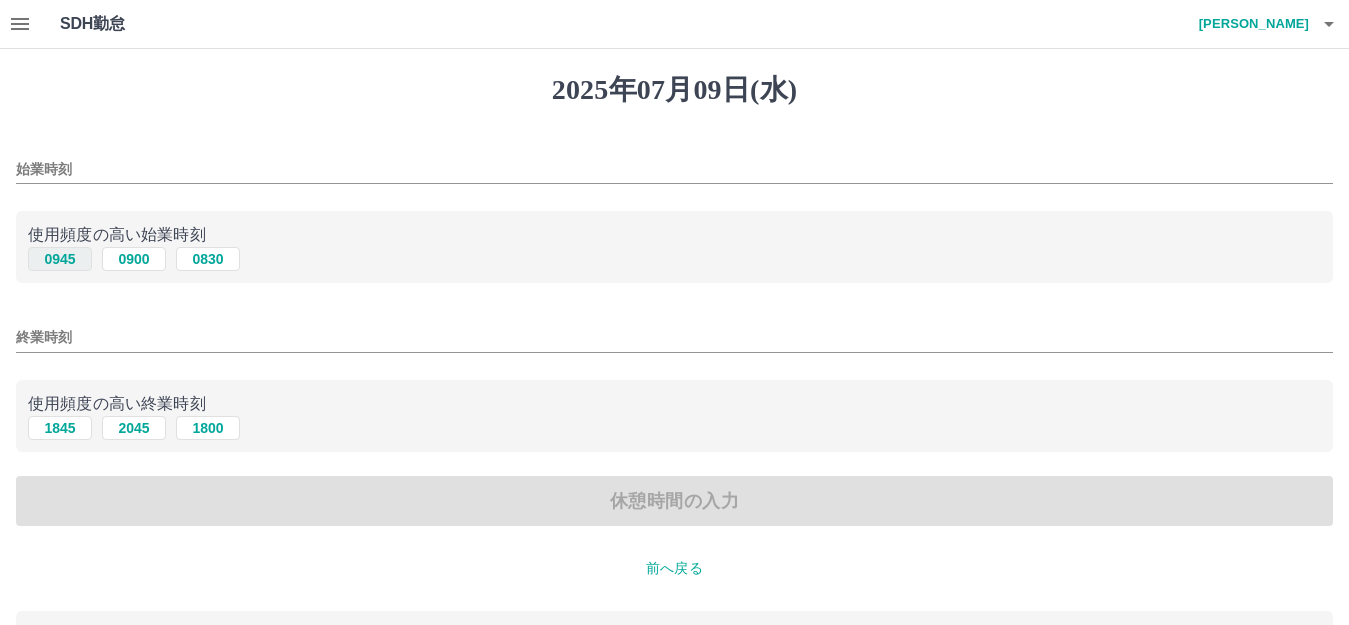 click on "0945" at bounding box center (60, 259) 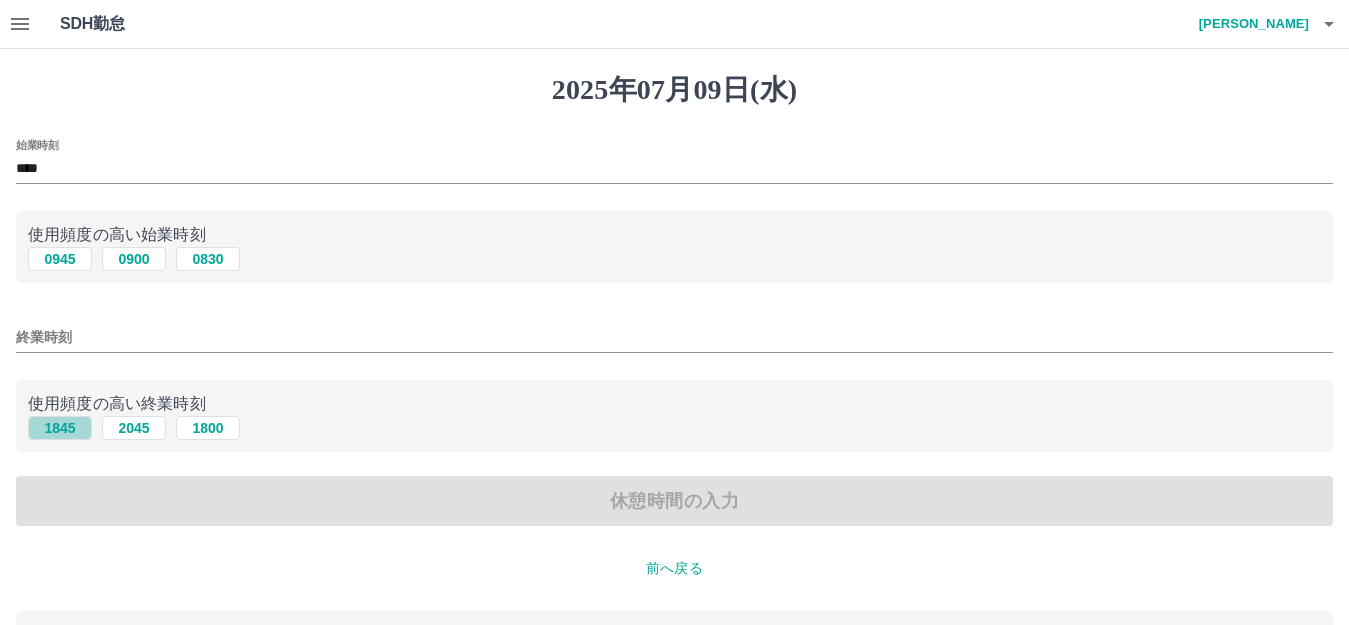 click on "1845" at bounding box center (60, 428) 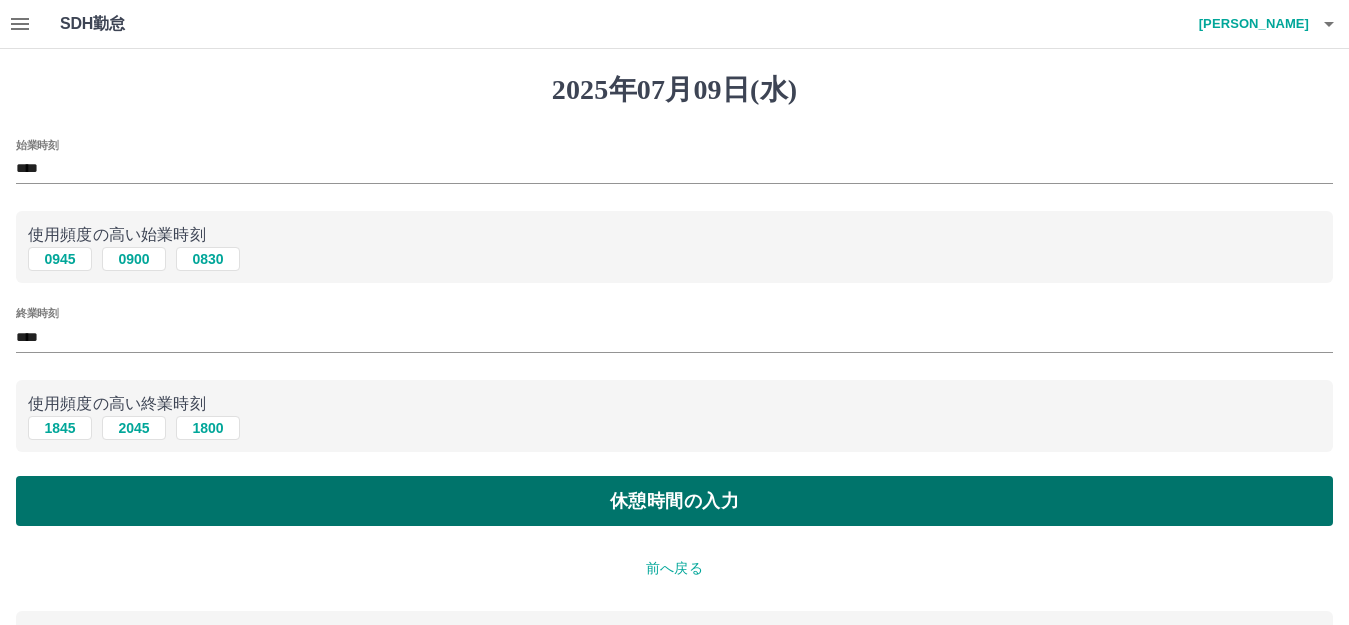 click on "休憩時間の入力" at bounding box center [674, 501] 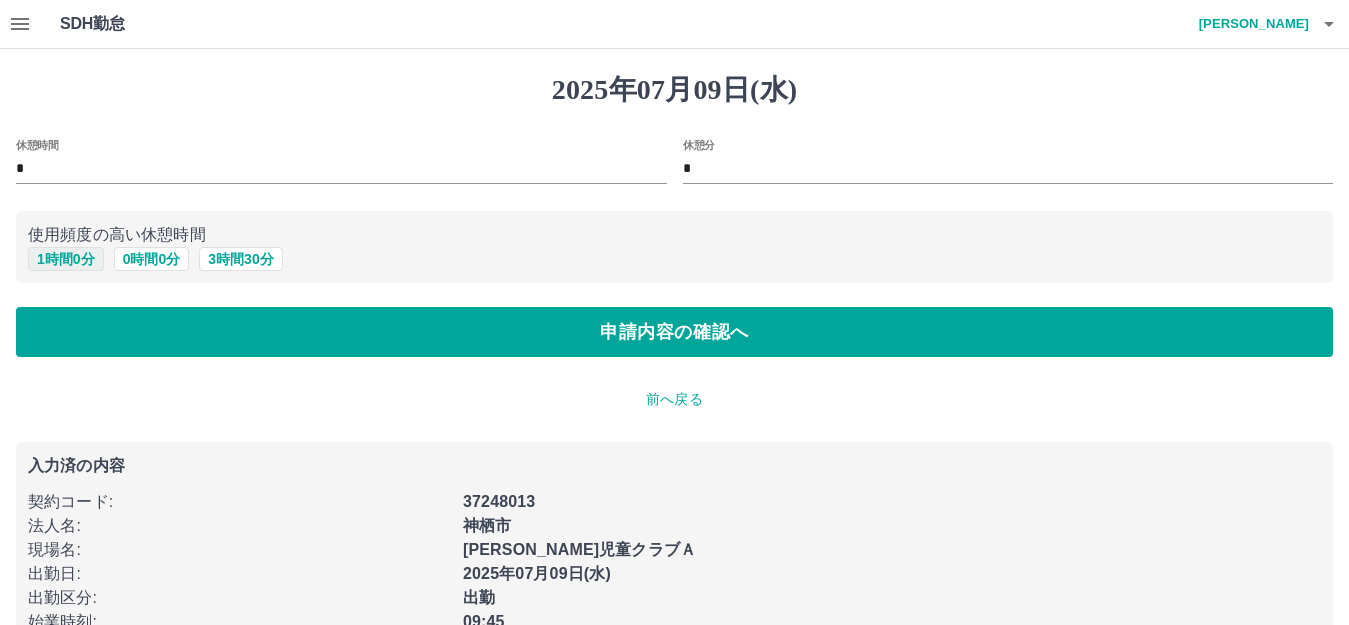 click on "1 時間 0 分" at bounding box center (66, 259) 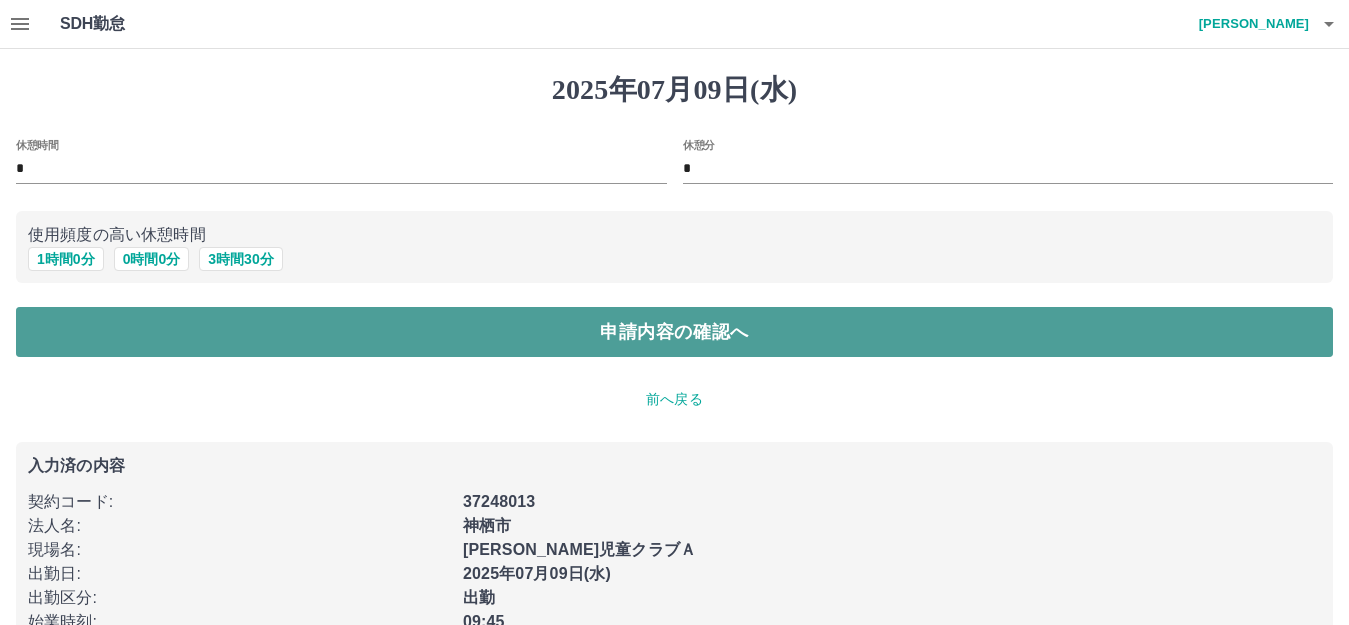 click on "申請内容の確認へ" at bounding box center [674, 332] 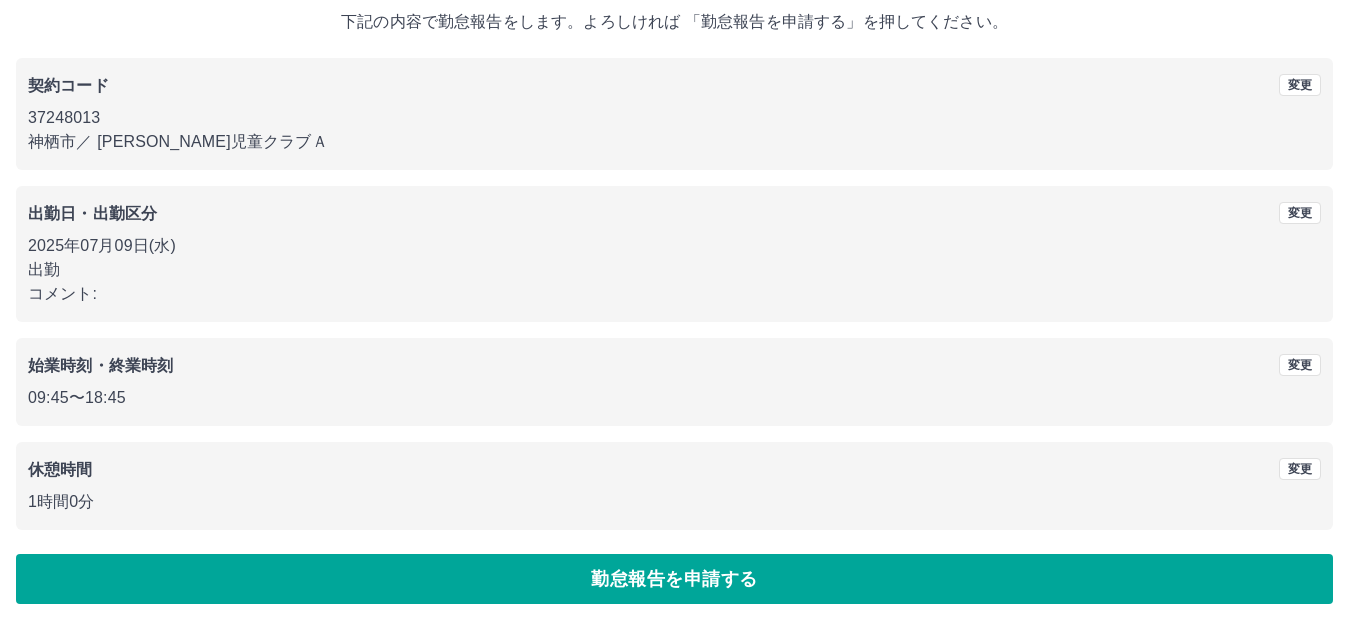 scroll, scrollTop: 124, scrollLeft: 0, axis: vertical 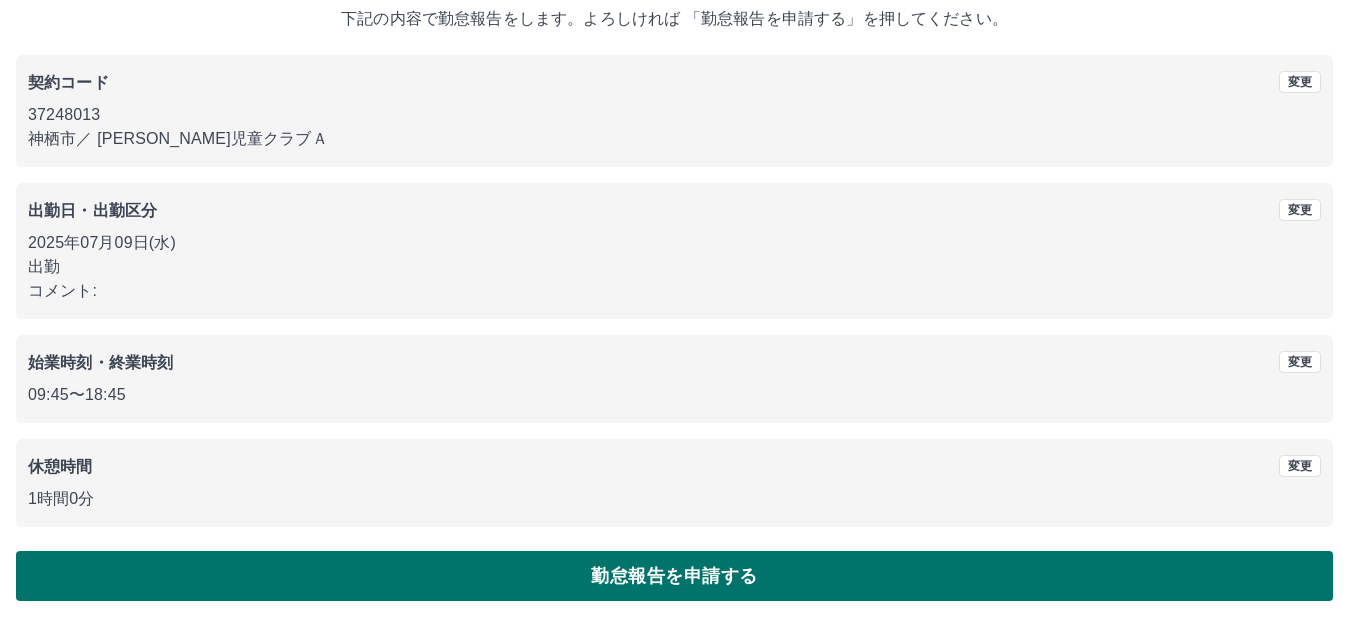 click on "勤怠報告を申請する" at bounding box center (674, 576) 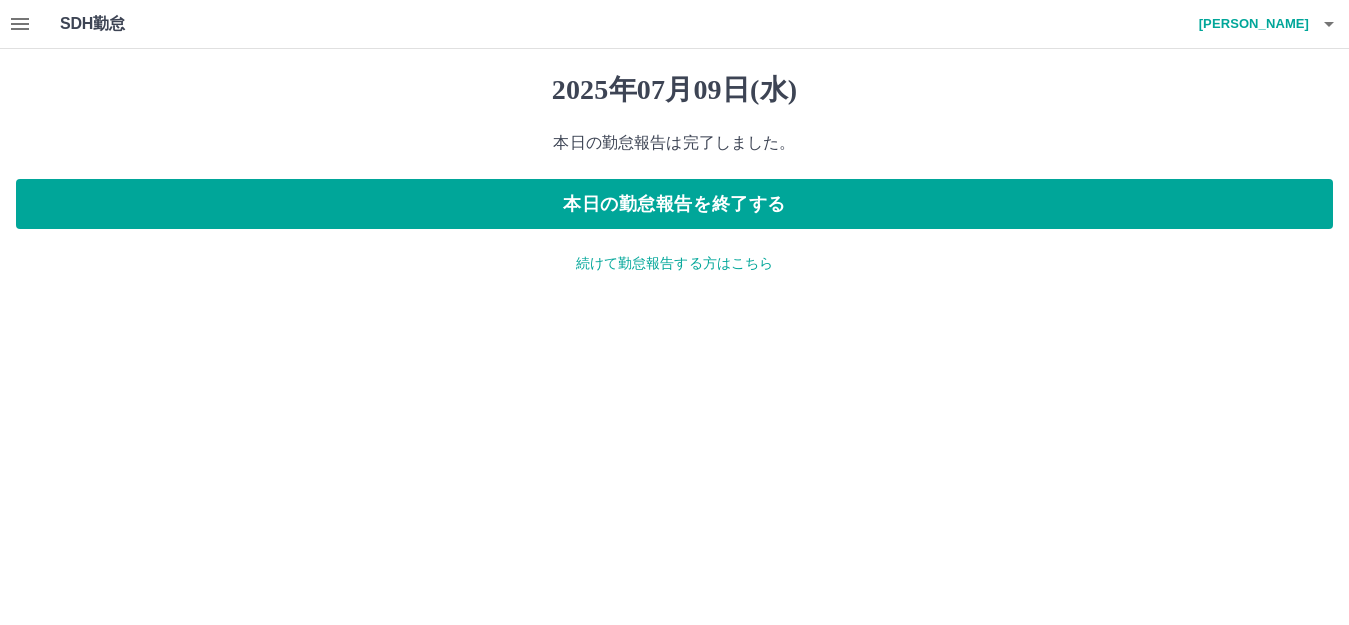 scroll, scrollTop: 0, scrollLeft: 0, axis: both 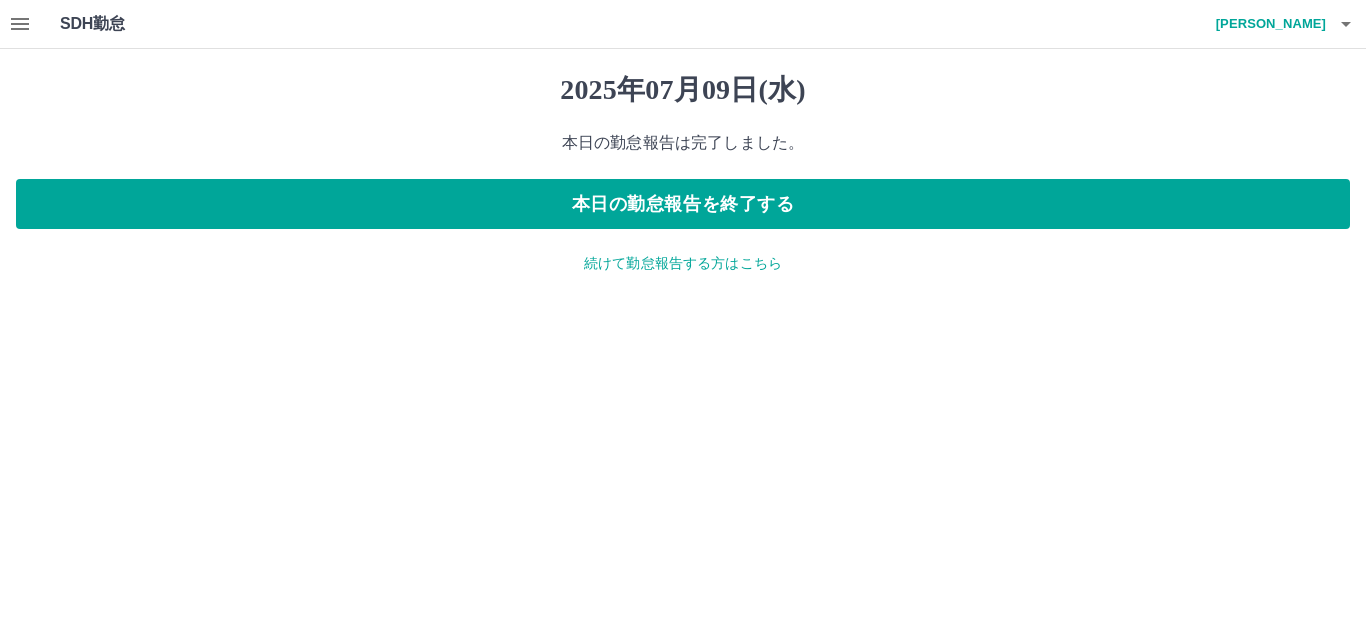 click on "続けて勤怠報告する方はこちら" at bounding box center [683, 263] 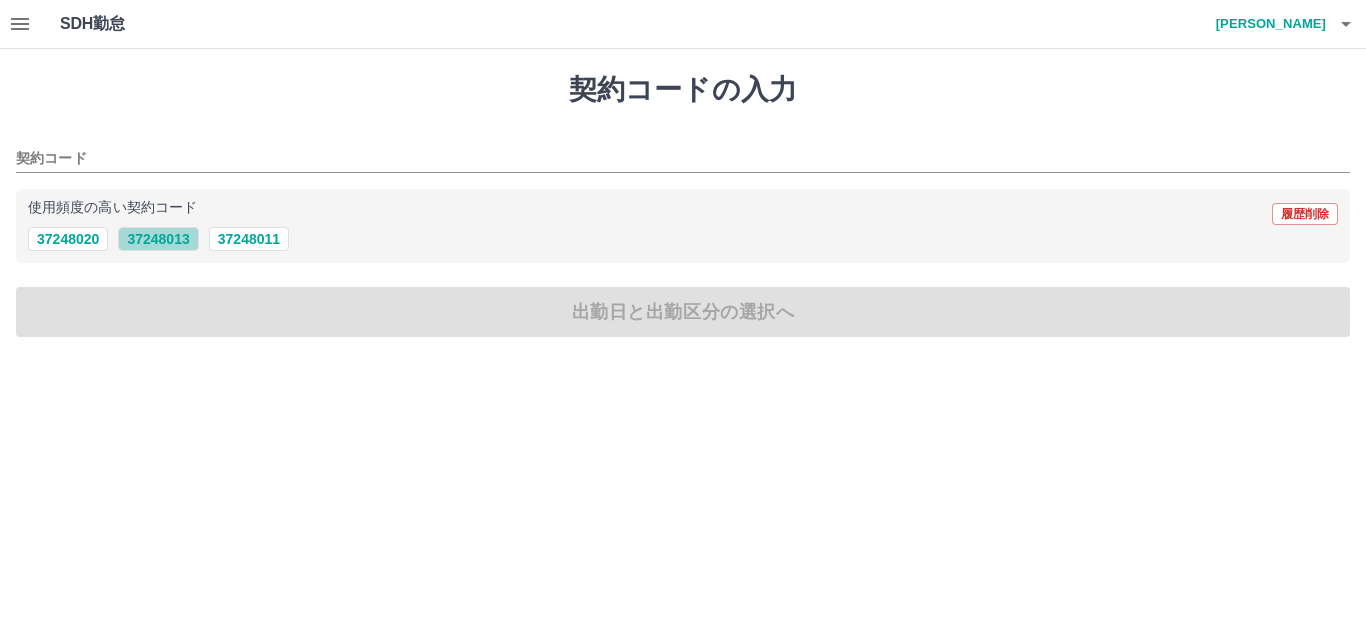 click on "37248013" at bounding box center (158, 239) 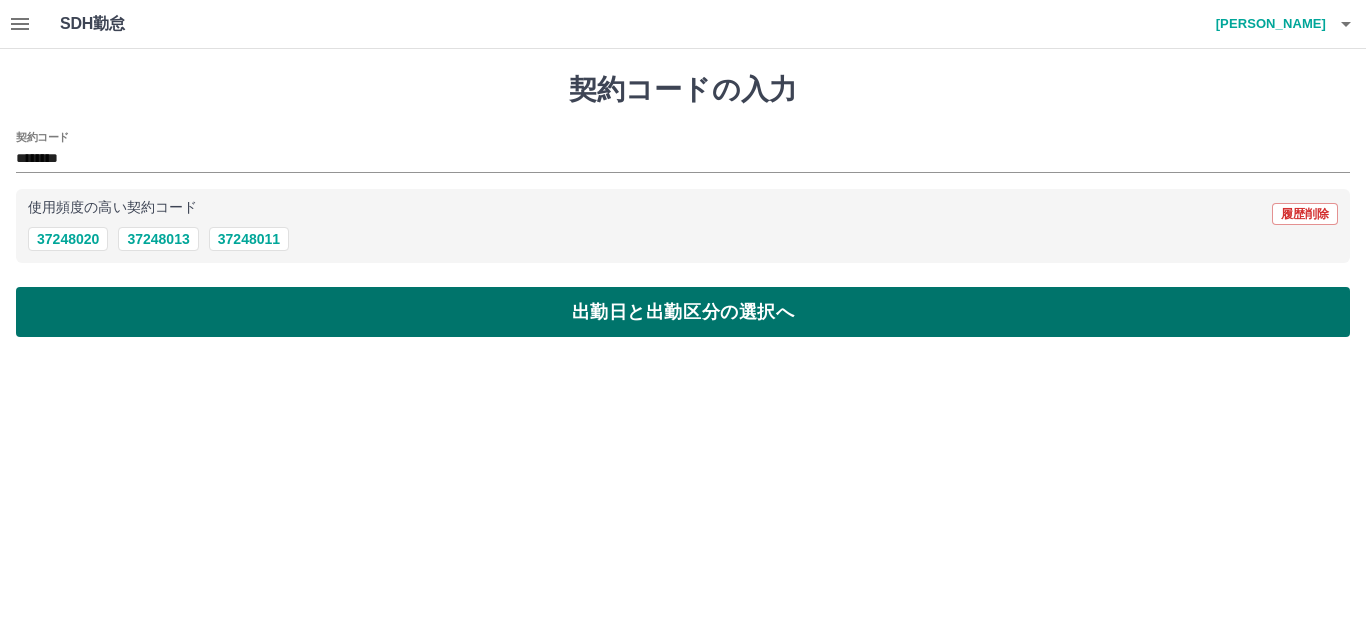 click on "出勤日と出勤区分の選択へ" at bounding box center (683, 312) 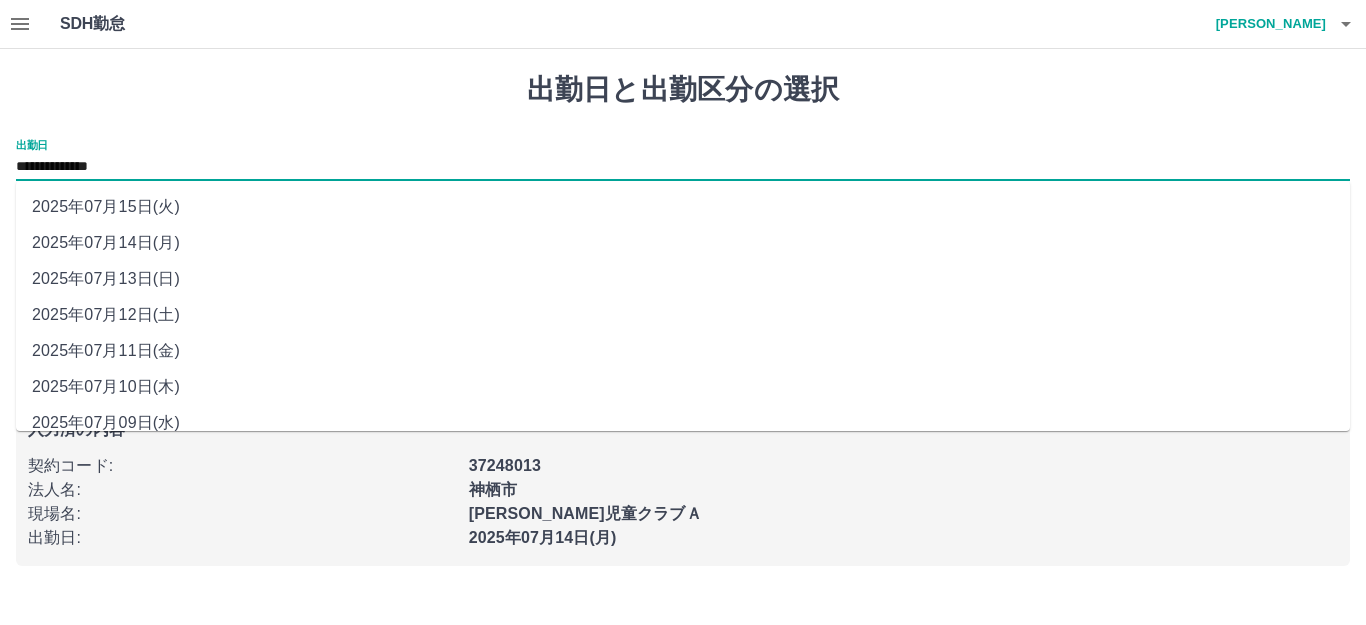 click on "**********" at bounding box center [683, 167] 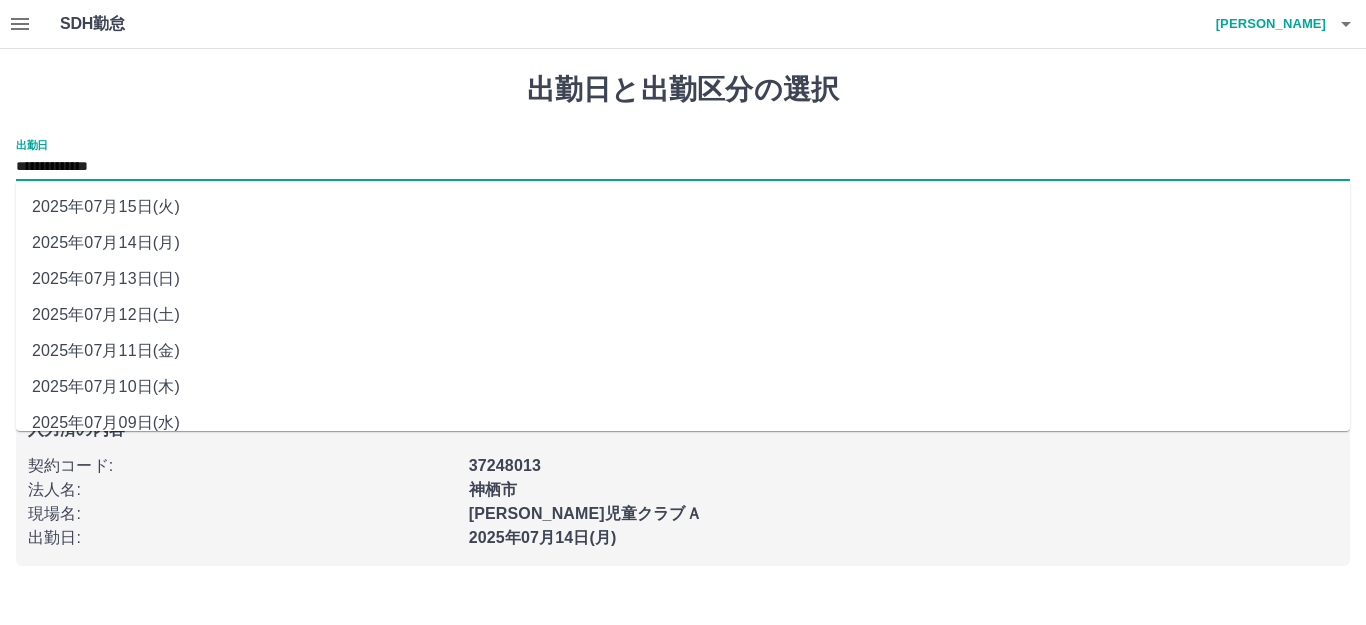 click on "2025年07月10日(木)" at bounding box center [683, 387] 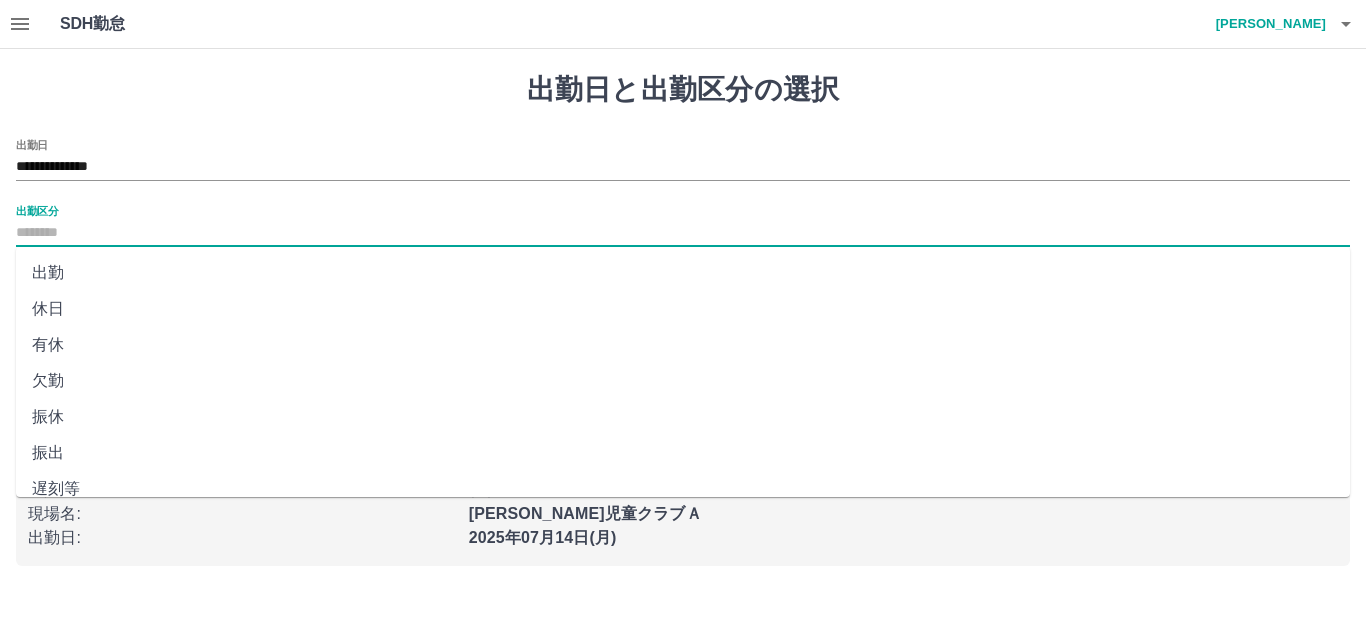 click on "出勤区分" at bounding box center (683, 233) 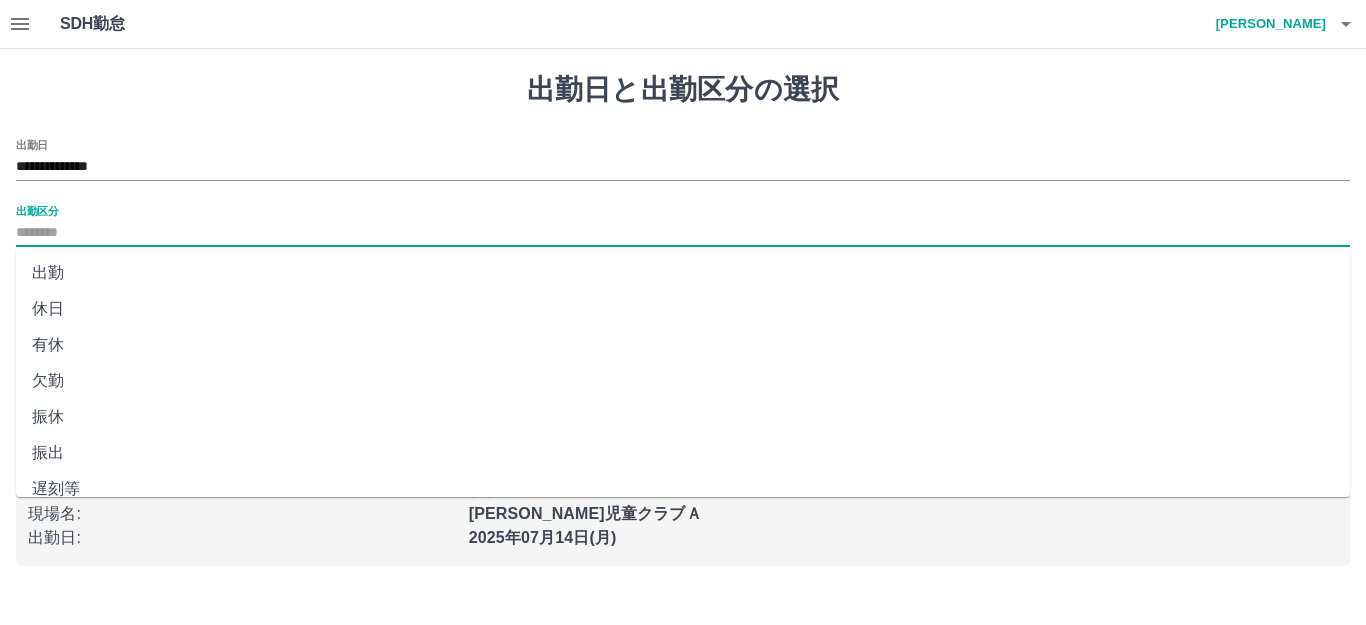click on "出勤" at bounding box center [683, 273] 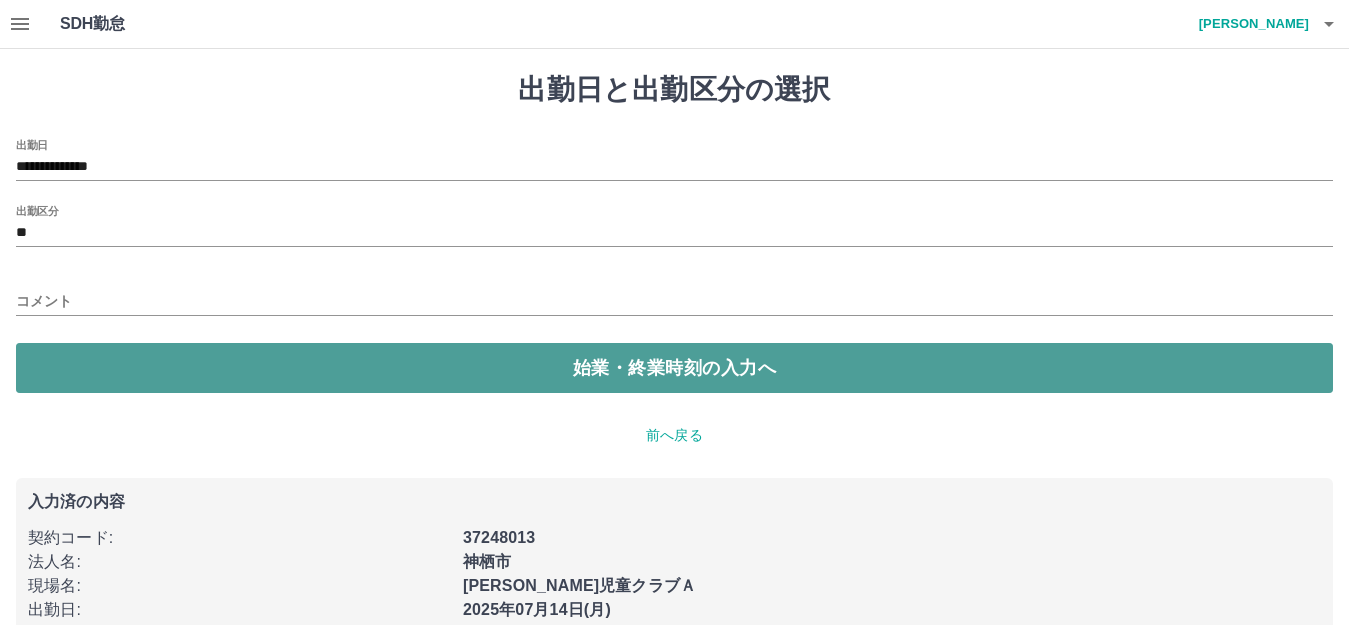 click on "始業・終業時刻の入力へ" at bounding box center [674, 368] 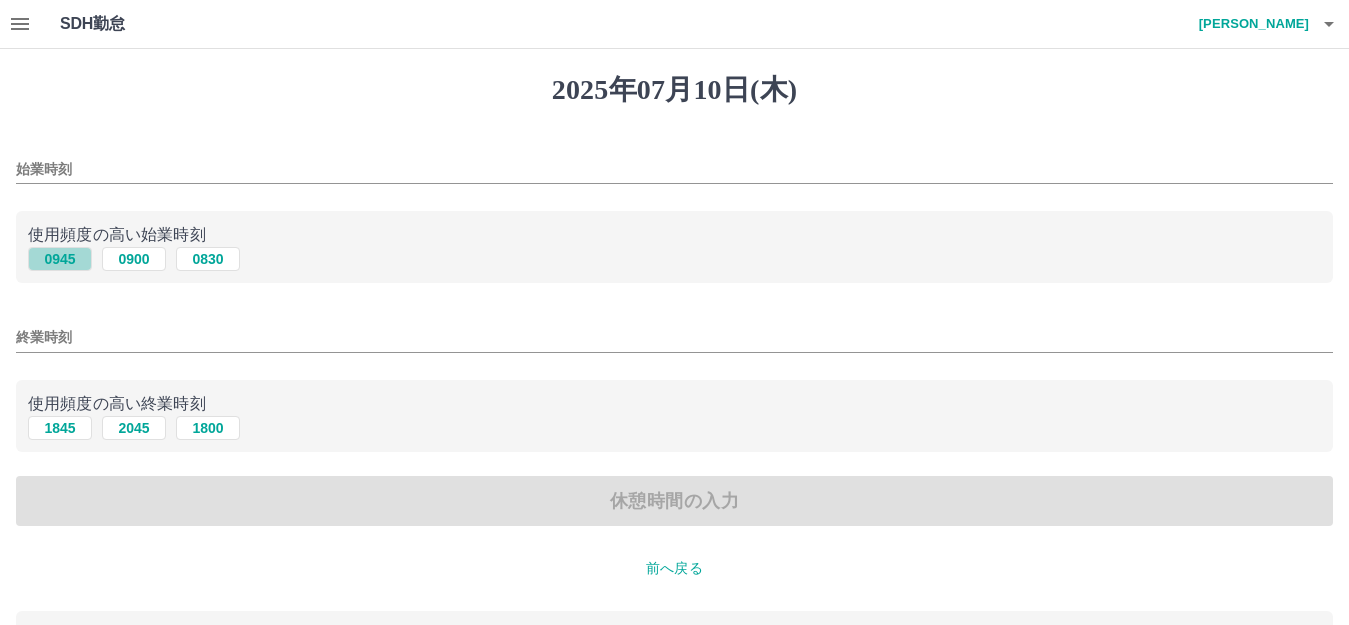 click on "0945" at bounding box center (60, 259) 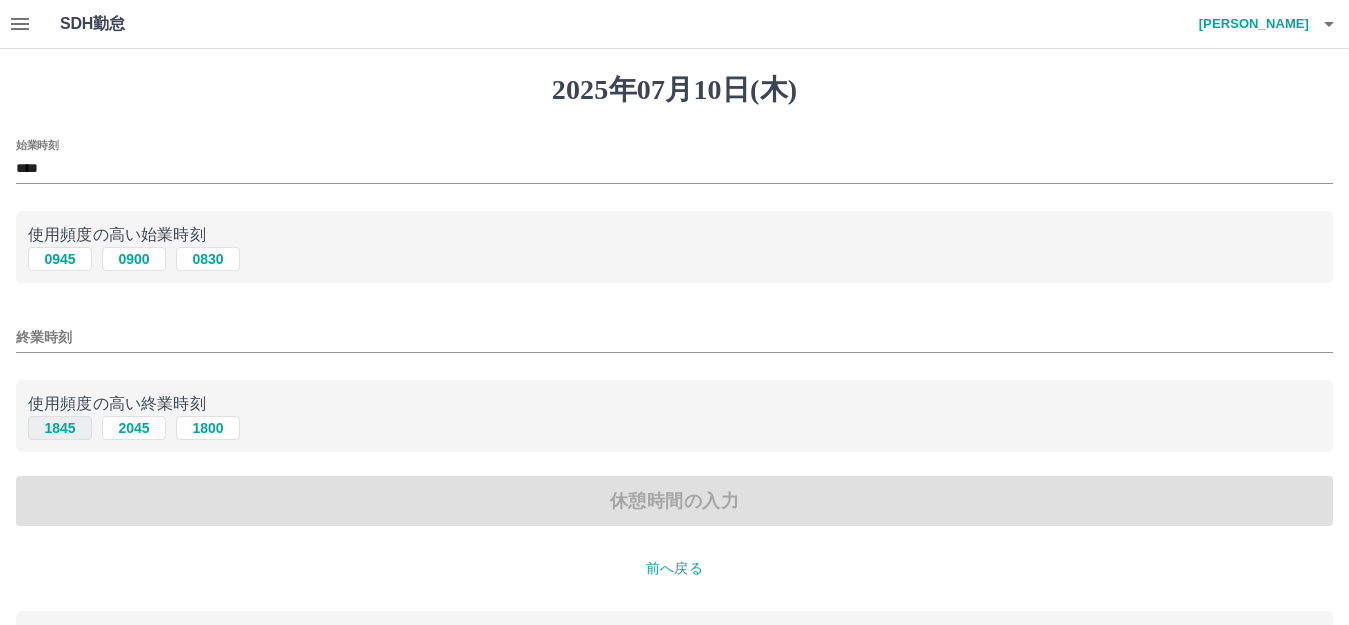 click on "1845" at bounding box center [60, 428] 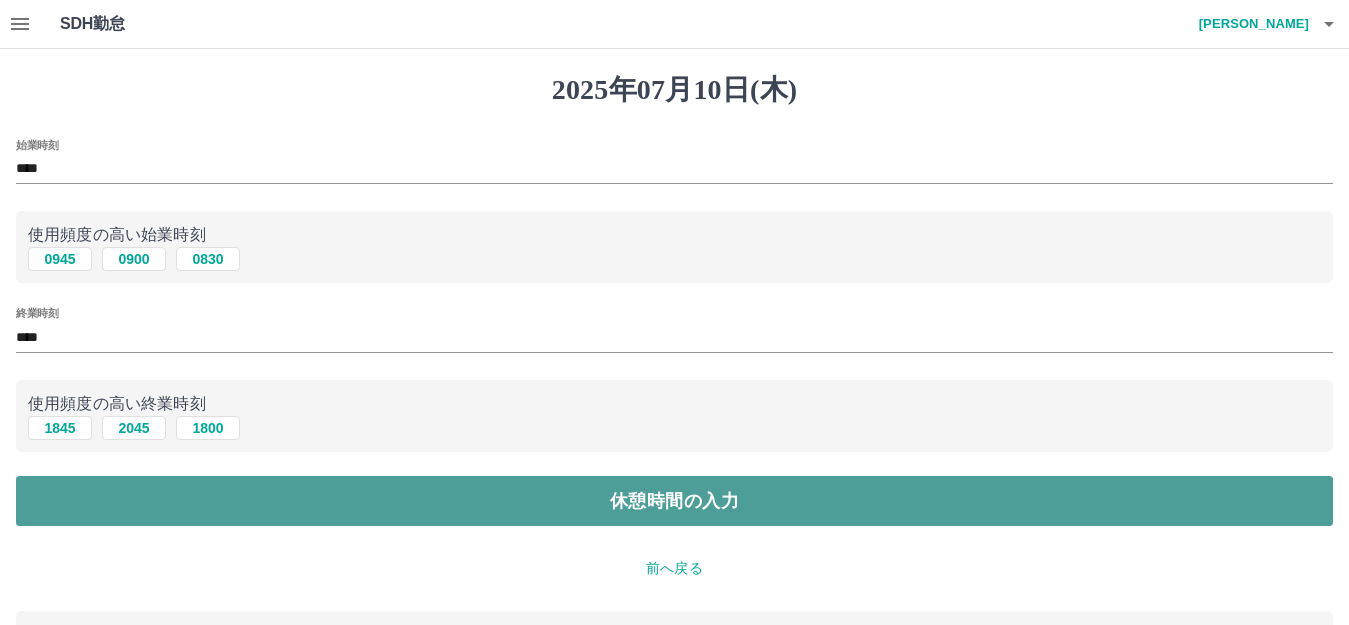 click on "休憩時間の入力" at bounding box center [674, 501] 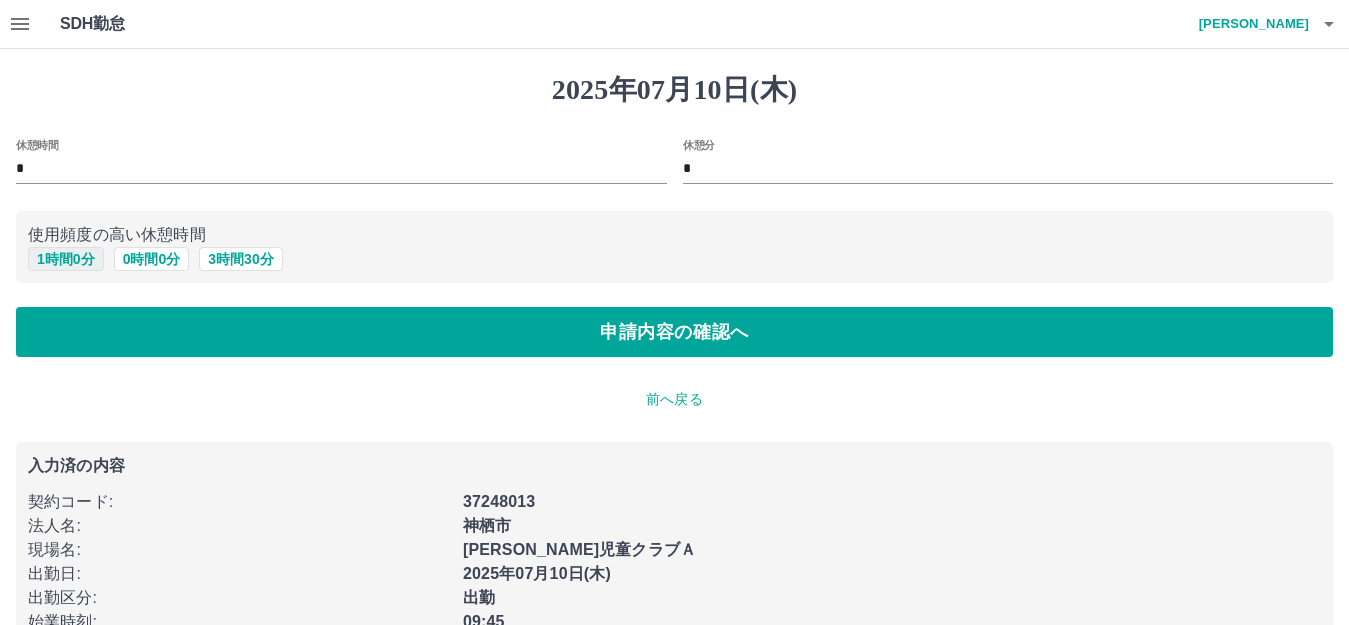 click on "1 時間 0 分" at bounding box center (66, 259) 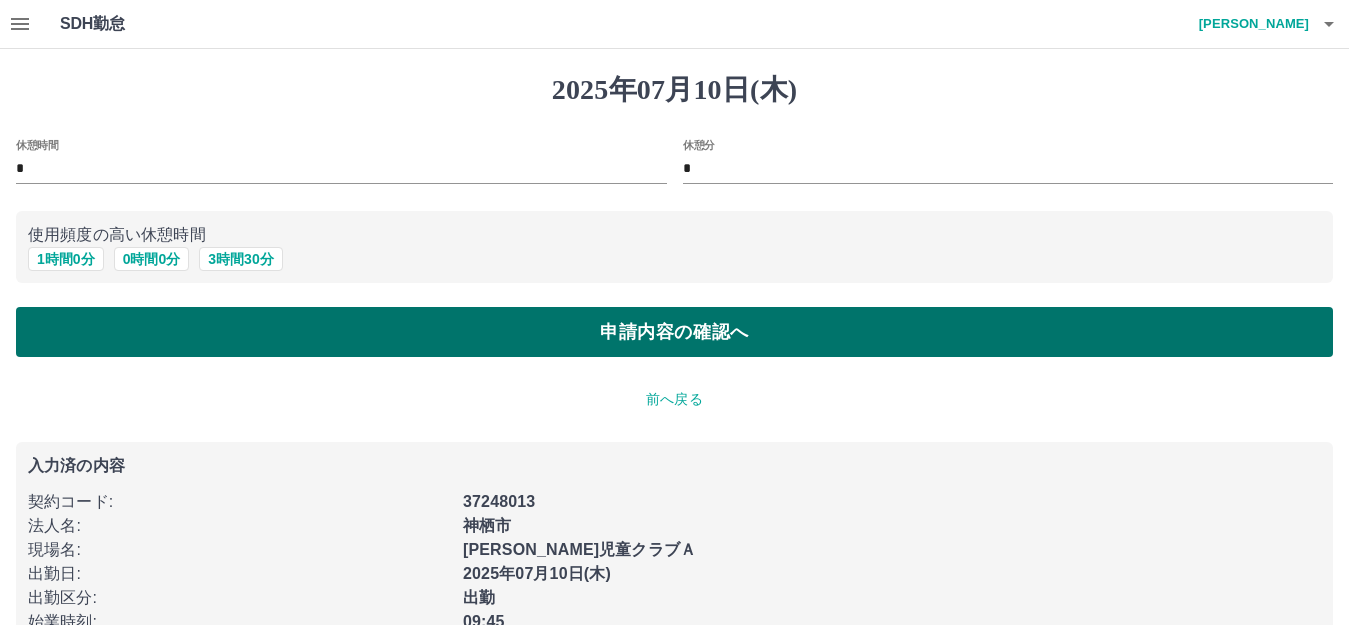 click on "申請内容の確認へ" at bounding box center (674, 332) 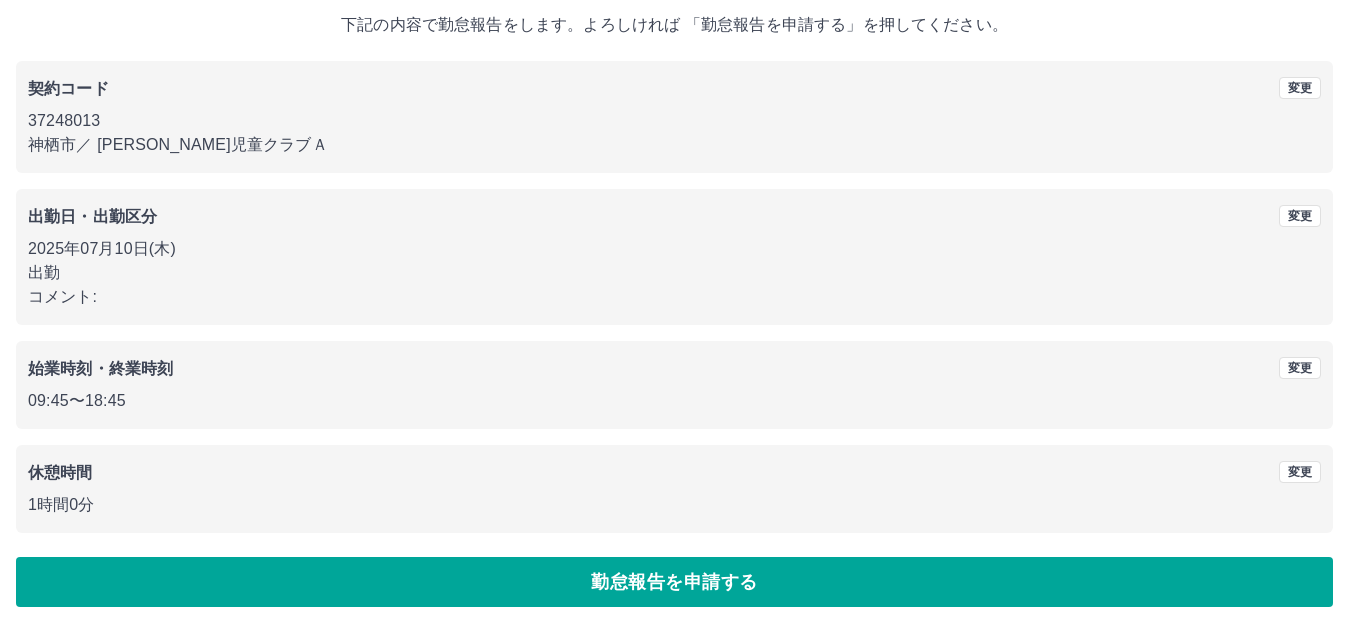 scroll, scrollTop: 124, scrollLeft: 0, axis: vertical 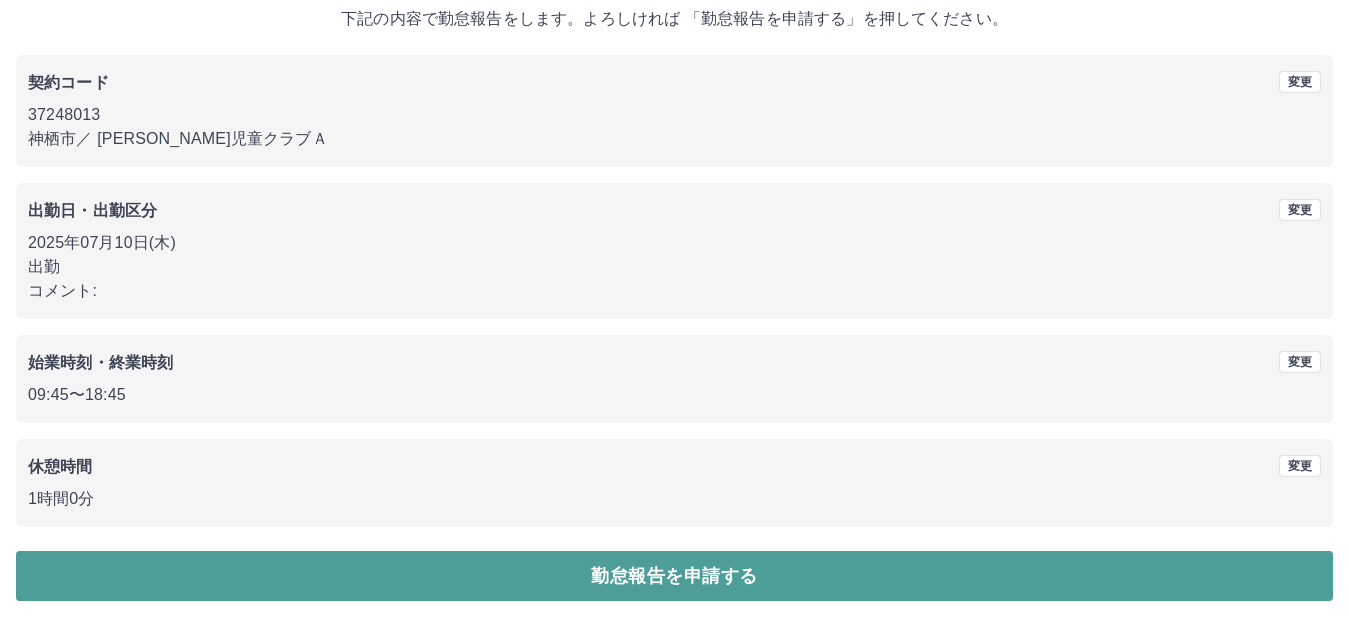 click on "勤怠報告を申請する" at bounding box center [674, 576] 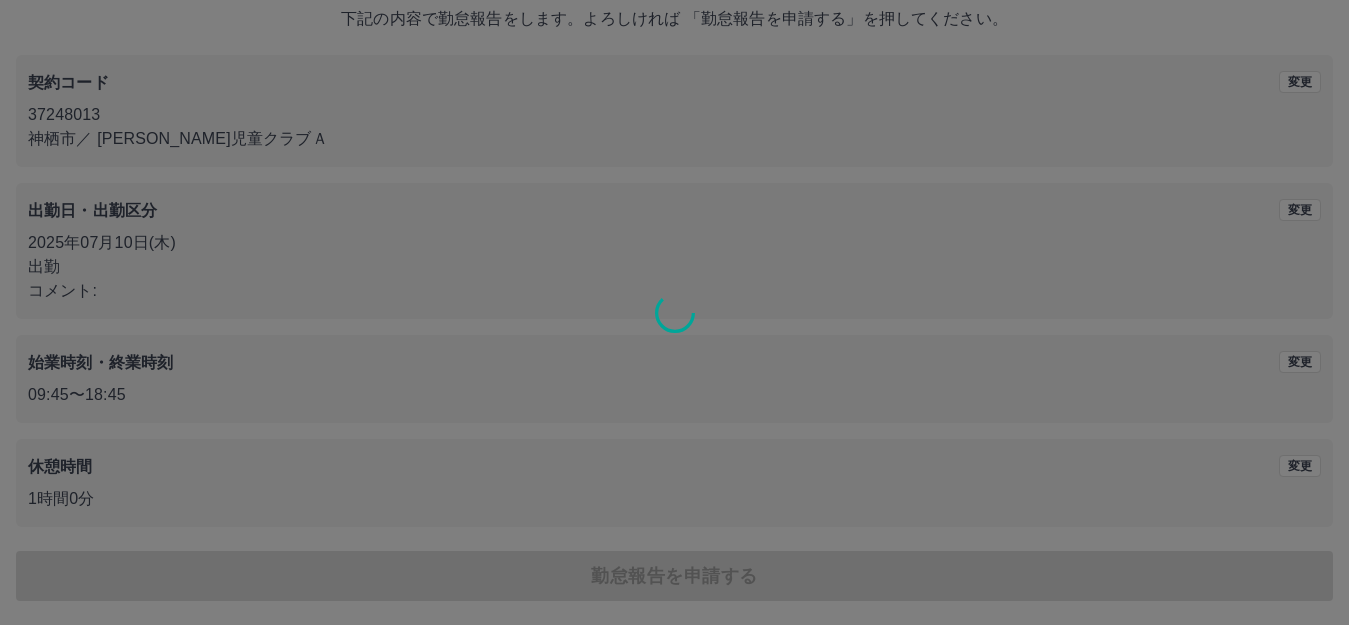 scroll, scrollTop: 0, scrollLeft: 0, axis: both 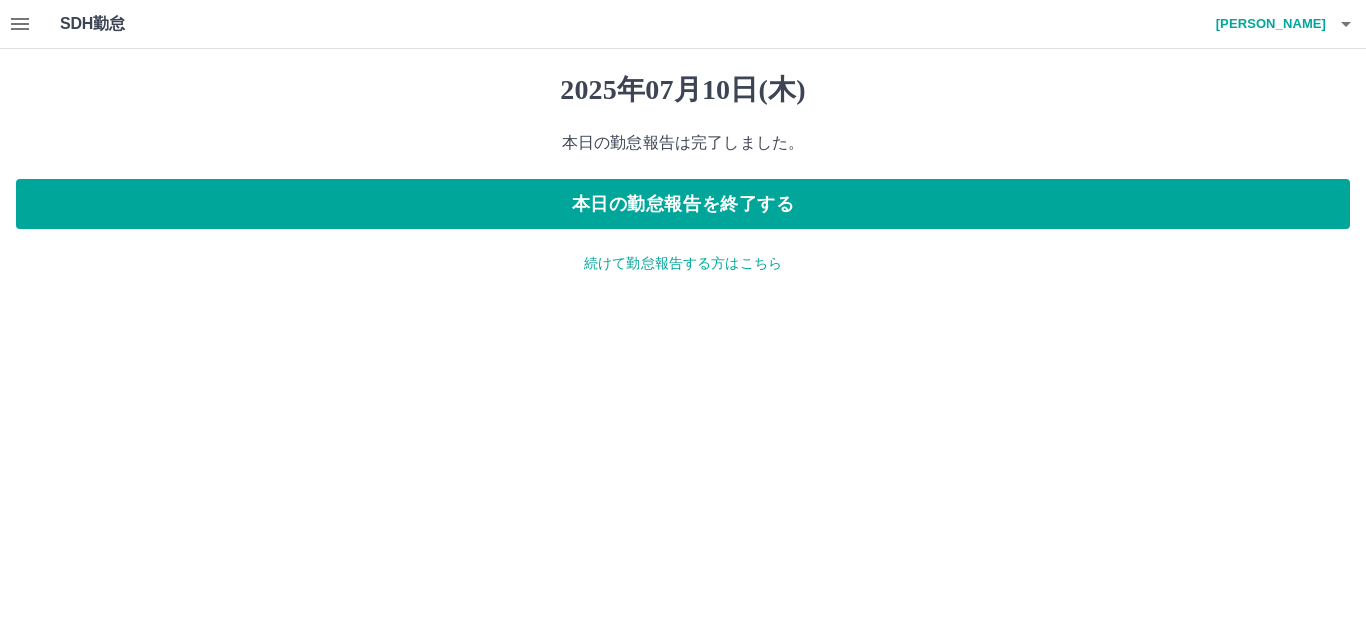 click on "[DATE] 本日の勤怠報告は完了しました。 本日の勤怠報告を終了する 続けて勤怠報告する方はこちら" at bounding box center (683, 173) 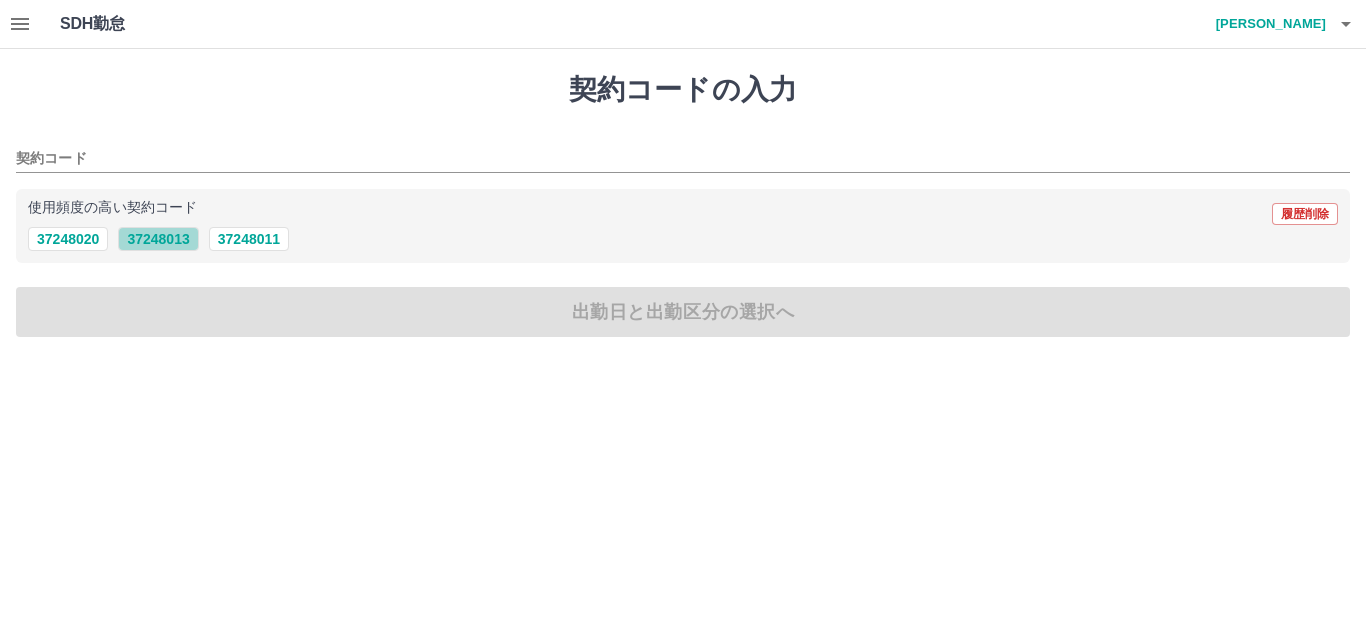 click on "37248013" at bounding box center (158, 239) 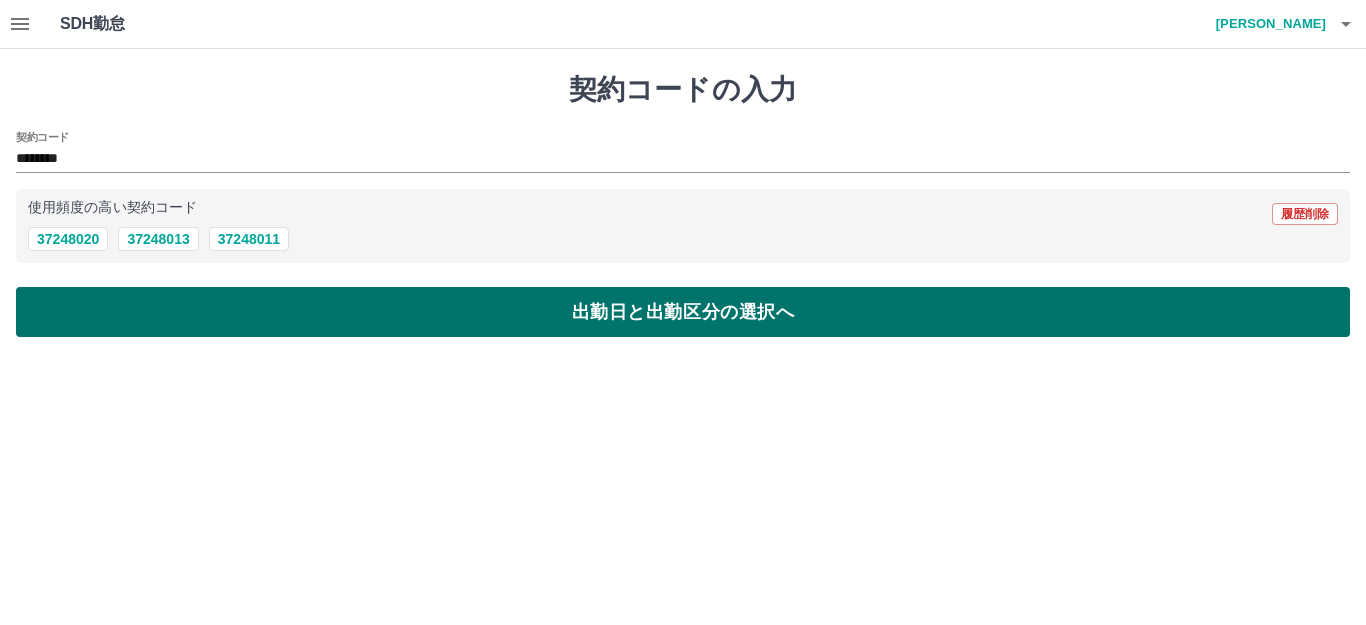 click on "出勤日と出勤区分の選択へ" at bounding box center [683, 312] 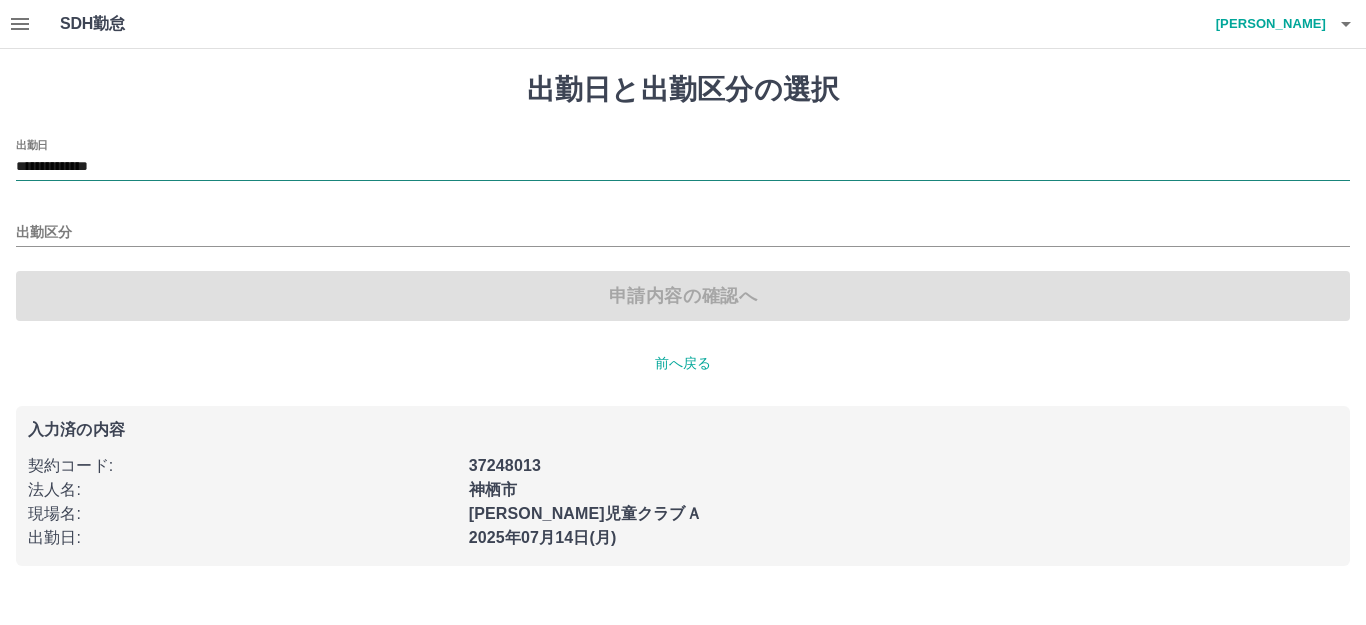 click on "**********" at bounding box center [683, 168] 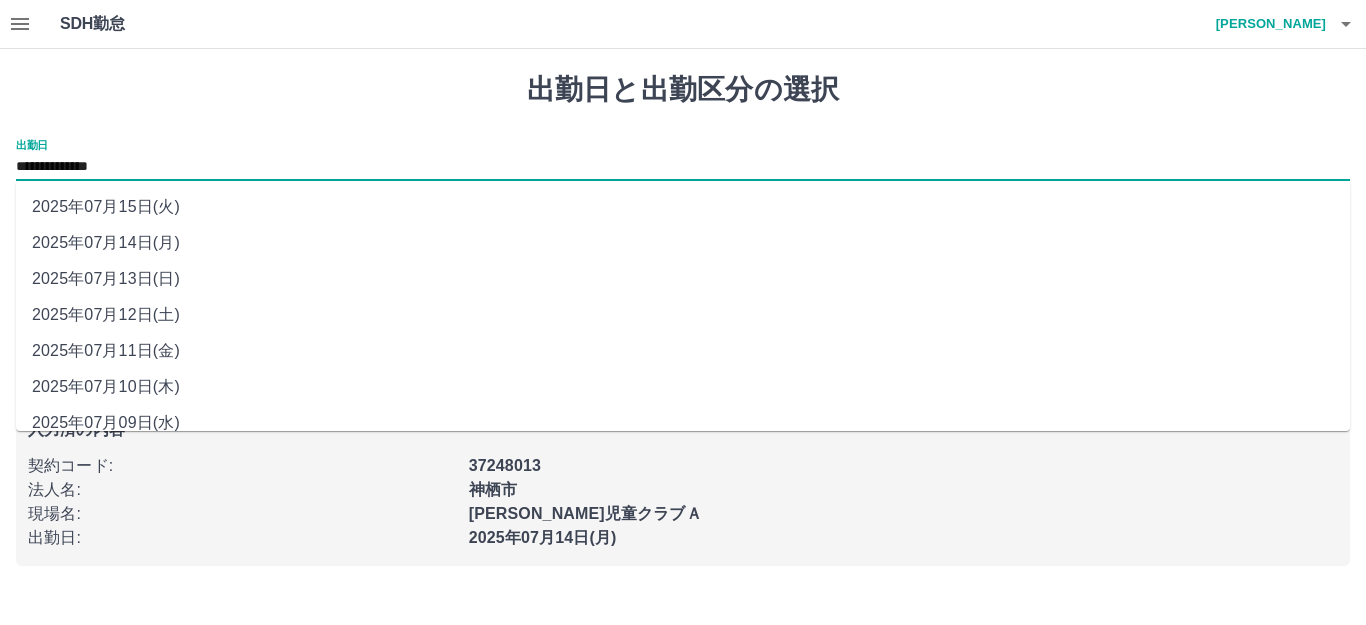 click on "2025年07月11日(金)" at bounding box center [683, 351] 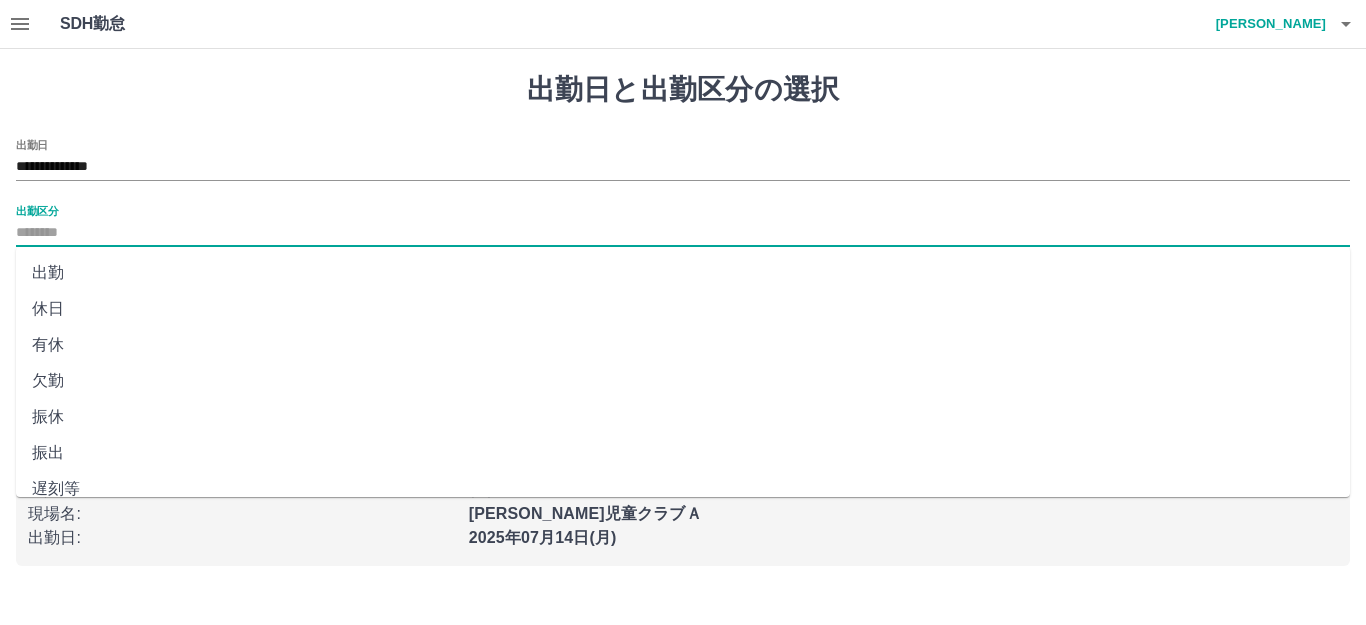 click on "出勤区分" at bounding box center [683, 233] 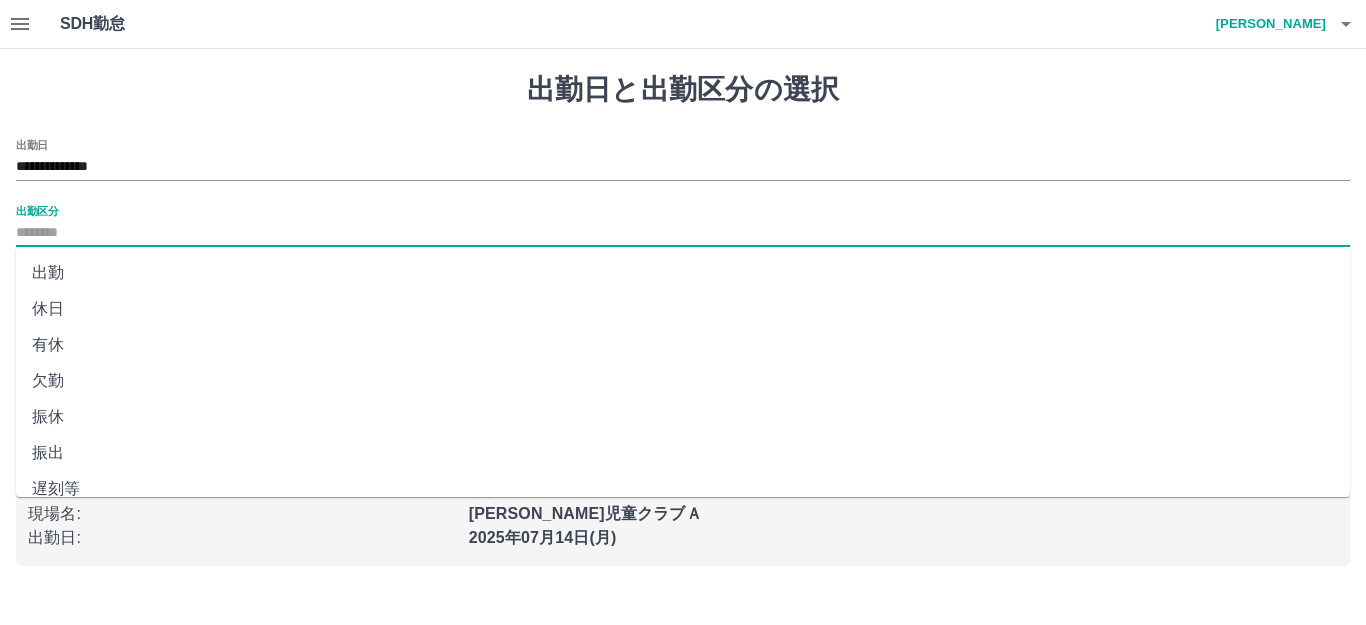 click on "出勤" at bounding box center [683, 273] 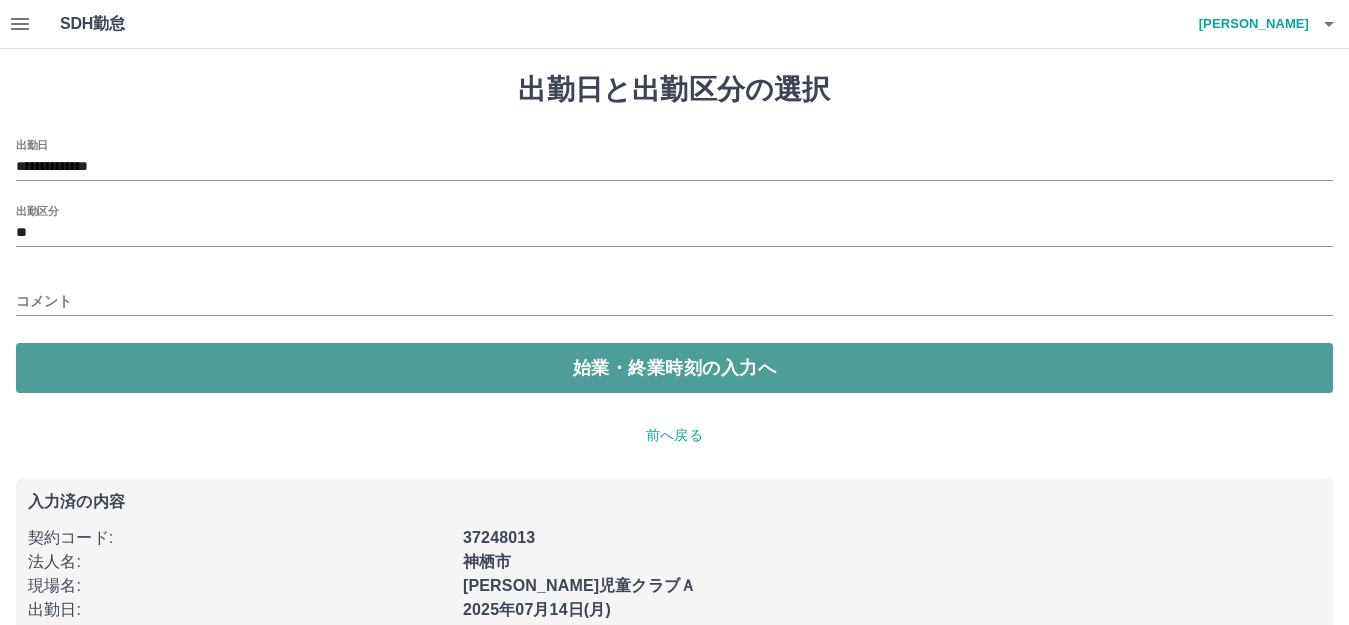 click on "始業・終業時刻の入力へ" at bounding box center [674, 368] 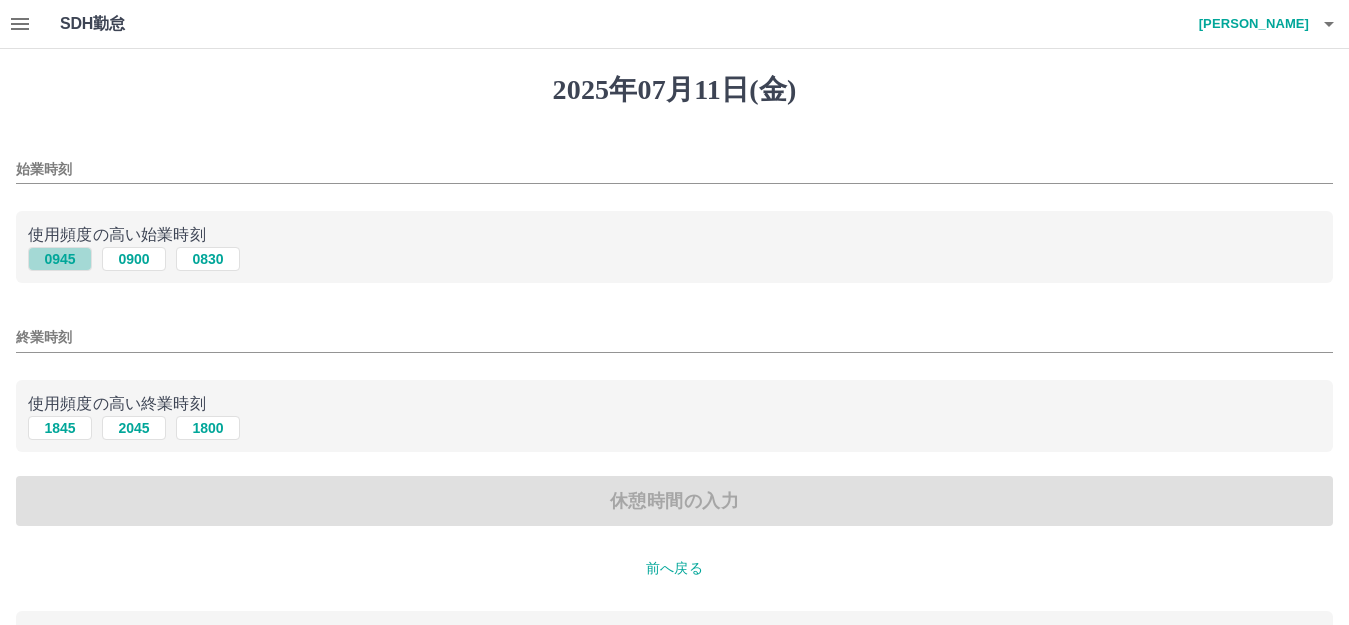 click on "0945" at bounding box center [60, 259] 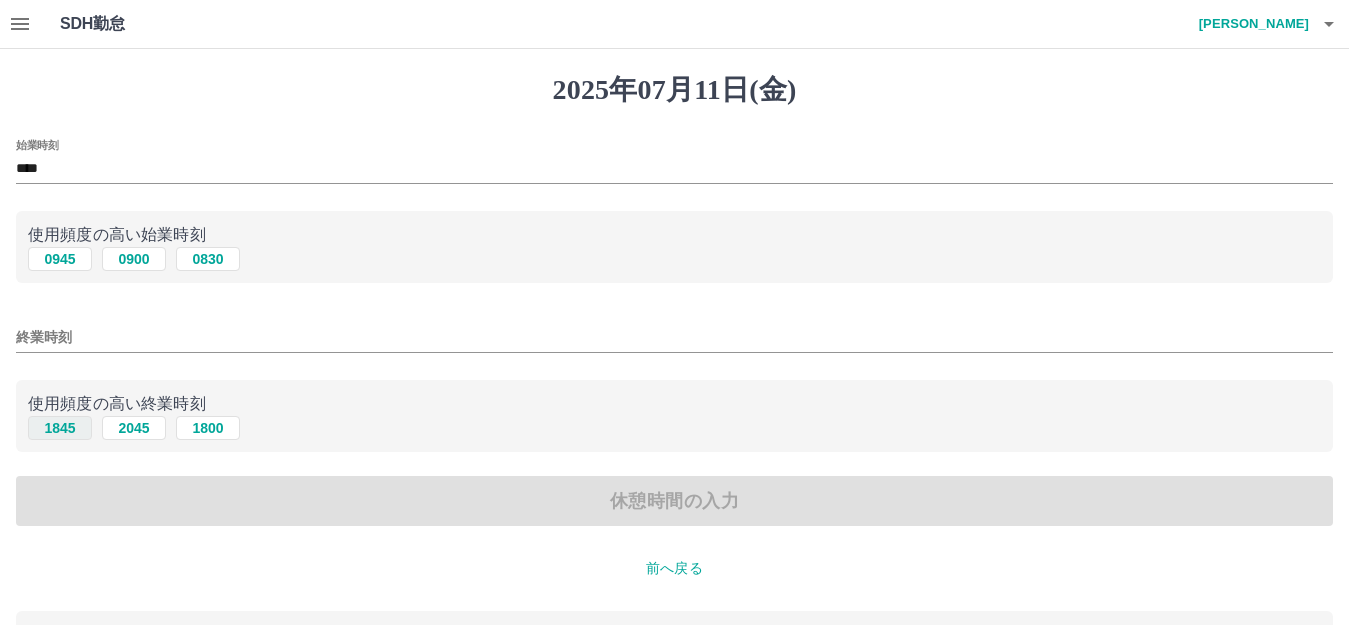 click on "1845" at bounding box center [60, 428] 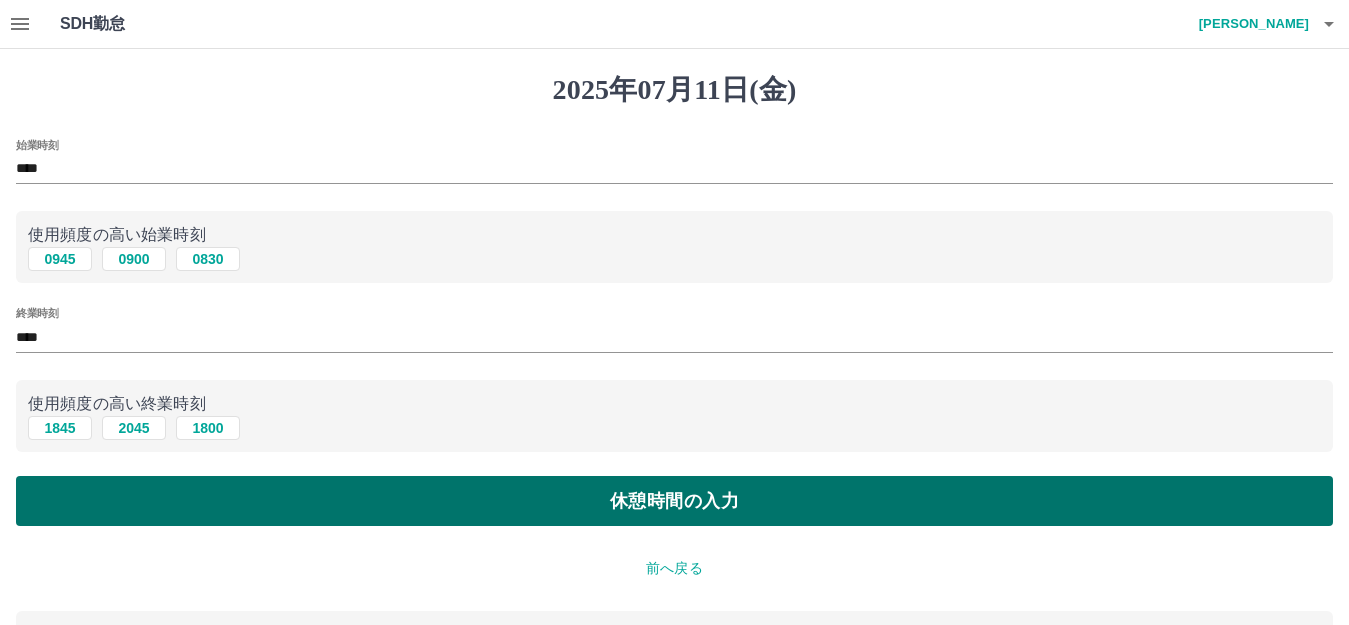 click on "休憩時間の入力" at bounding box center (674, 501) 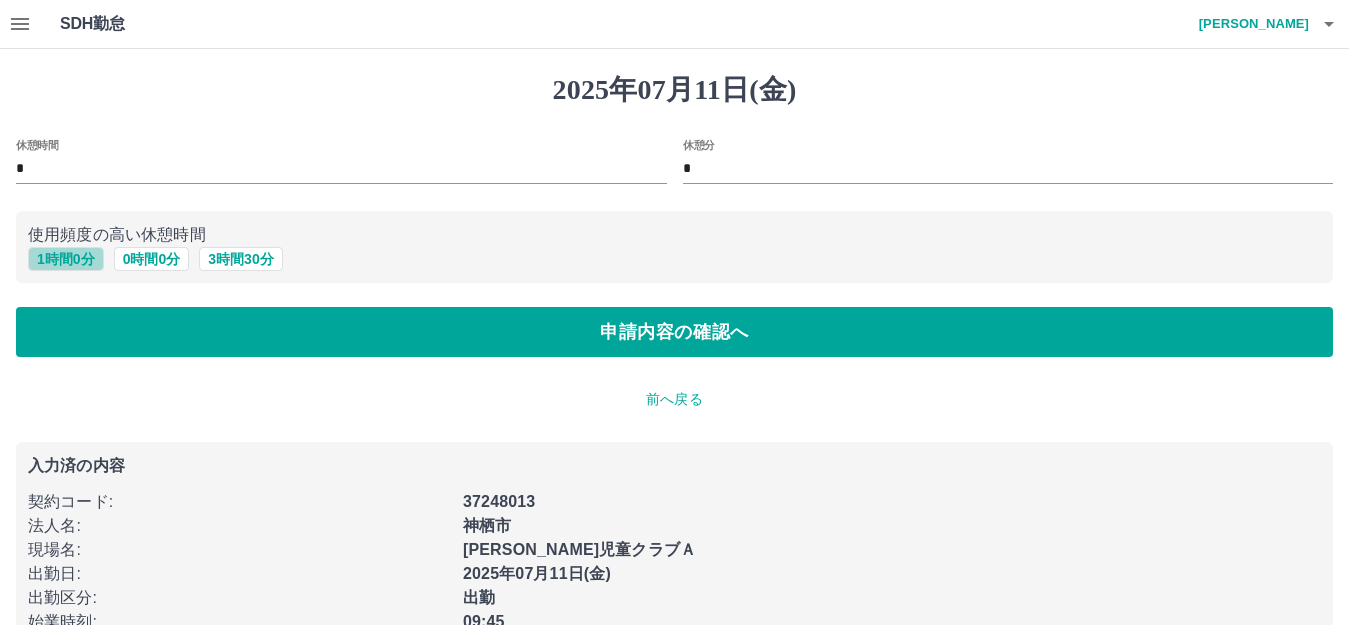 click on "1 時間 0 分" at bounding box center [66, 259] 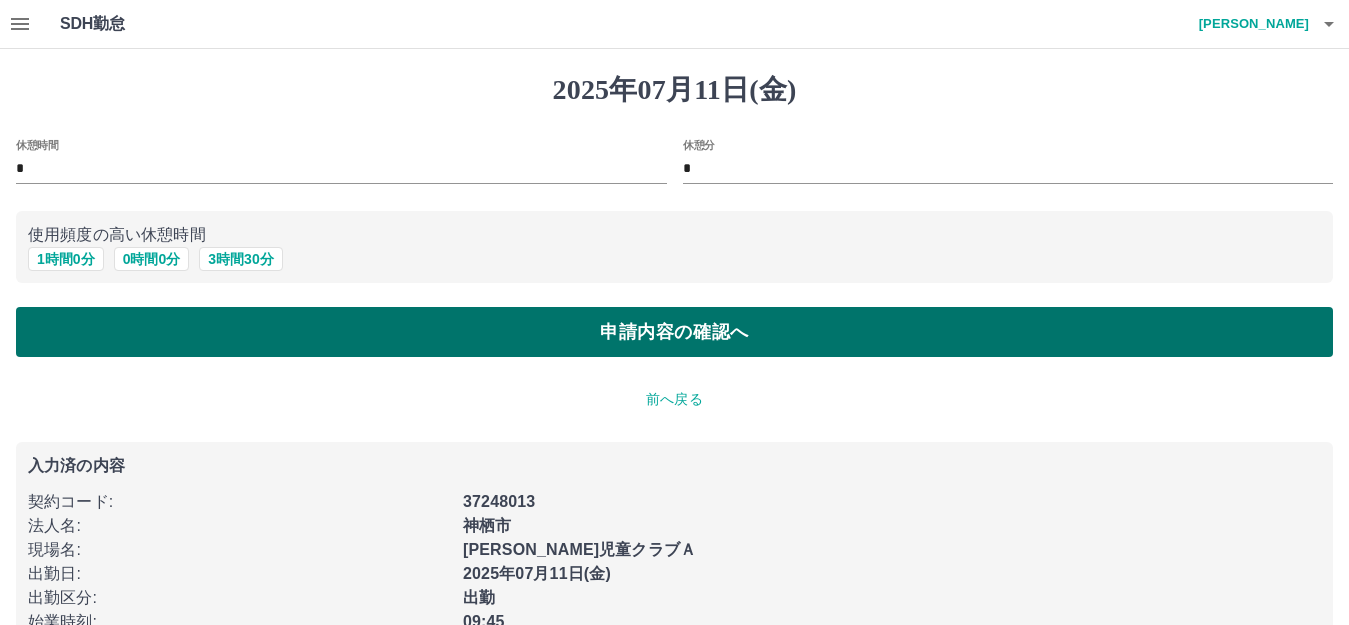 click on "申請内容の確認へ" at bounding box center (674, 332) 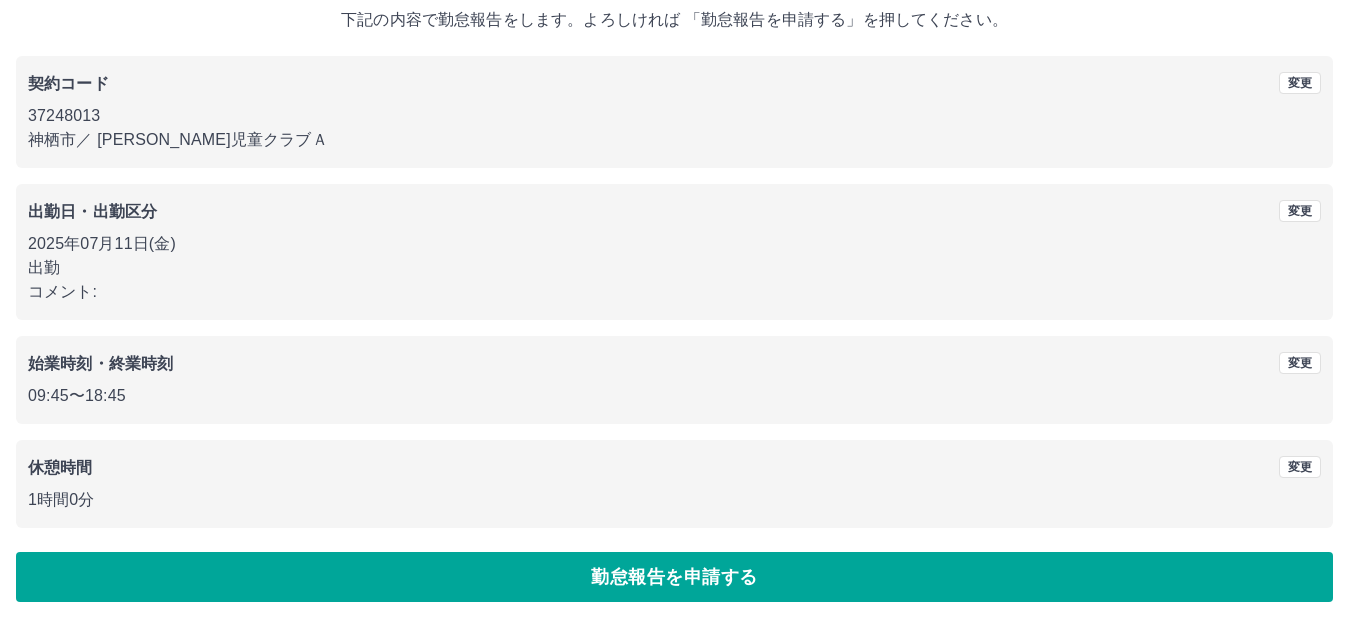 scroll, scrollTop: 124, scrollLeft: 0, axis: vertical 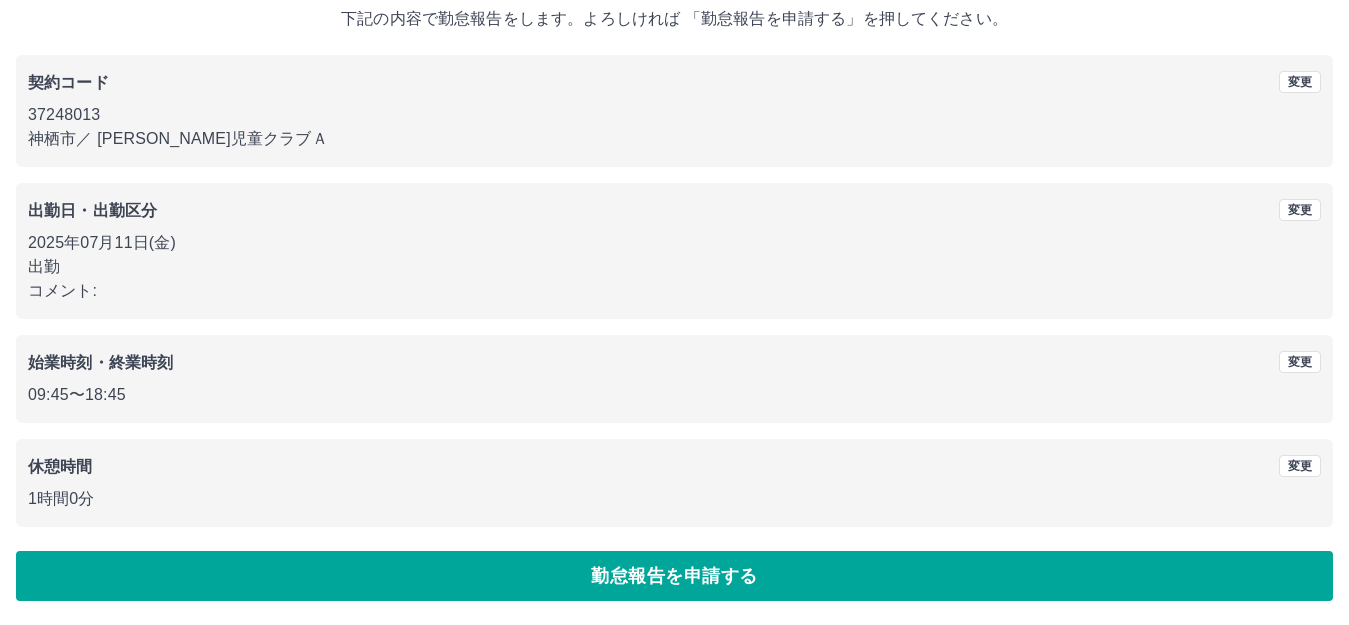 click on "勤怠報告を申請する" at bounding box center (674, 576) 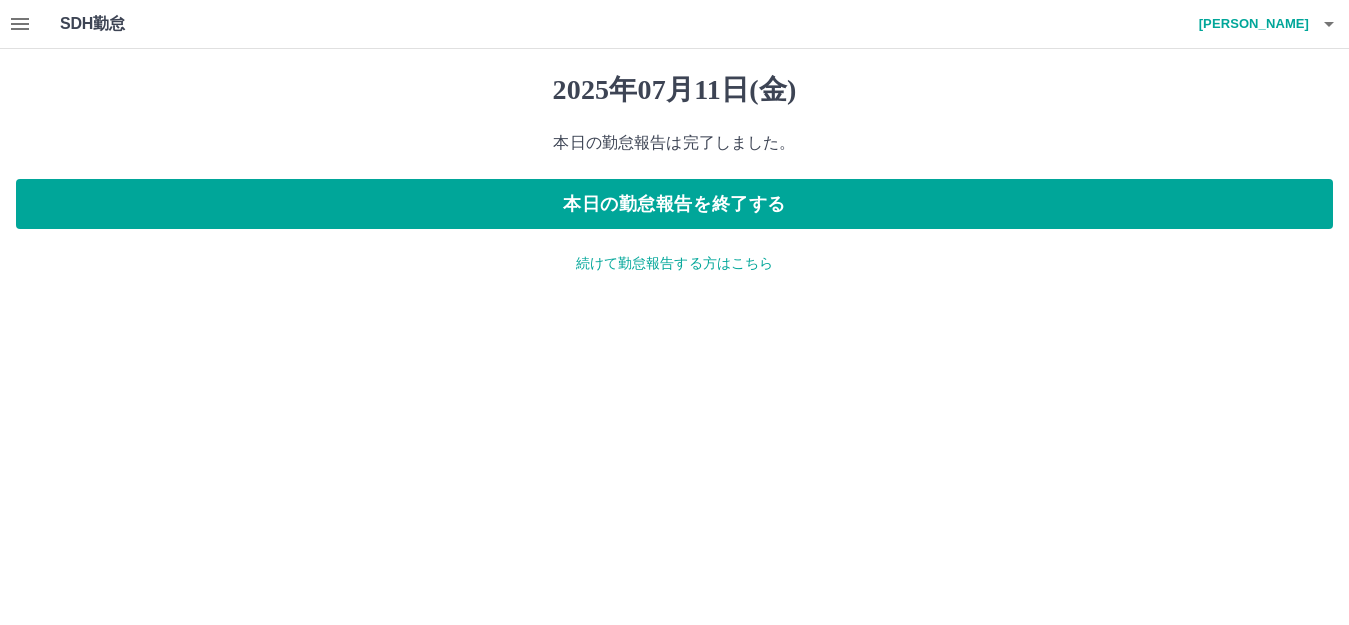 scroll, scrollTop: 0, scrollLeft: 0, axis: both 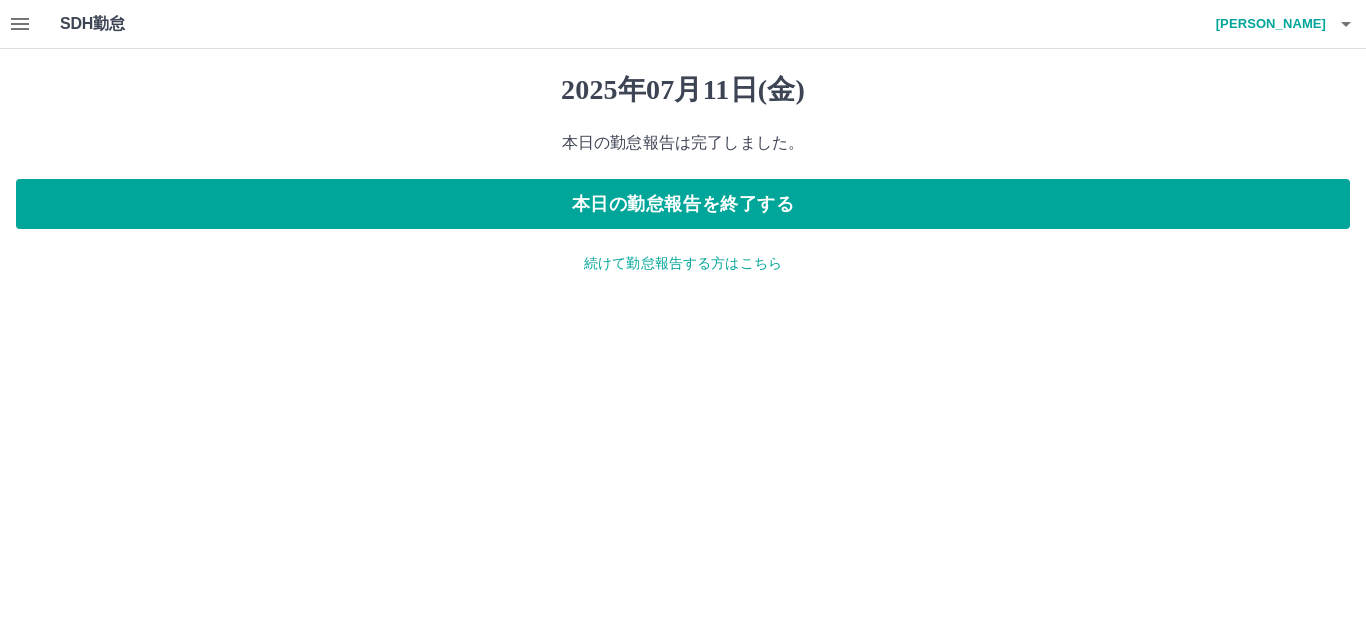 click on "続けて勤怠報告する方はこちら" at bounding box center [683, 263] 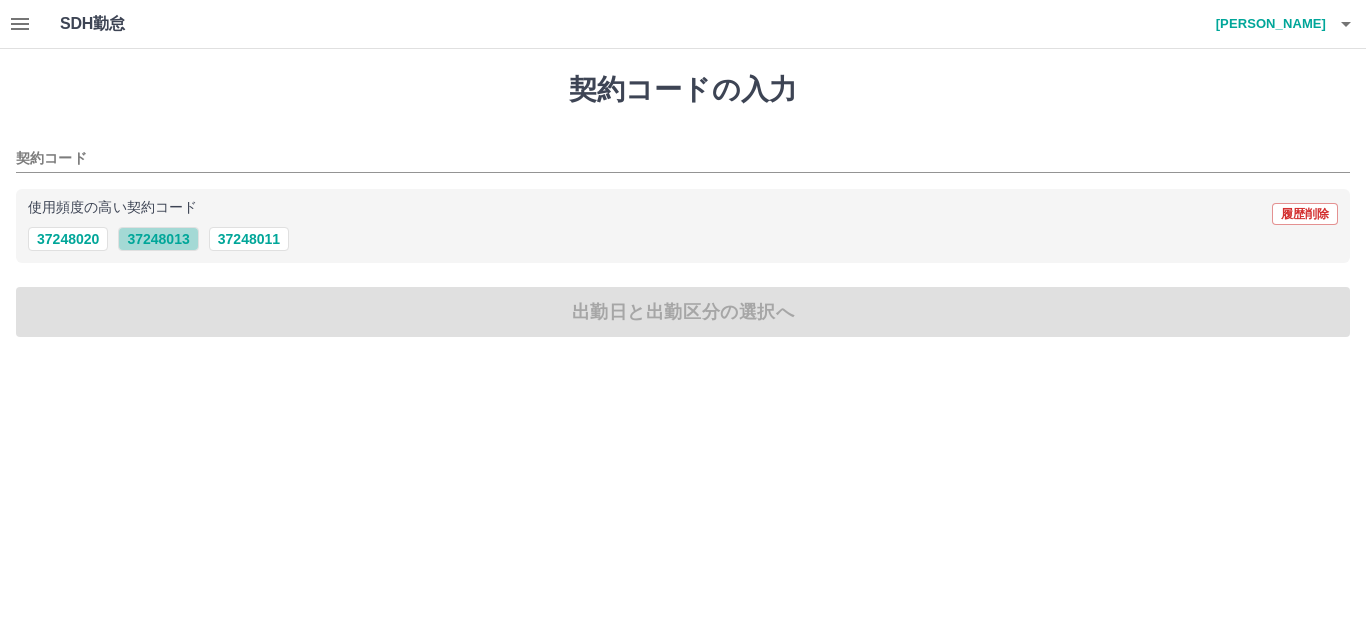 click on "37248013" at bounding box center [158, 239] 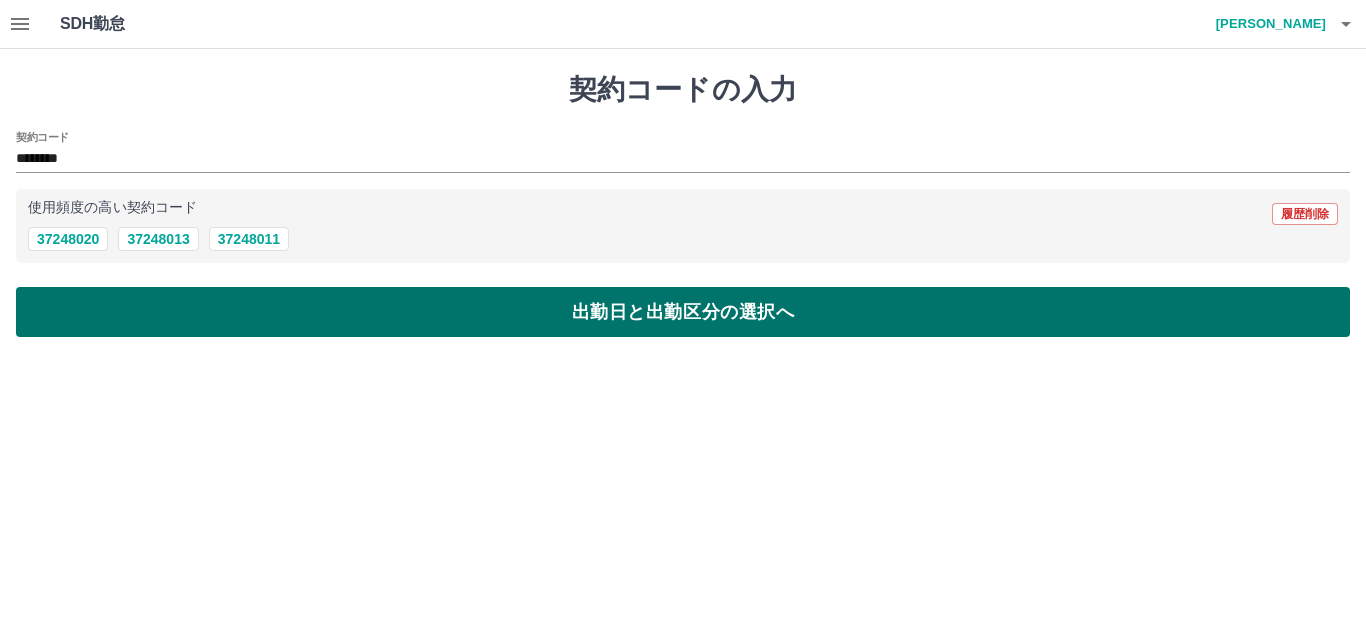 click on "出勤日と出勤区分の選択へ" at bounding box center (683, 312) 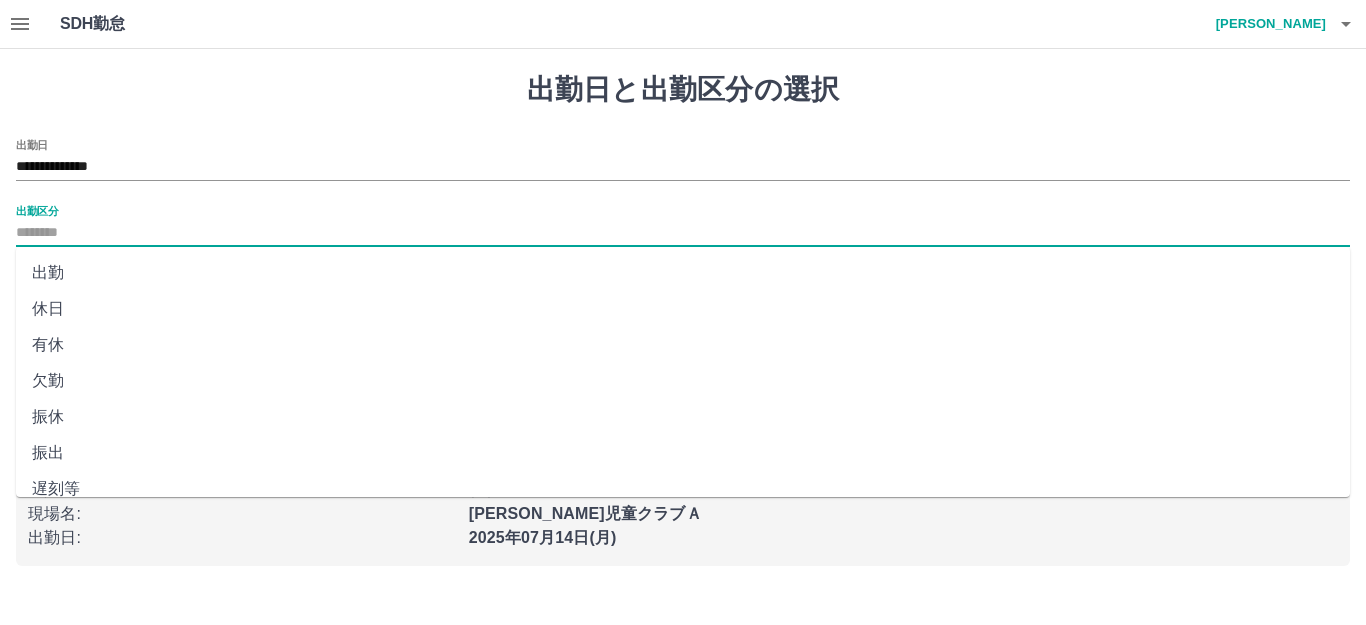 click on "出勤区分" at bounding box center (683, 233) 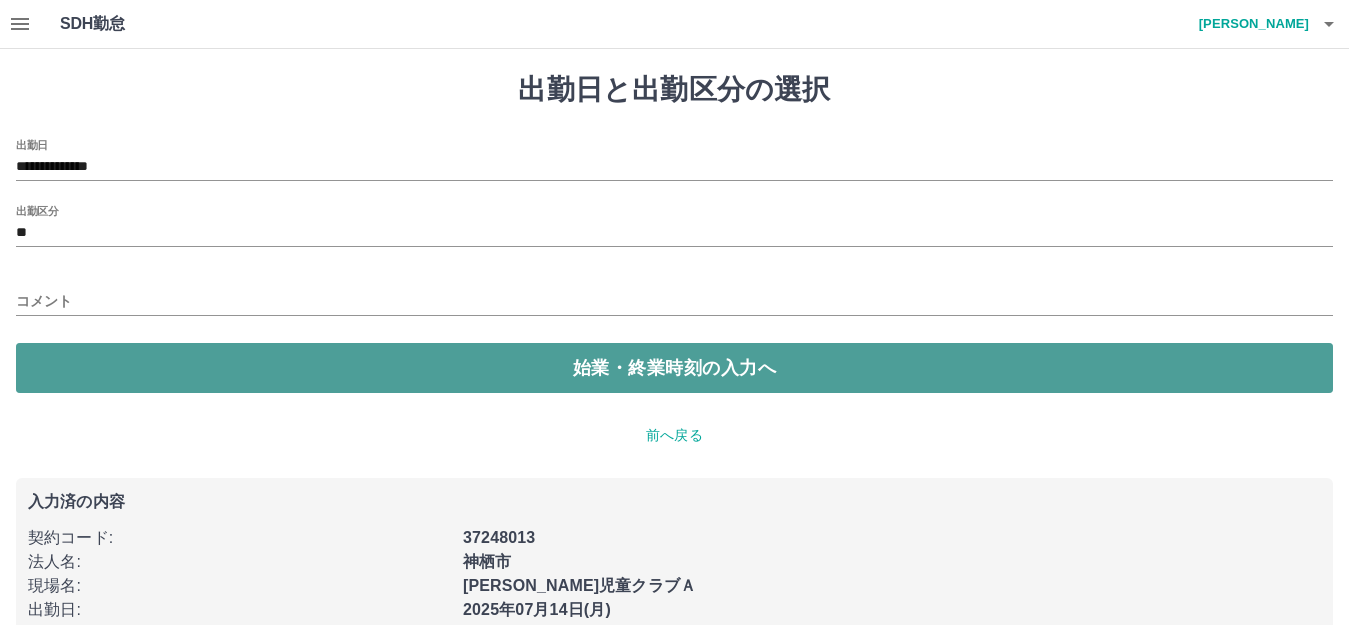 click on "始業・終業時刻の入力へ" at bounding box center (674, 368) 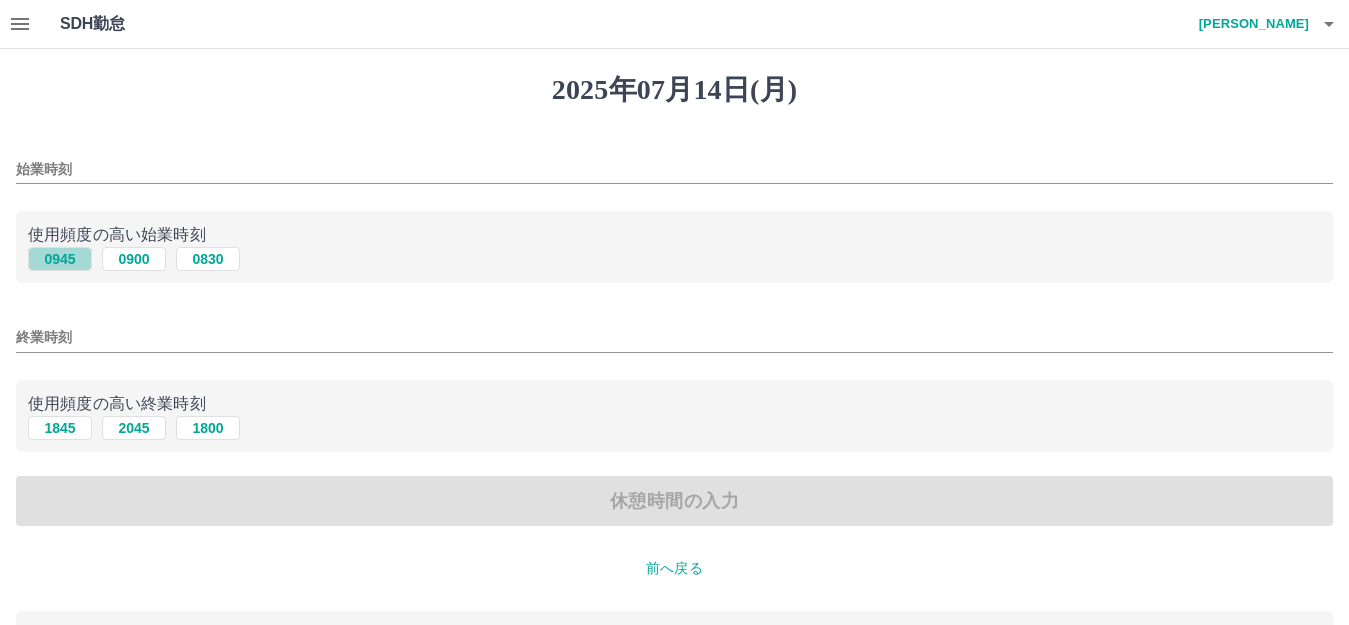 click on "0945" at bounding box center (60, 259) 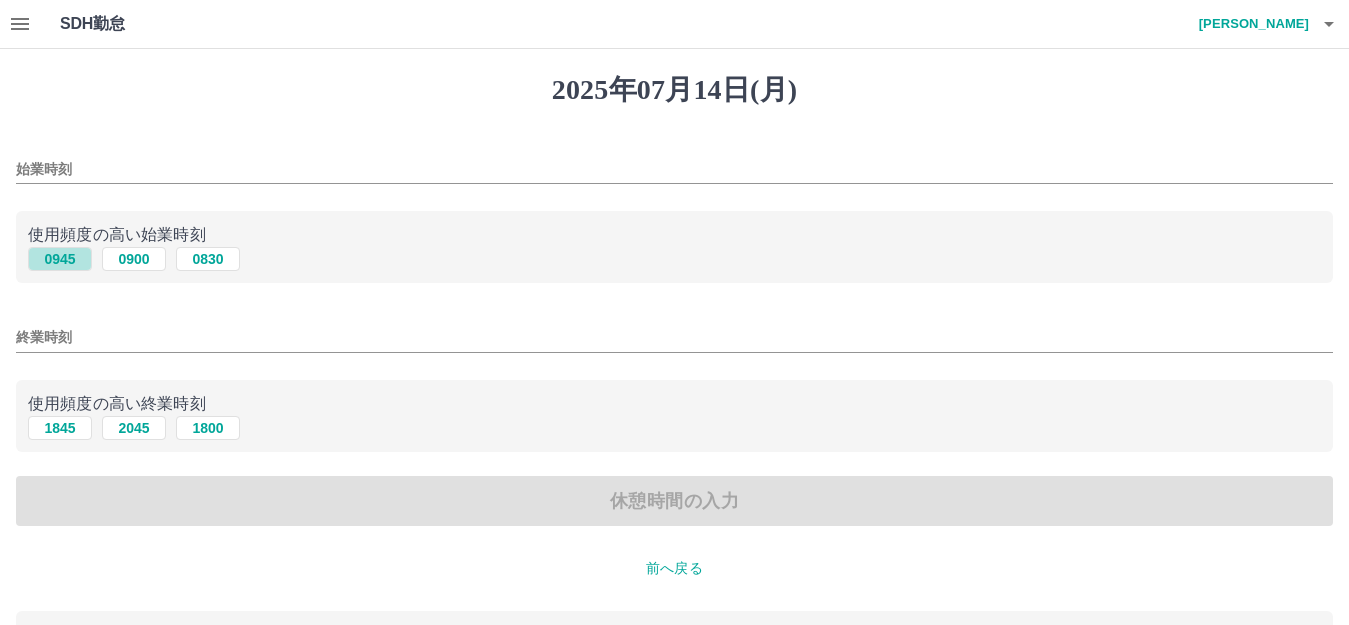 type on "****" 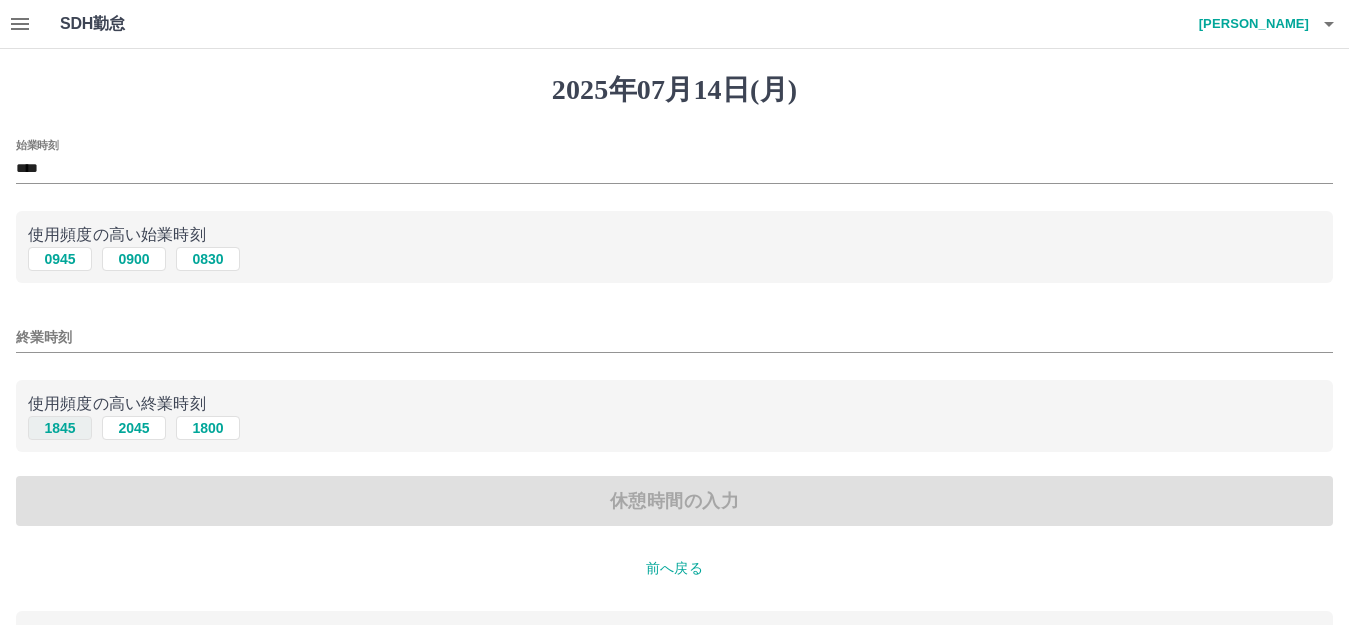 click on "1845" at bounding box center (60, 428) 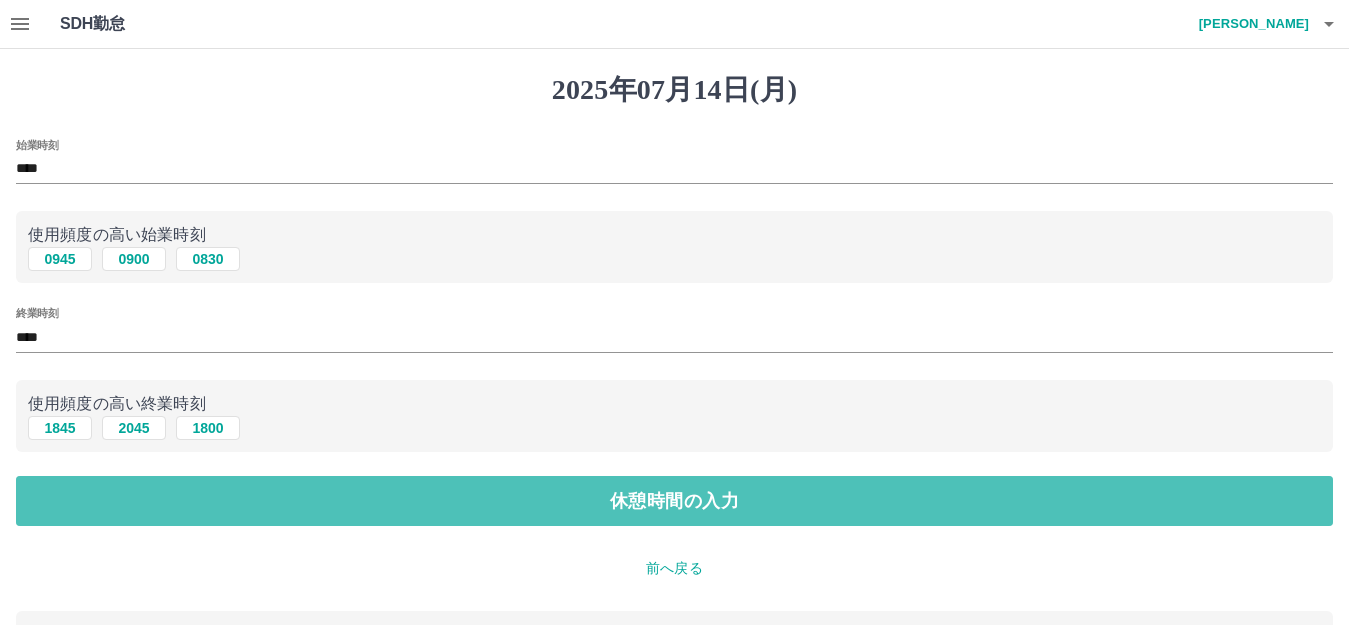 click on "休憩時間の入力" at bounding box center [674, 501] 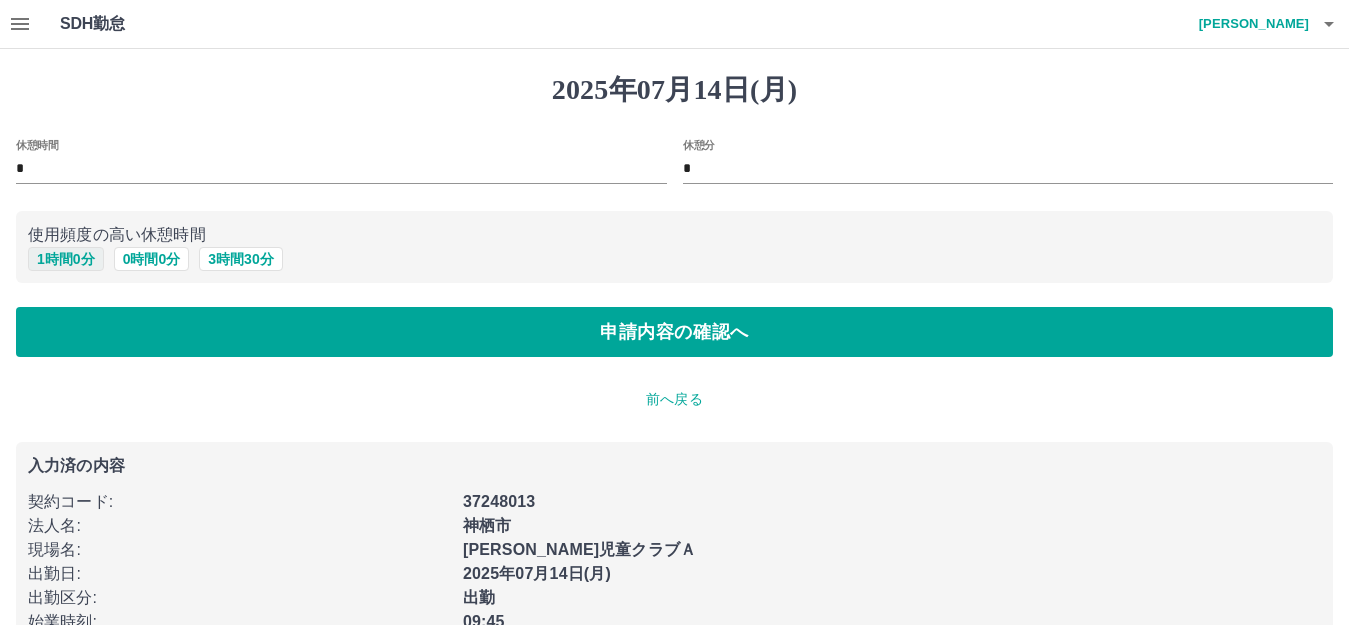 click on "1 時間 0 分" at bounding box center (66, 259) 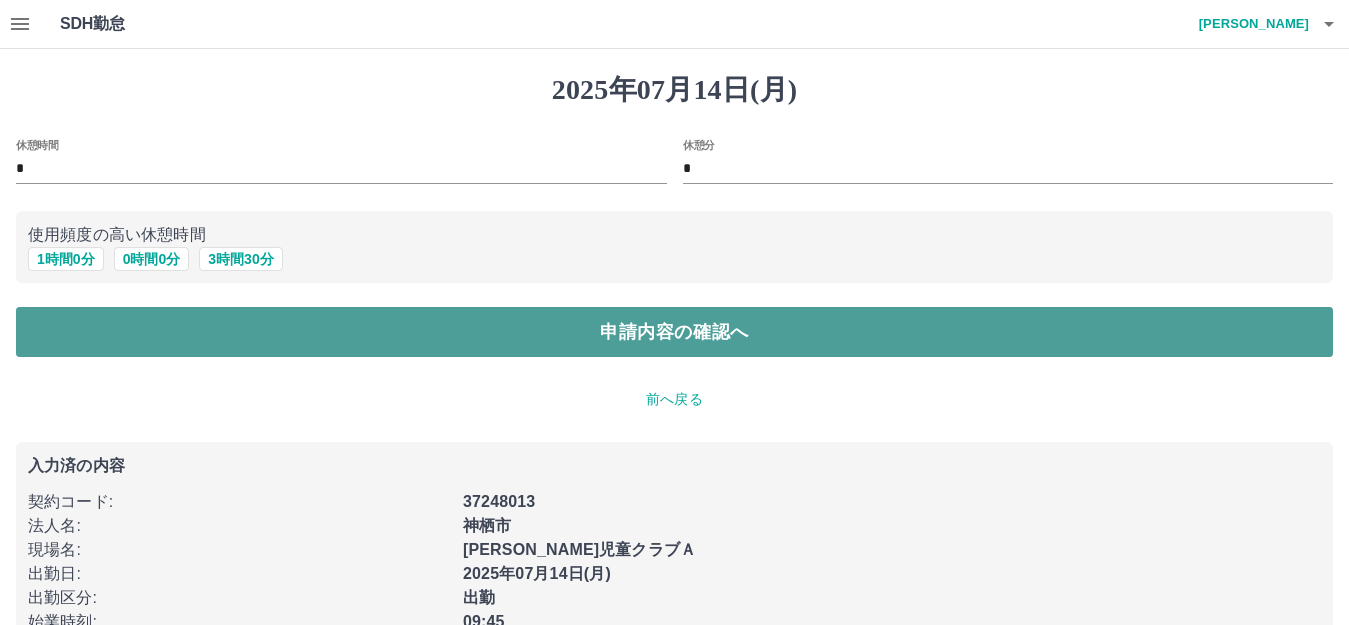 click on "申請内容の確認へ" at bounding box center [674, 332] 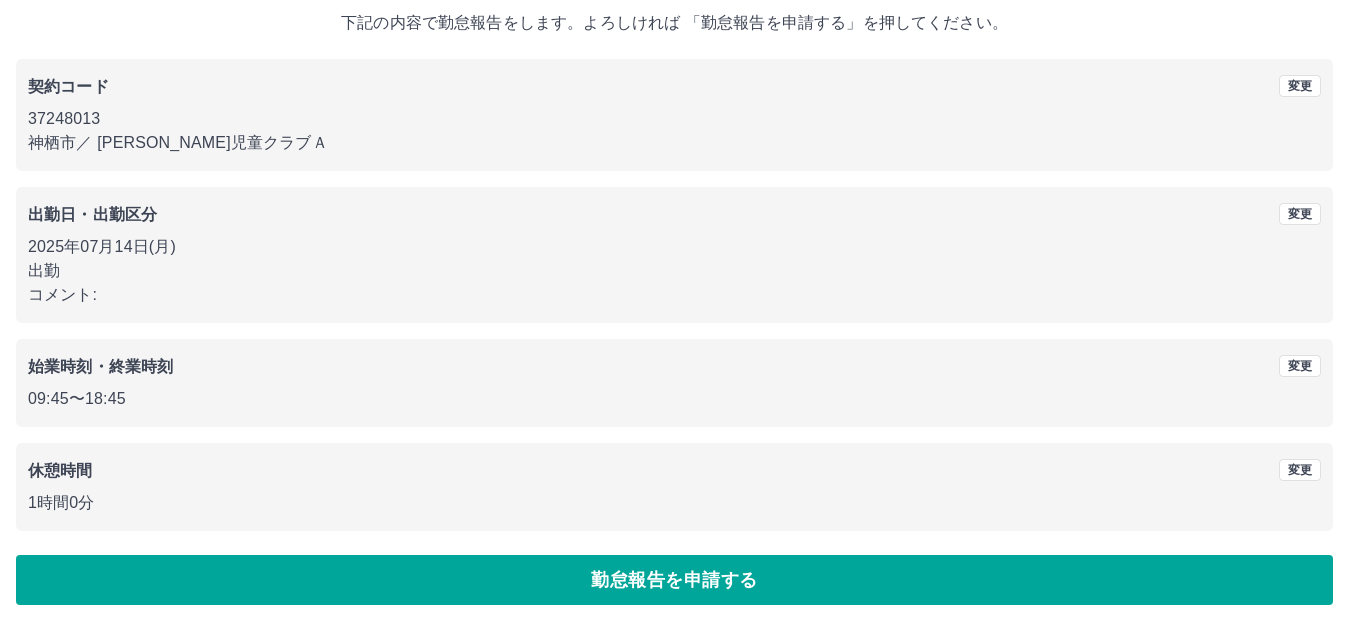 scroll, scrollTop: 124, scrollLeft: 0, axis: vertical 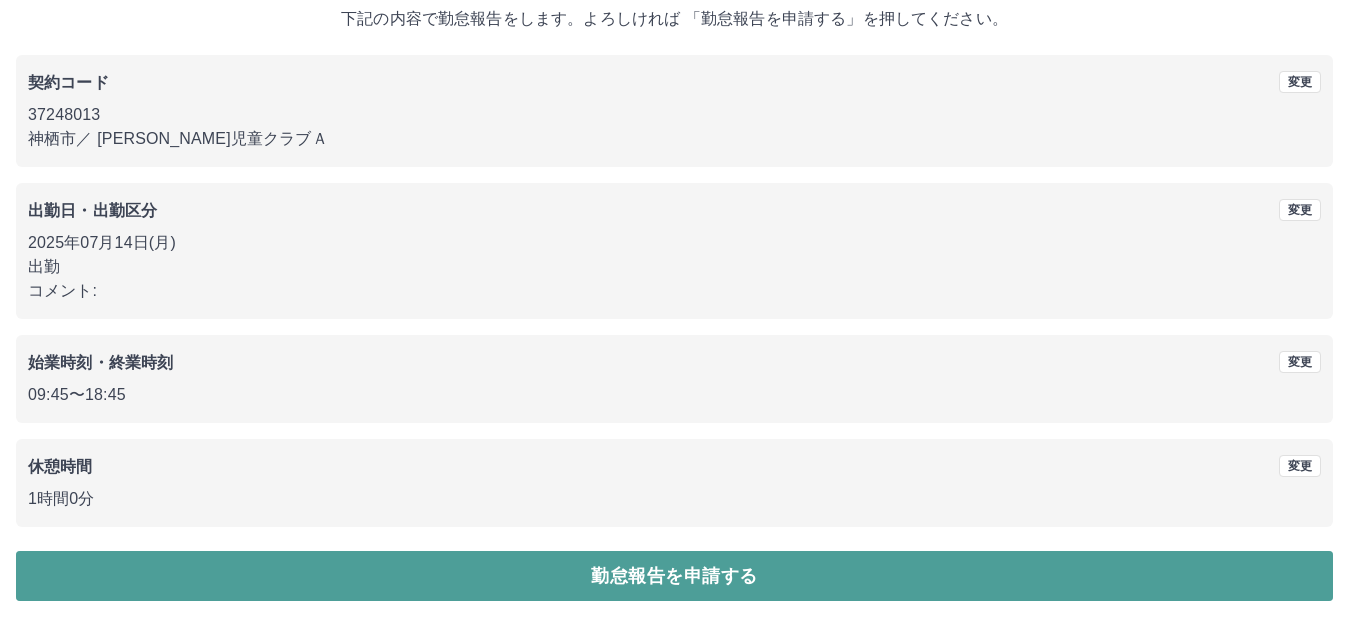 click on "勤怠報告を申請する" at bounding box center (674, 576) 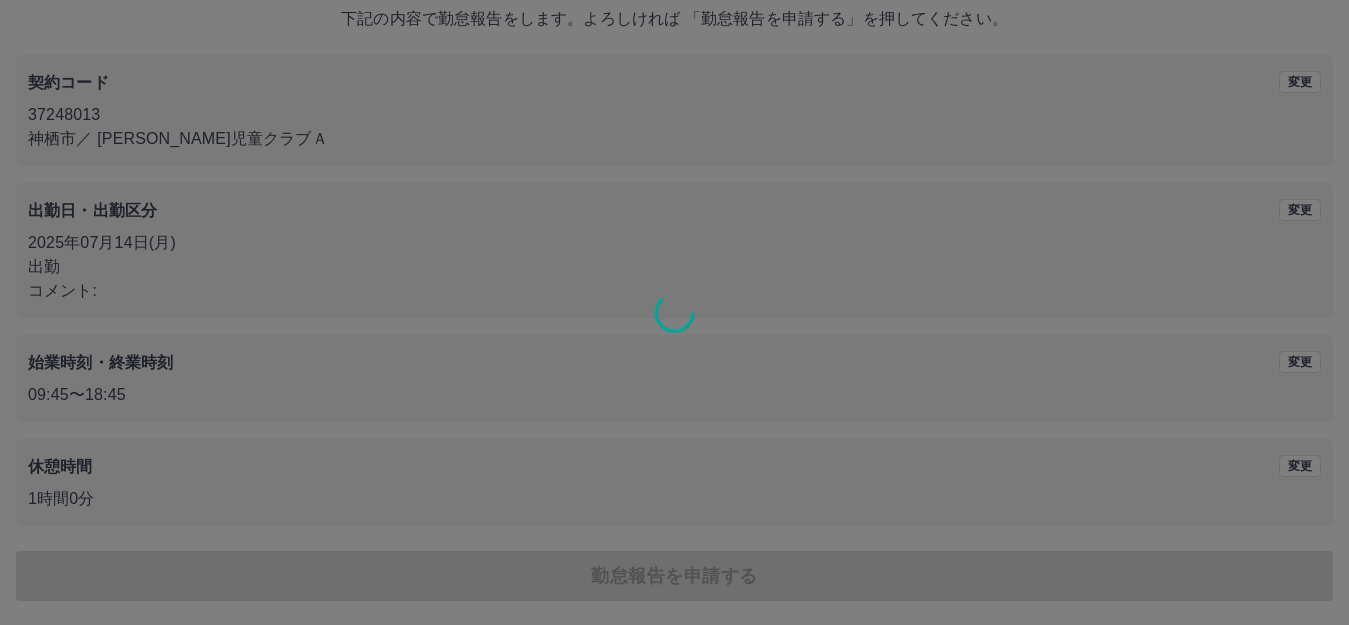 scroll, scrollTop: 0, scrollLeft: 0, axis: both 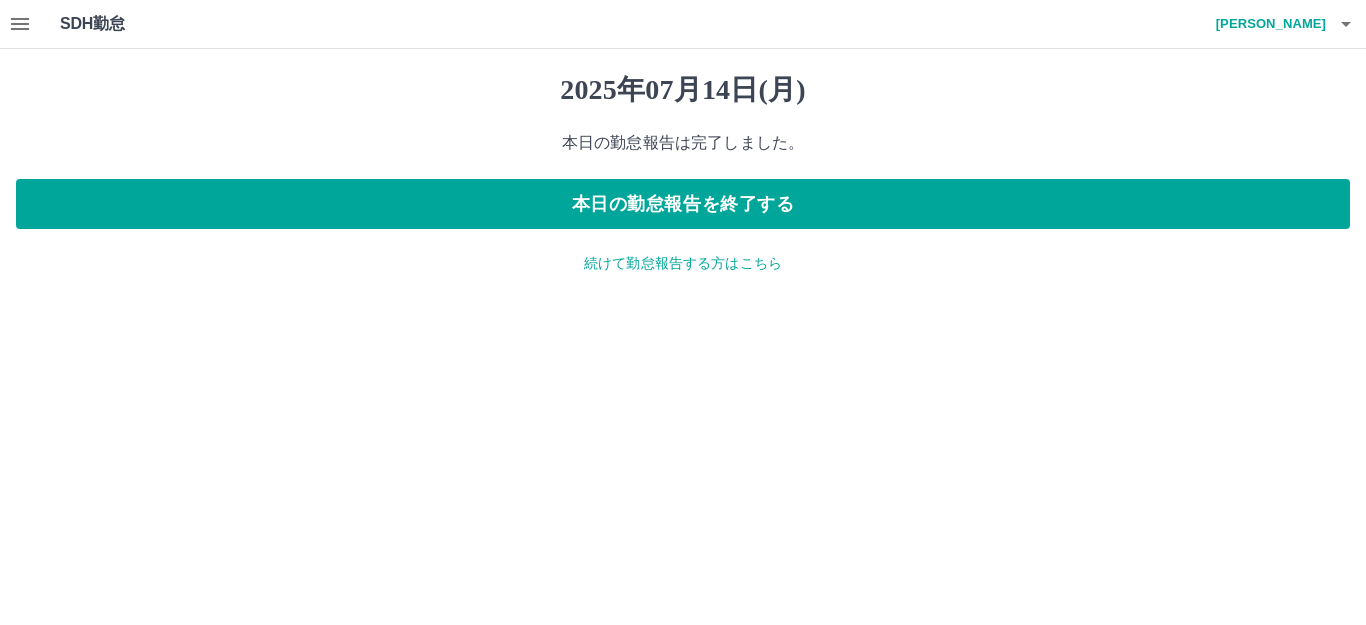 click 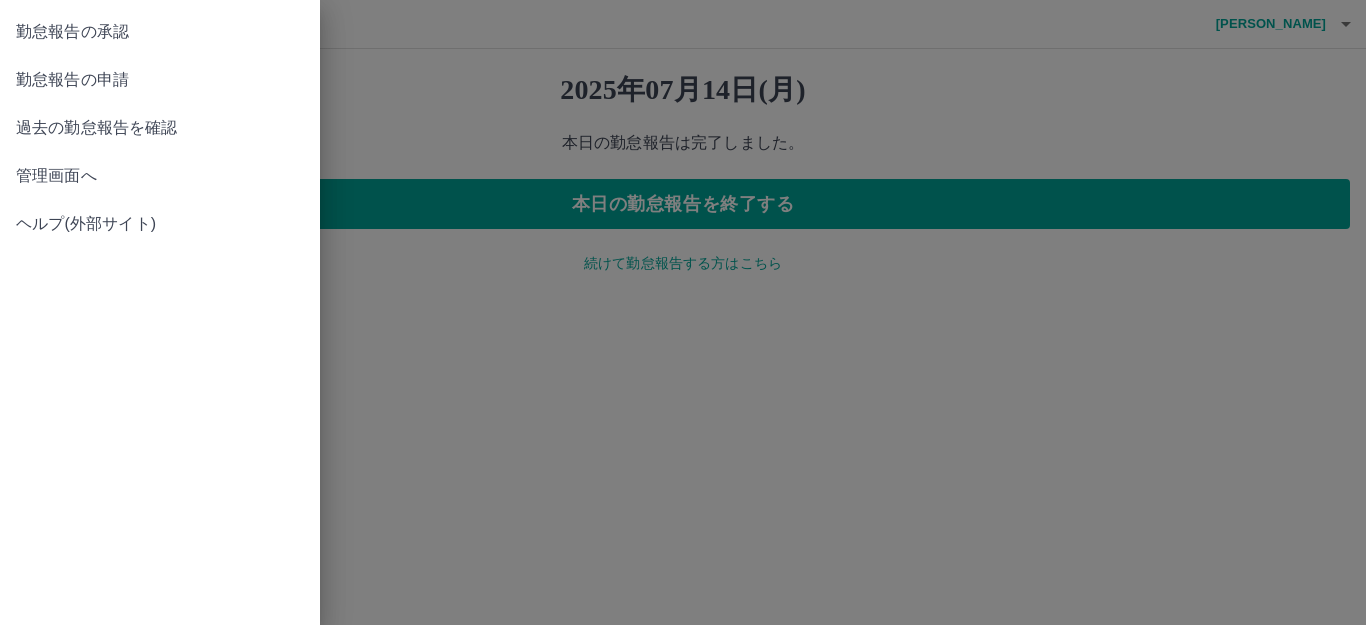 click on "勤怠報告の承認" at bounding box center [160, 32] 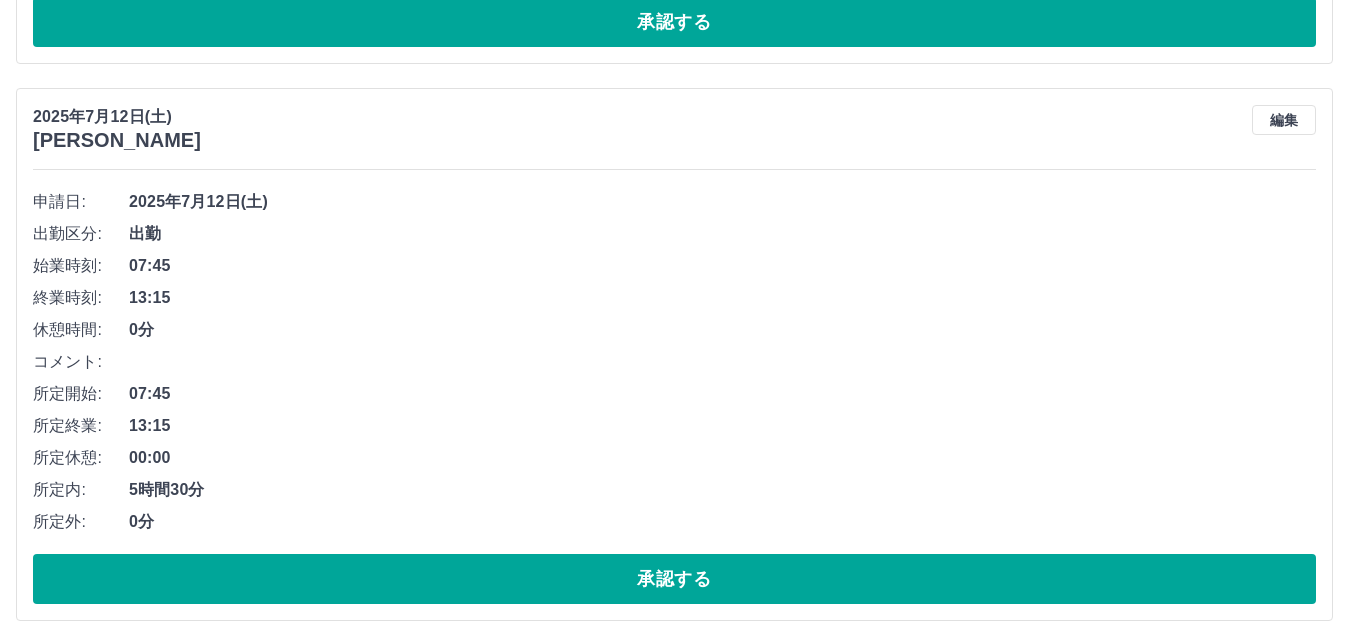 scroll, scrollTop: 1200, scrollLeft: 0, axis: vertical 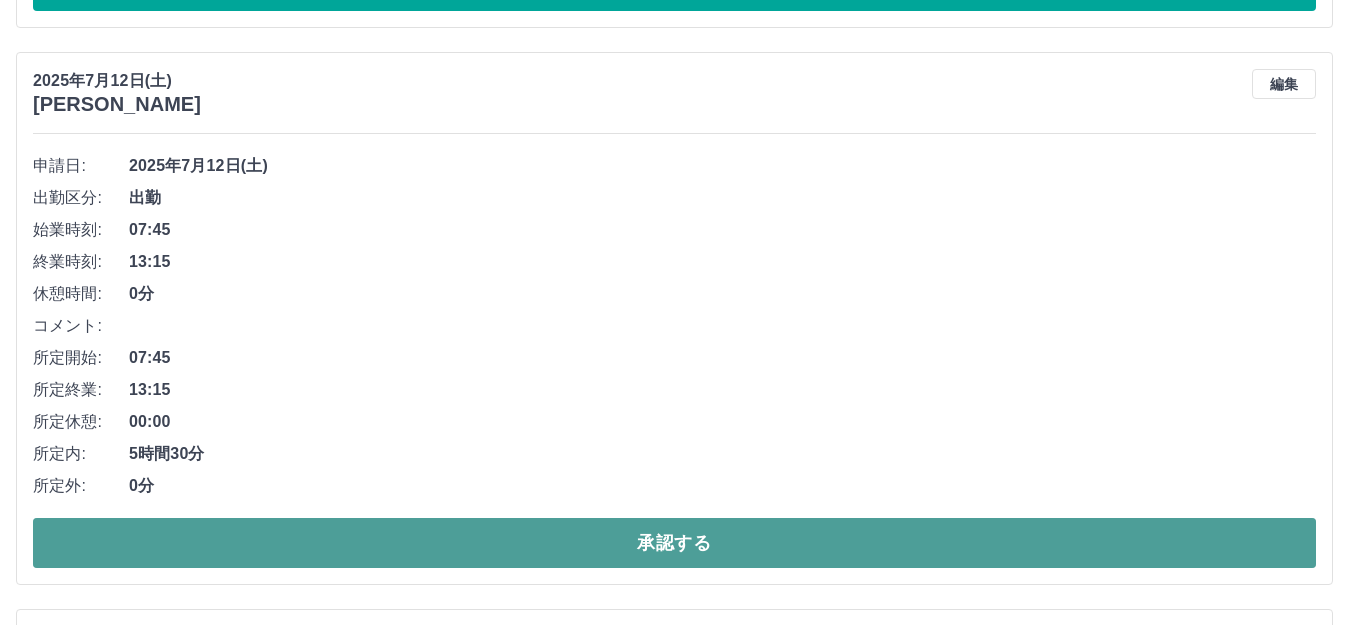 click on "承認する" at bounding box center (674, 543) 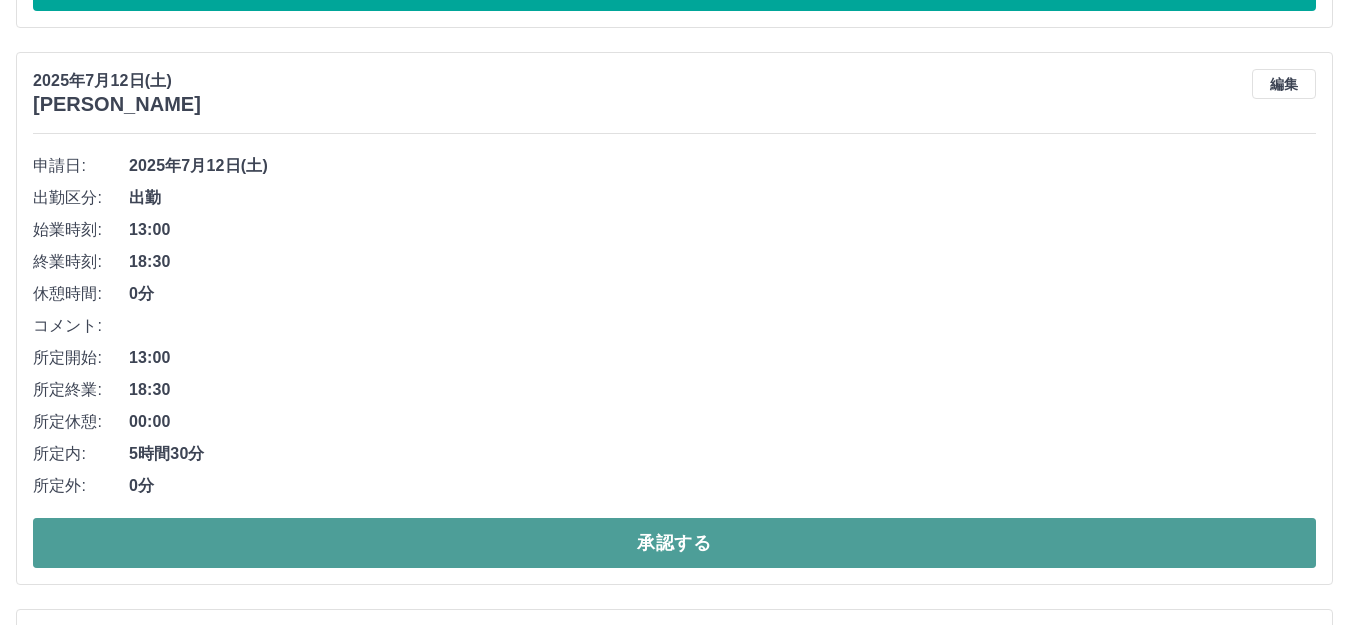 click on "承認する" at bounding box center (674, 543) 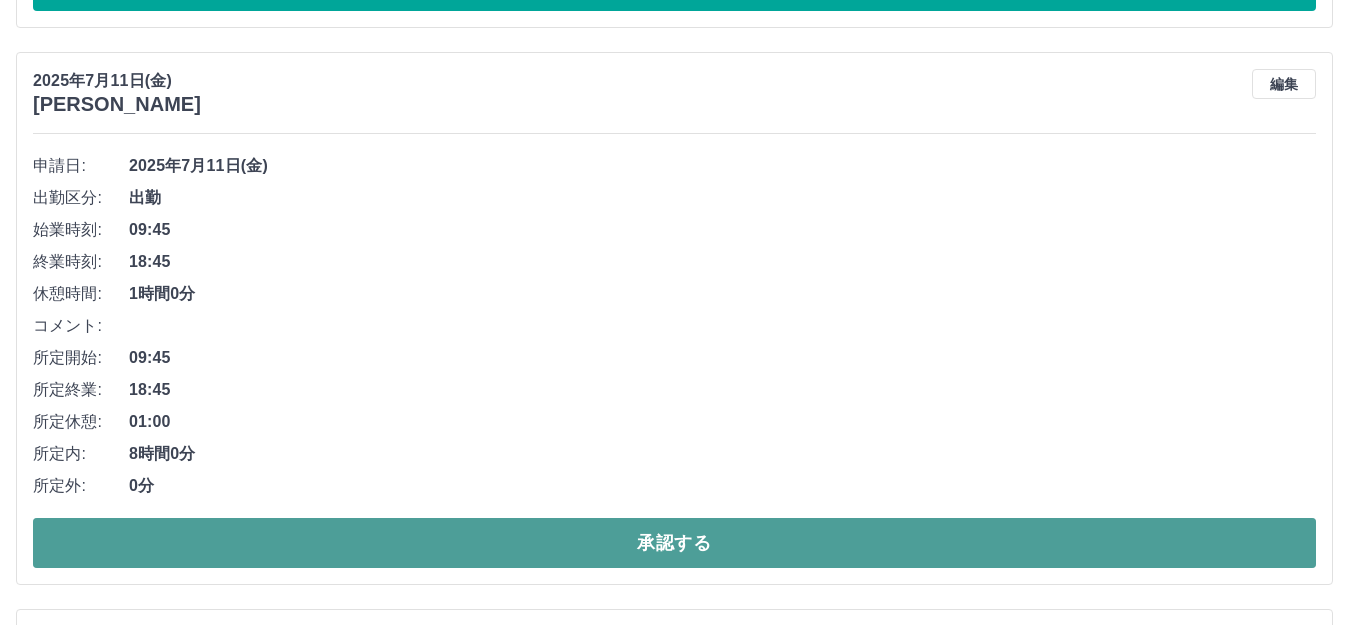 click on "承認する" at bounding box center [674, 543] 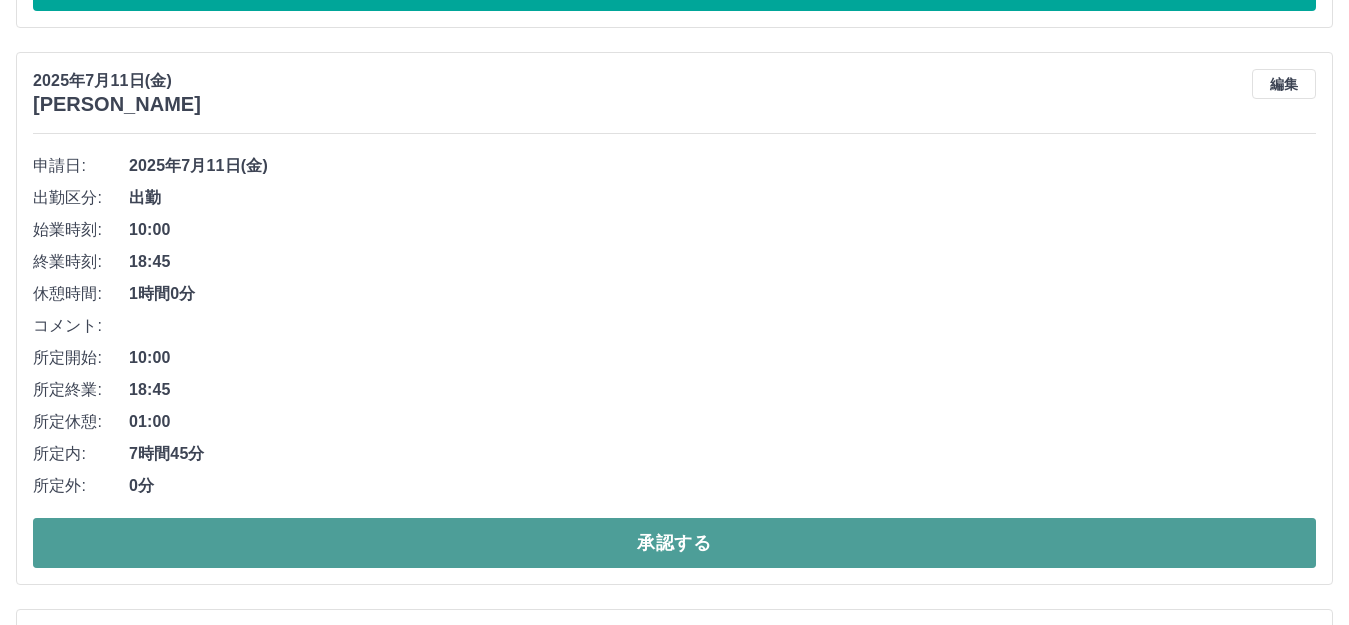 click on "承認する" at bounding box center (674, 543) 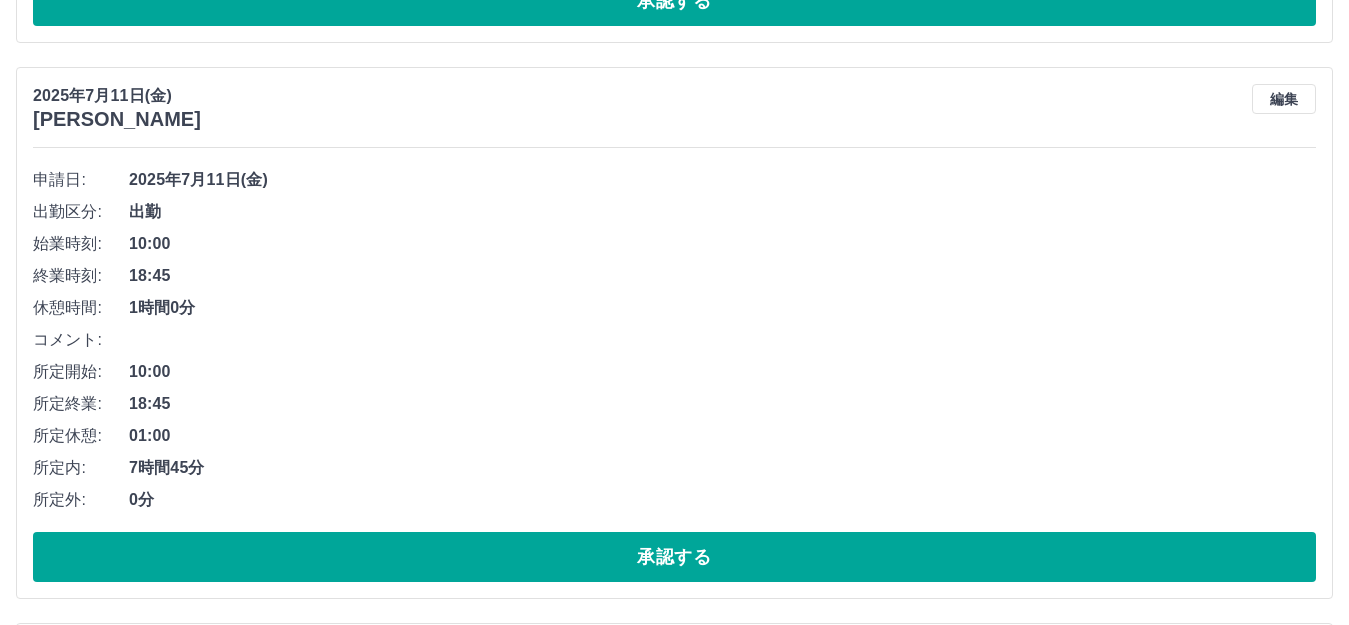 scroll, scrollTop: 2300, scrollLeft: 0, axis: vertical 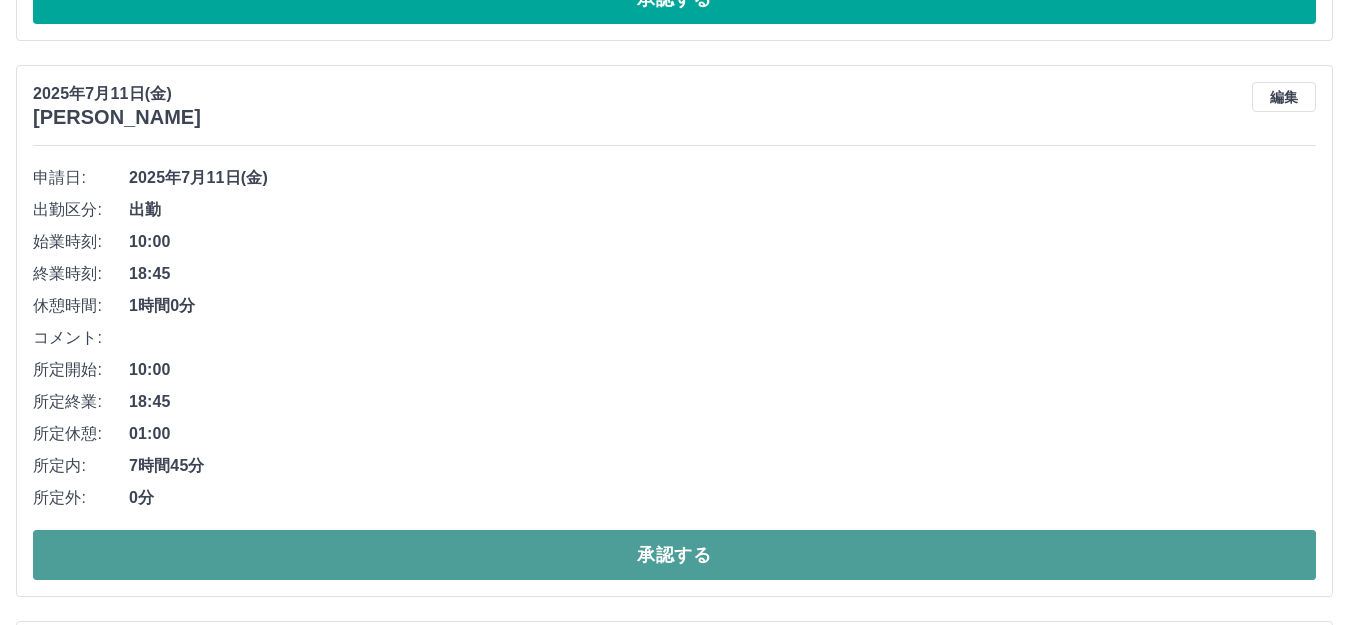 click on "承認する" at bounding box center (674, 555) 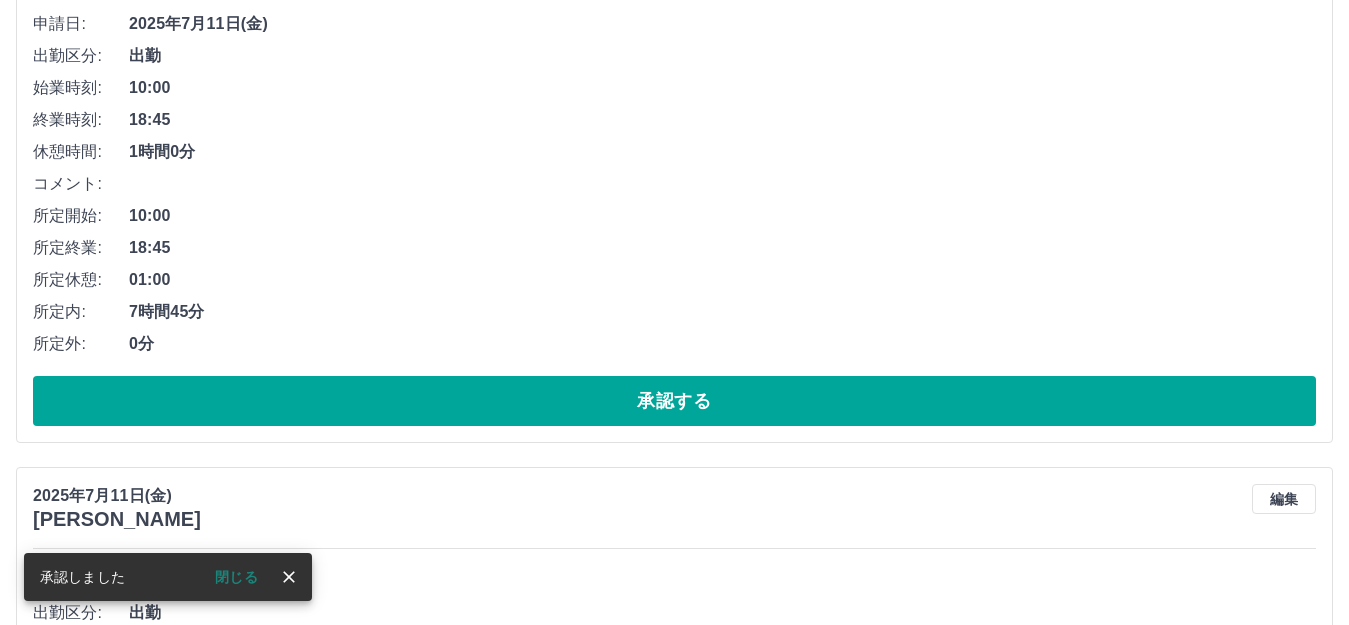 scroll, scrollTop: 2800, scrollLeft: 0, axis: vertical 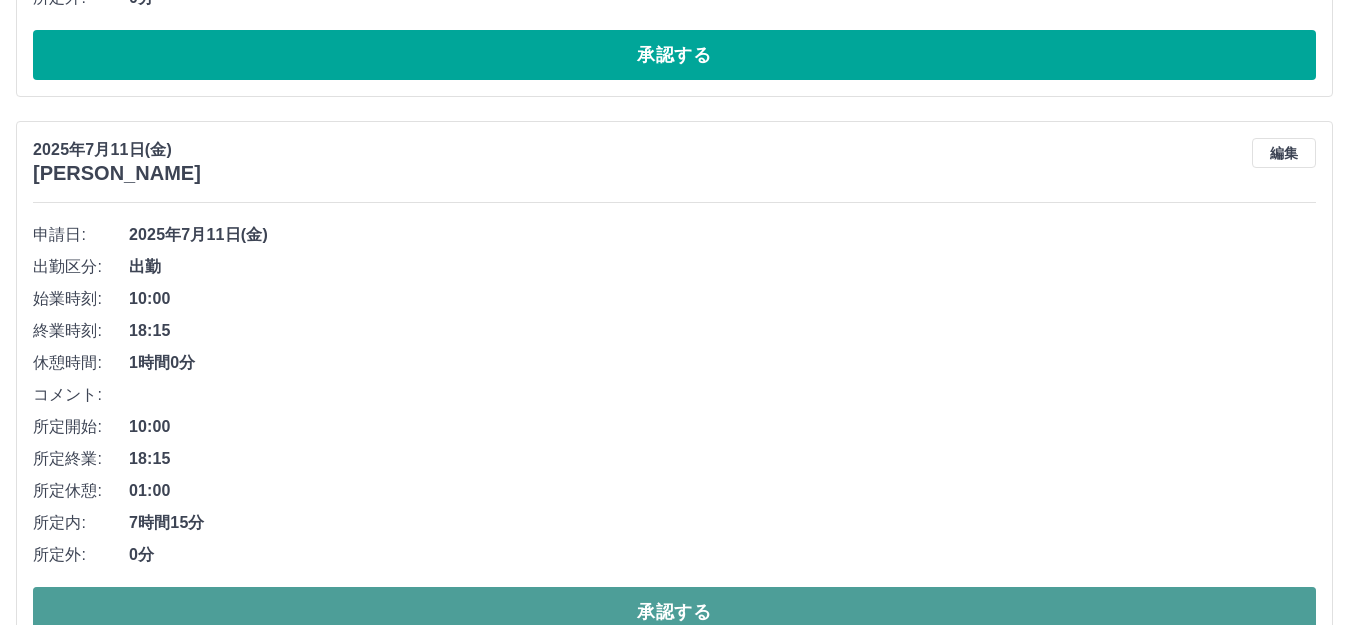 click on "承認する" at bounding box center (674, 612) 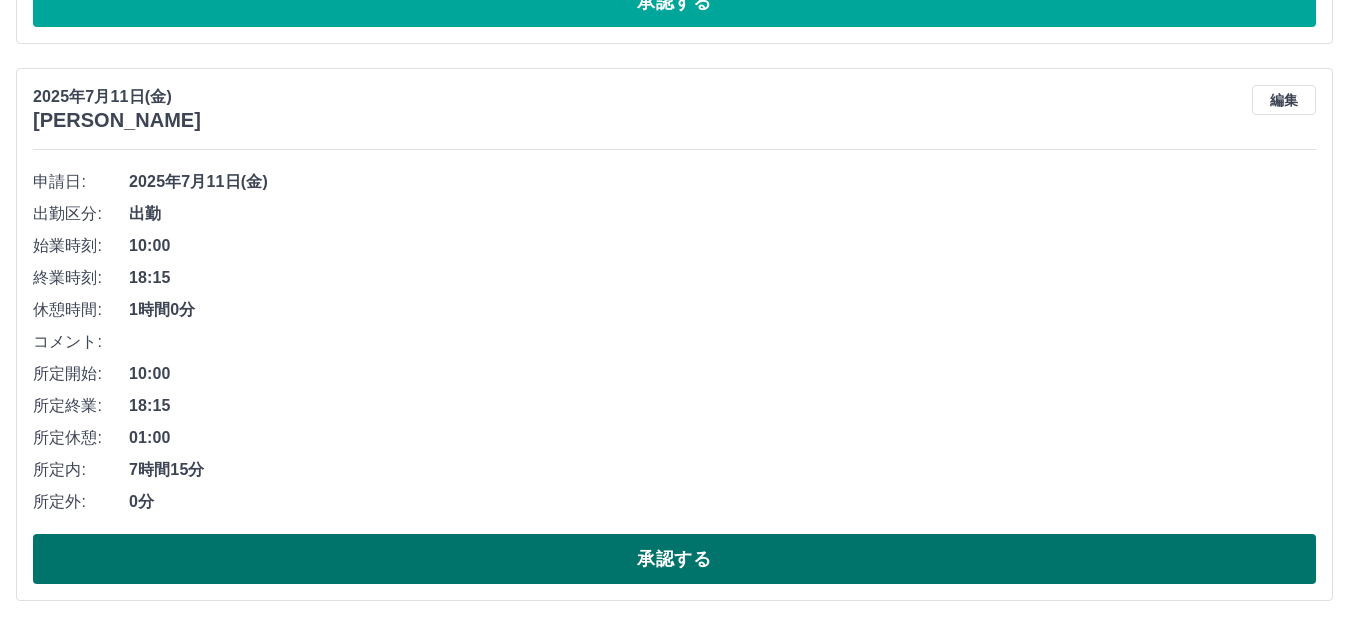 scroll, scrollTop: 1300, scrollLeft: 0, axis: vertical 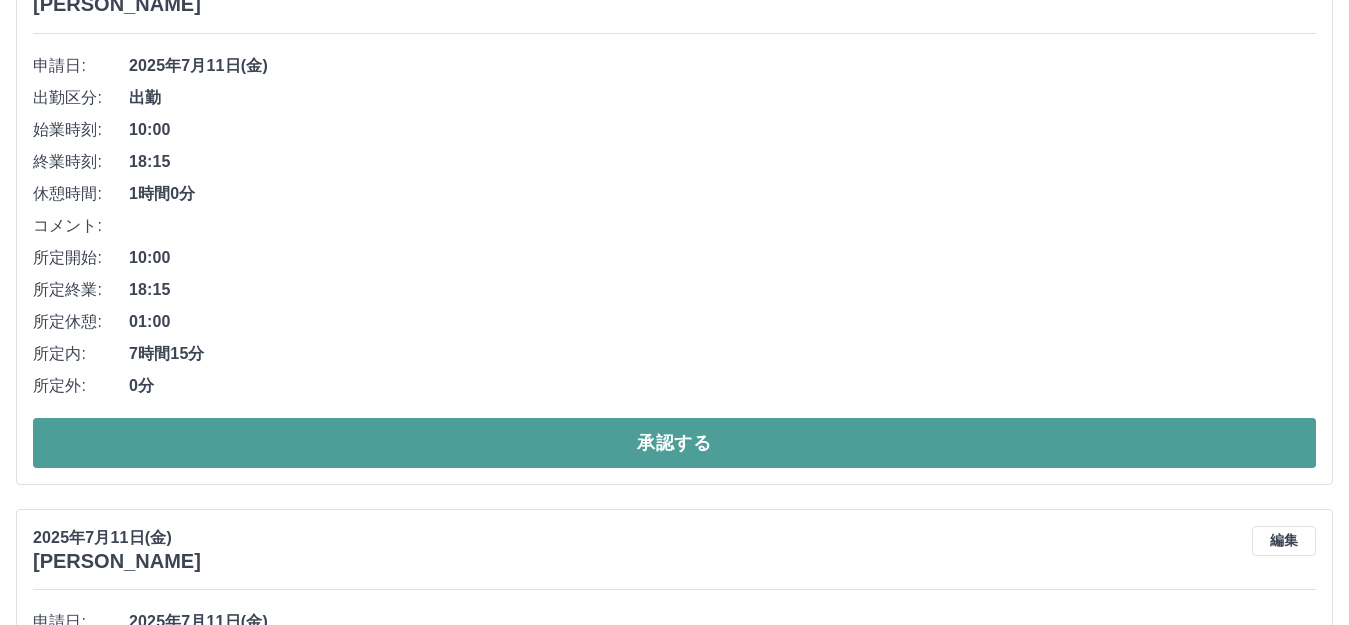 click on "承認する" at bounding box center [674, 443] 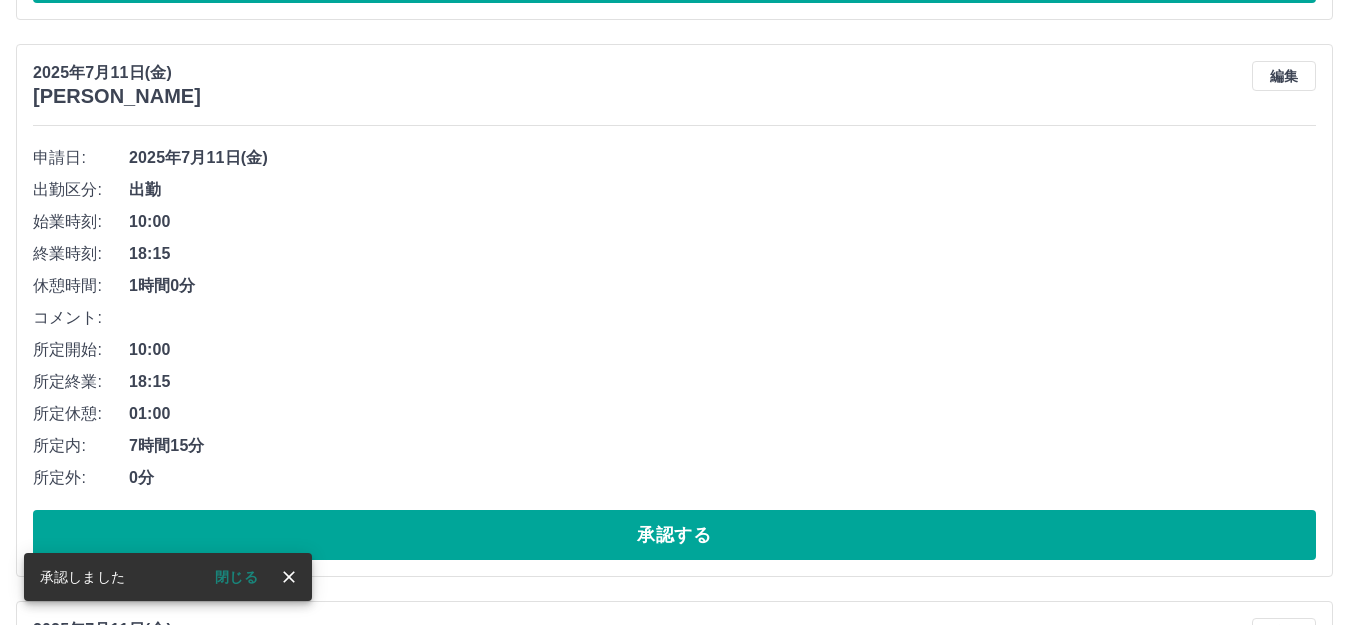 scroll, scrollTop: 1243, scrollLeft: 0, axis: vertical 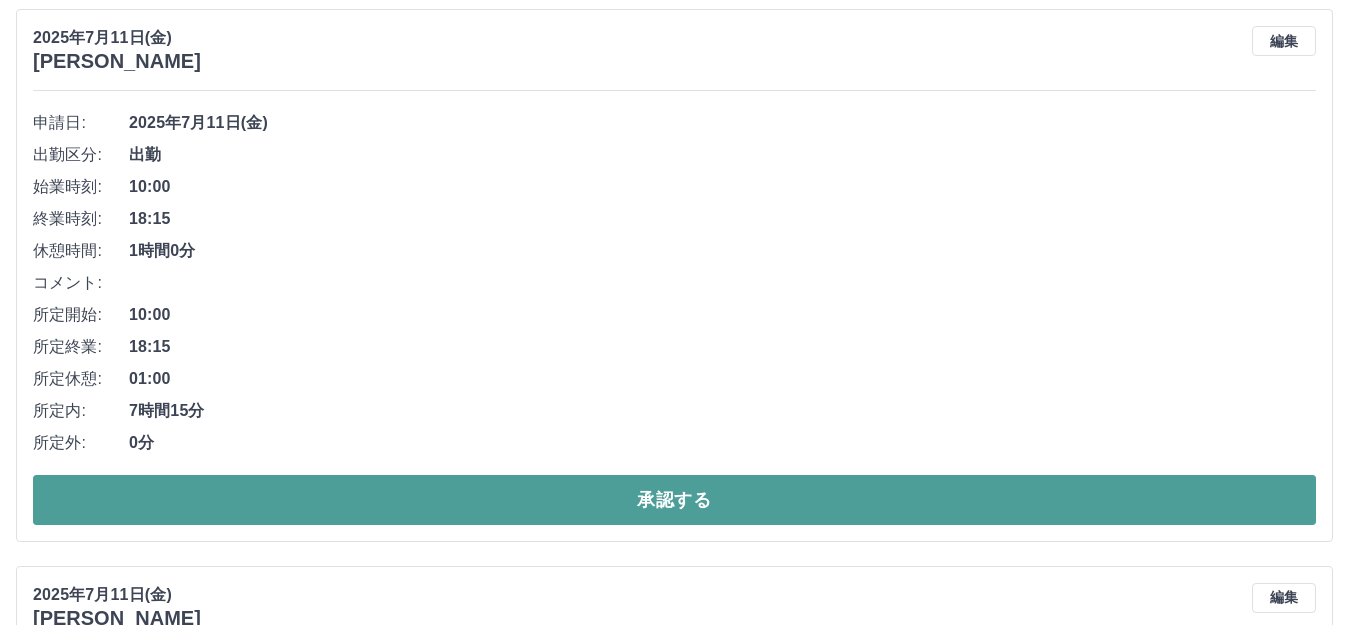 click on "承認する" at bounding box center (674, 500) 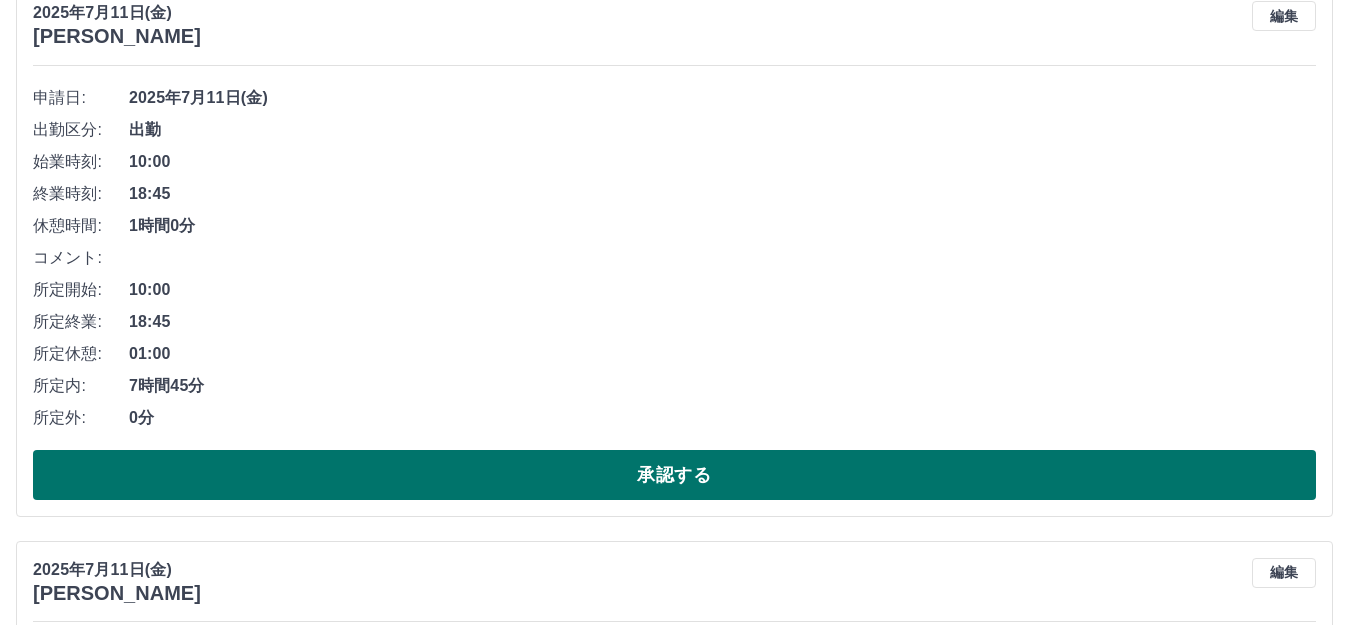 scroll, scrollTop: 1286, scrollLeft: 0, axis: vertical 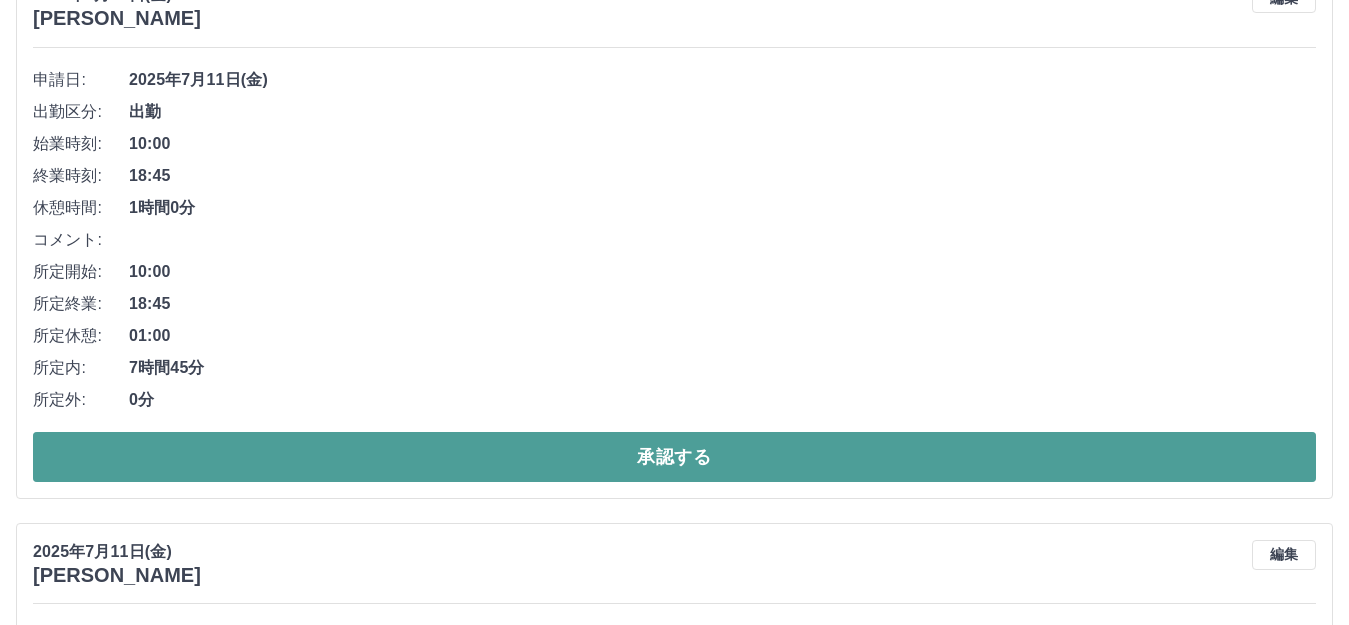 click on "承認する" at bounding box center (674, 457) 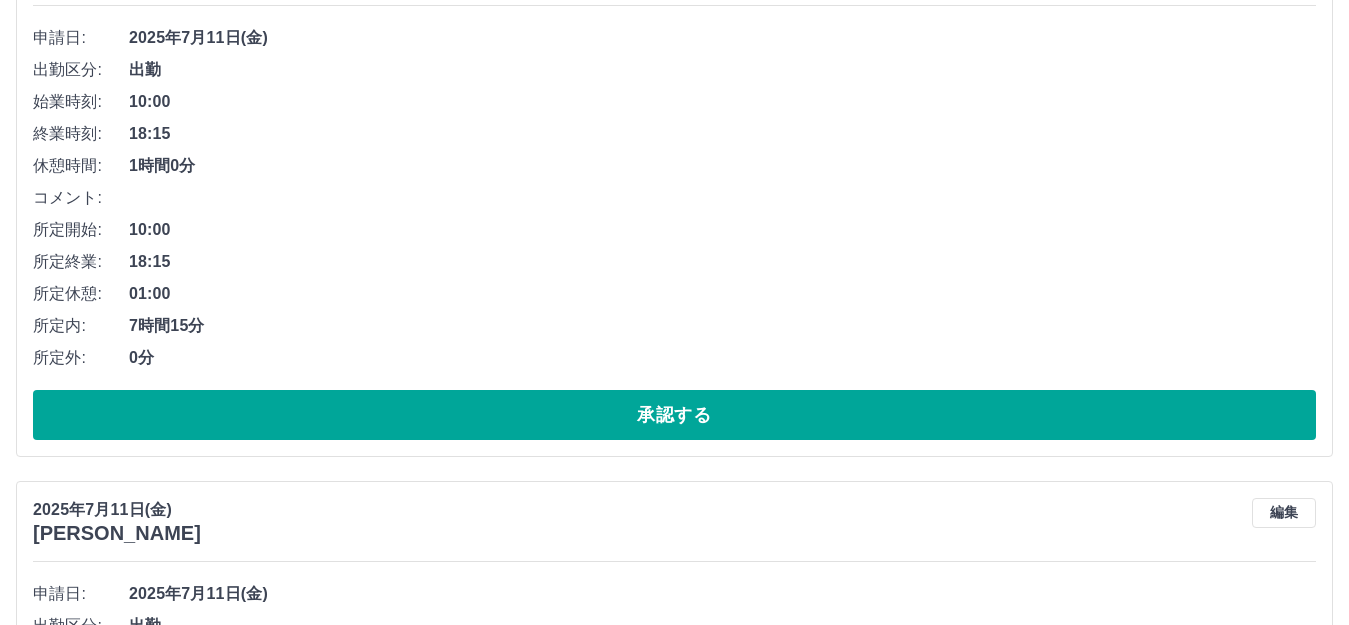 scroll, scrollTop: 1329, scrollLeft: 0, axis: vertical 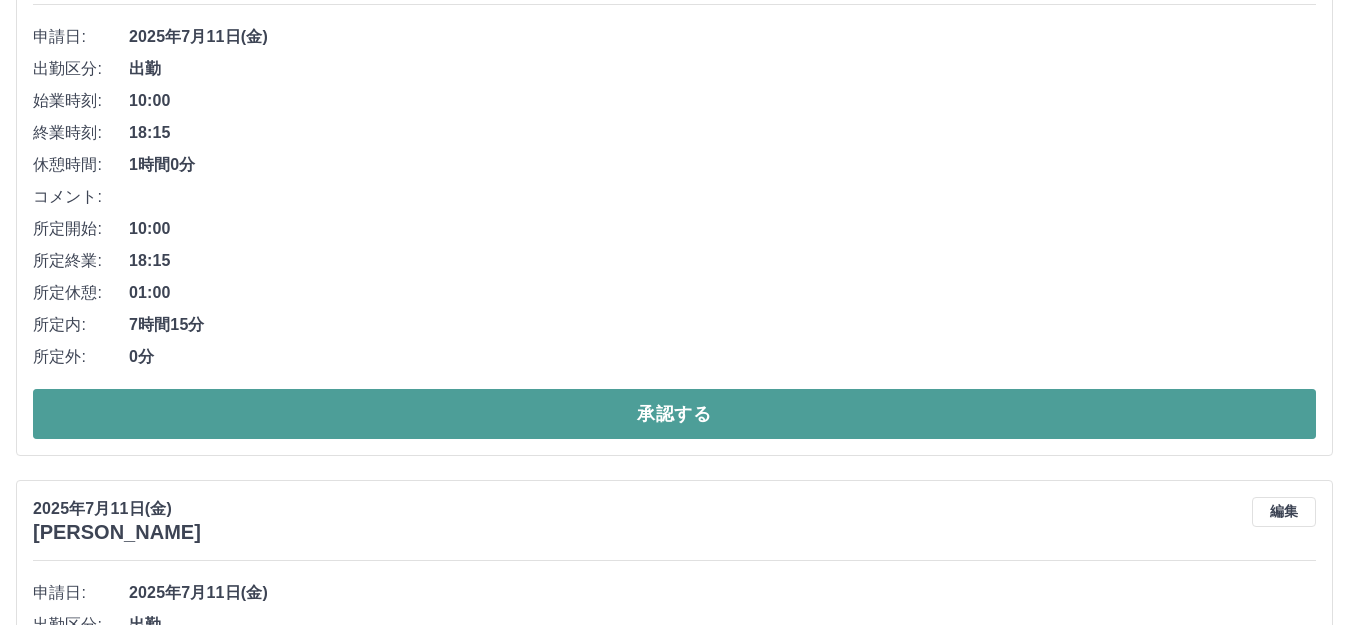 click on "承認する" at bounding box center (674, 414) 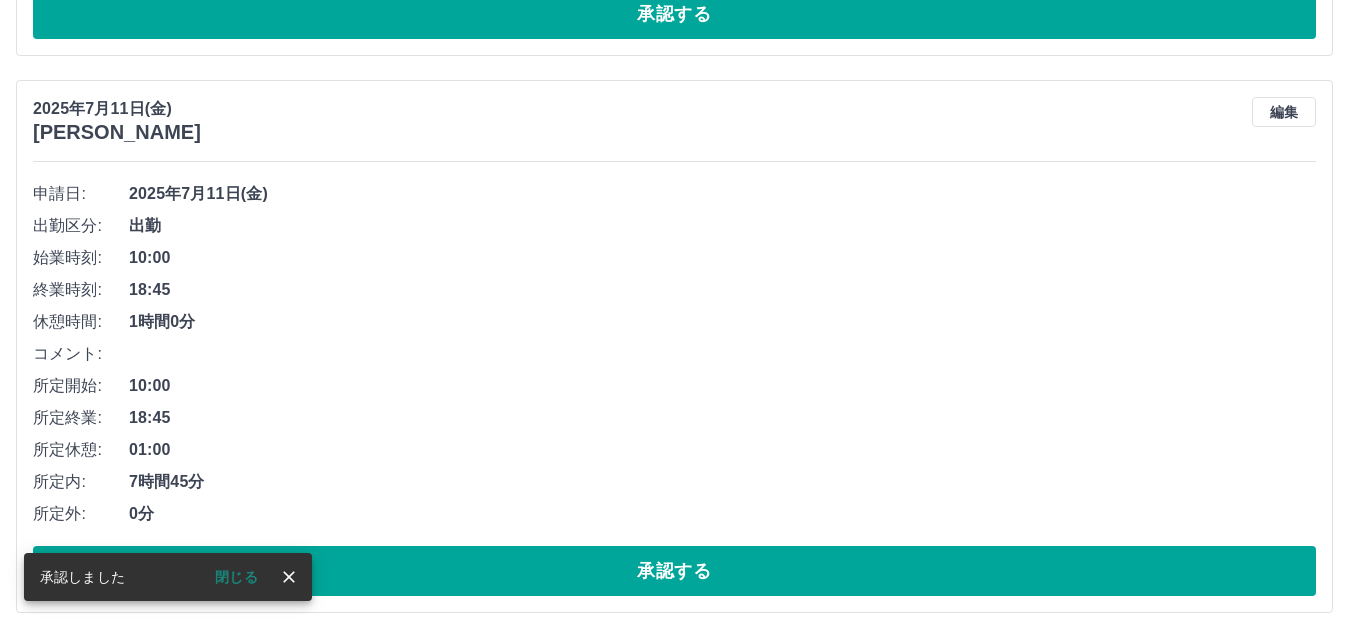 scroll, scrollTop: 1272, scrollLeft: 0, axis: vertical 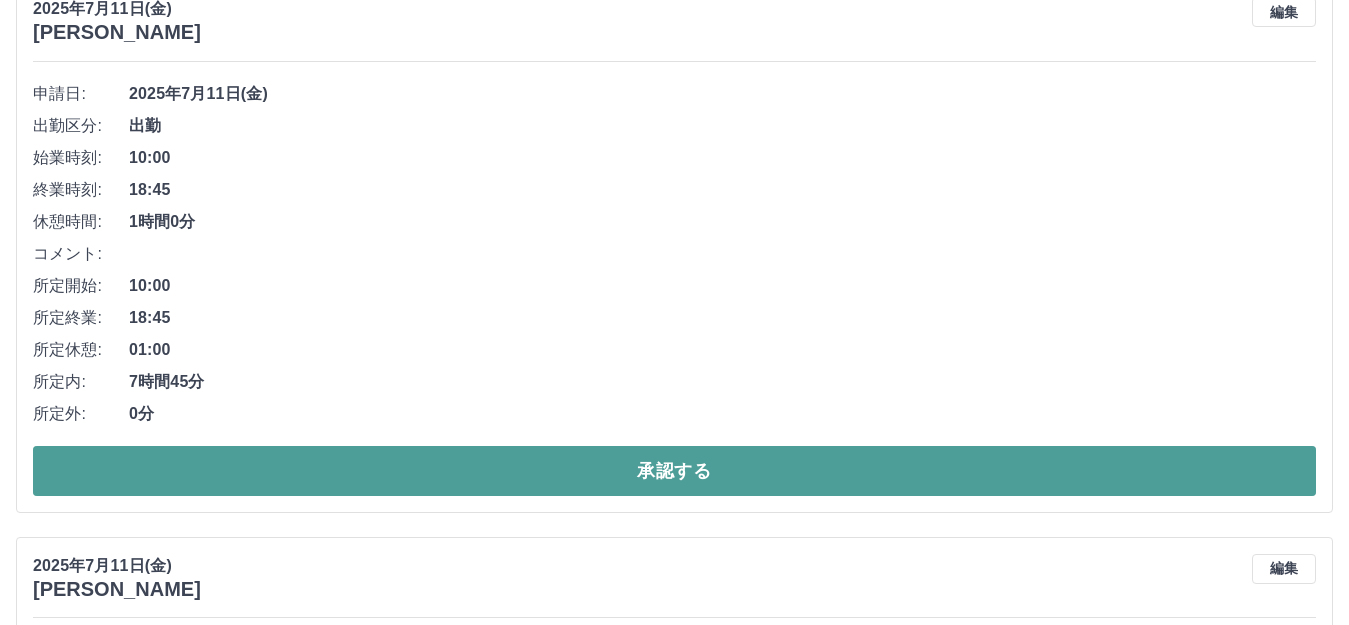 click on "承認する" at bounding box center [674, 471] 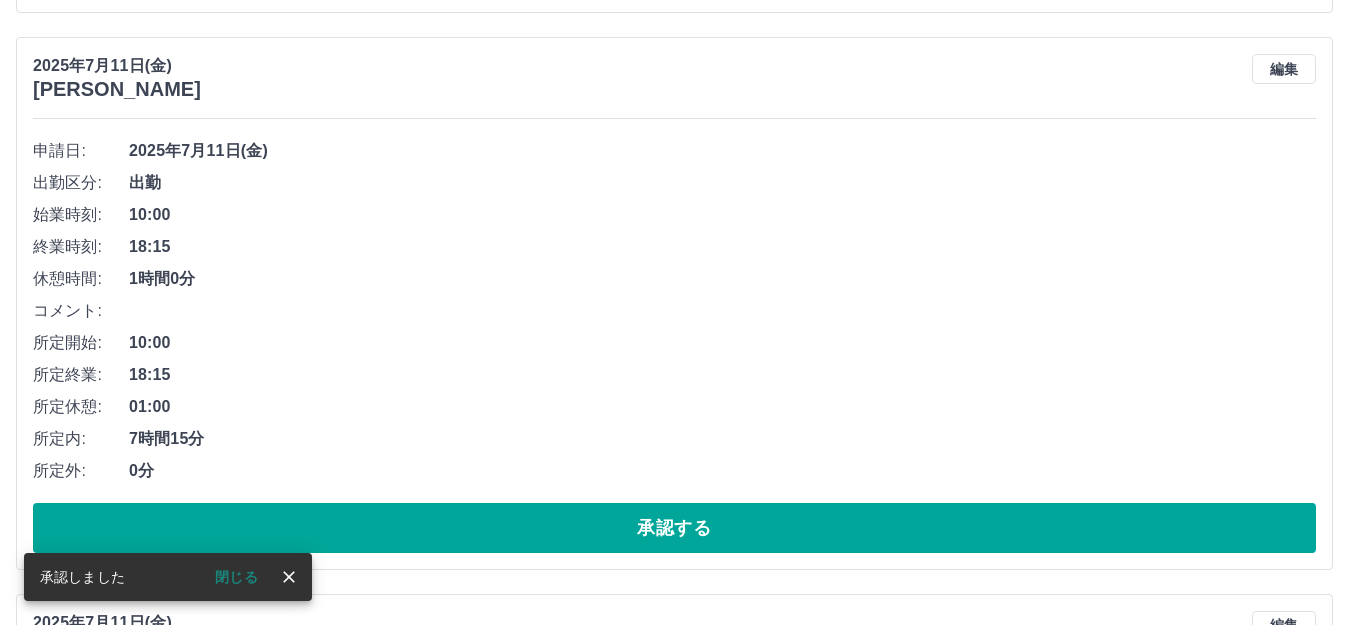 scroll, scrollTop: 1315, scrollLeft: 0, axis: vertical 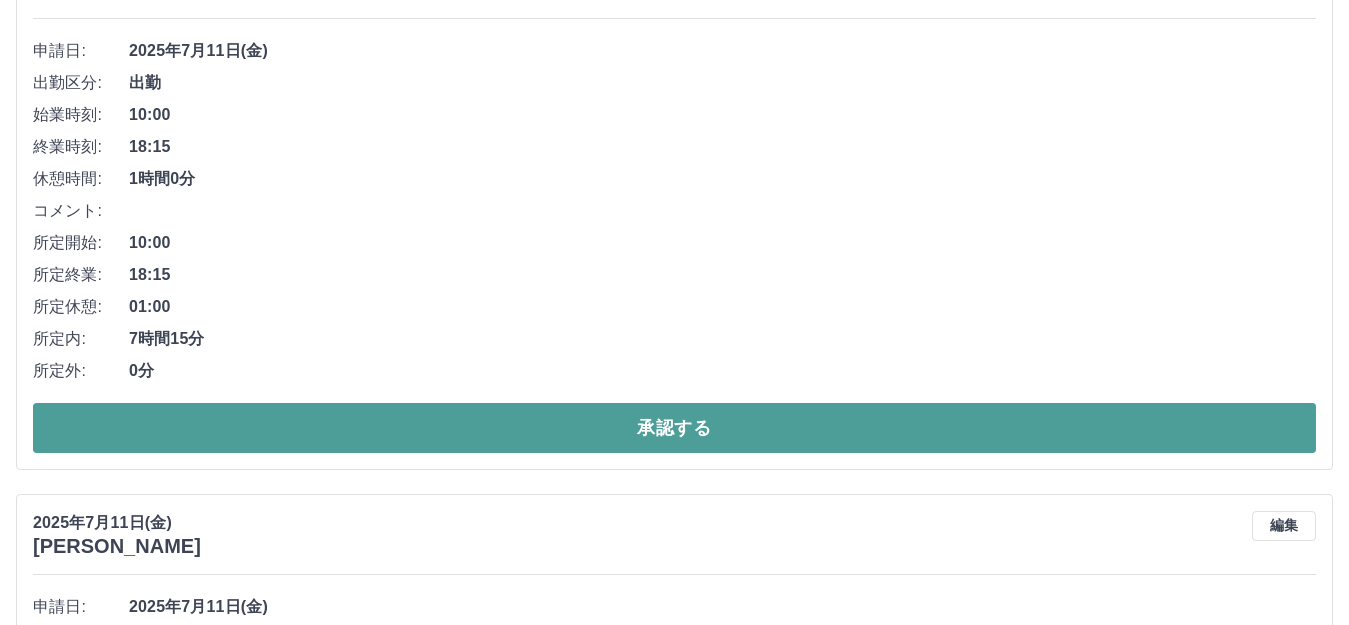 click on "承認する" at bounding box center (674, 428) 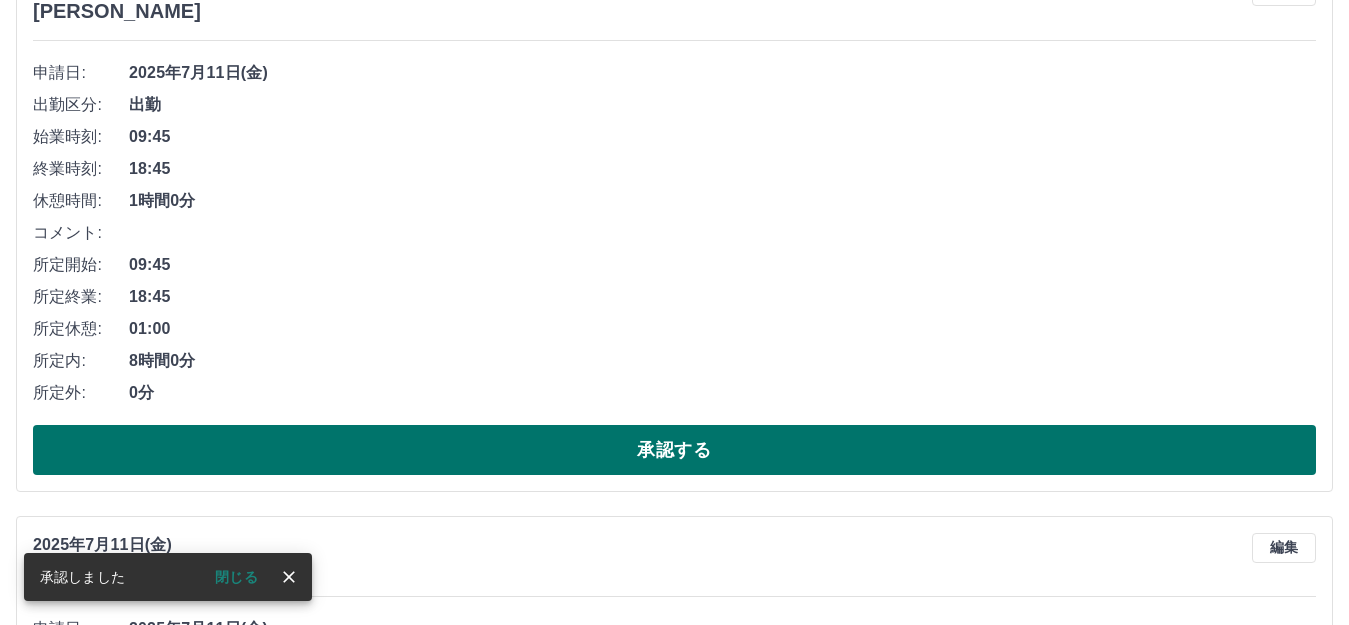 scroll, scrollTop: 1258, scrollLeft: 0, axis: vertical 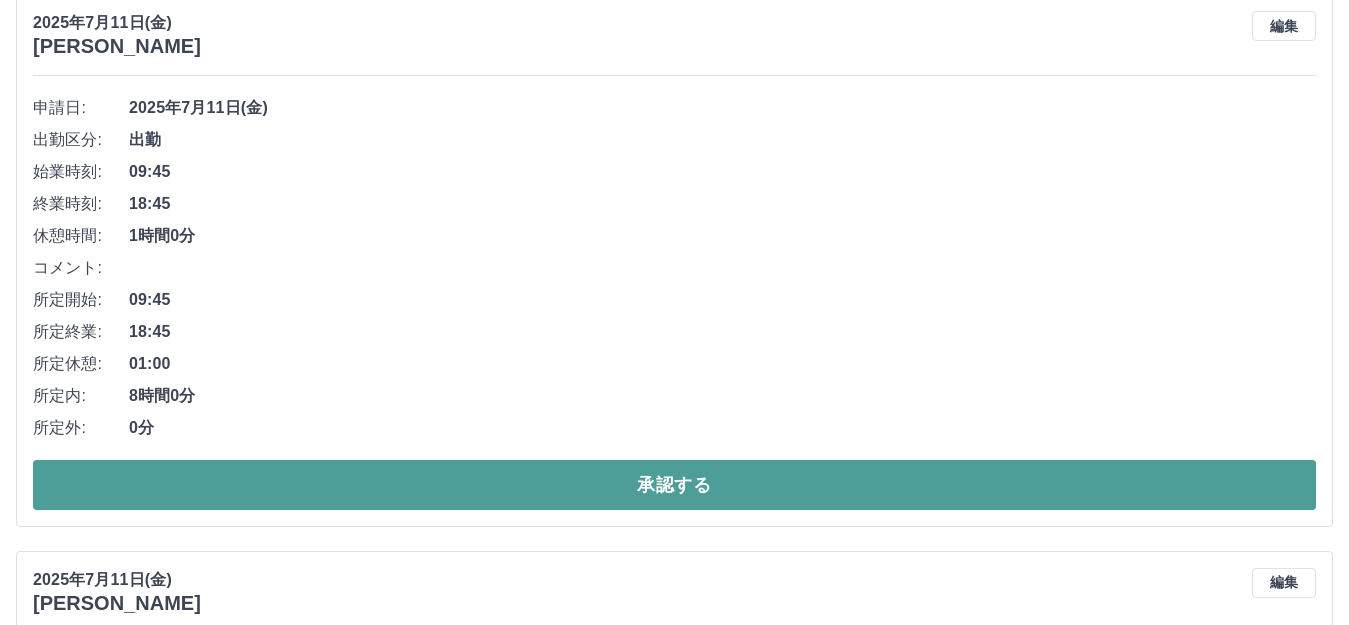 click on "承認する" at bounding box center (674, 485) 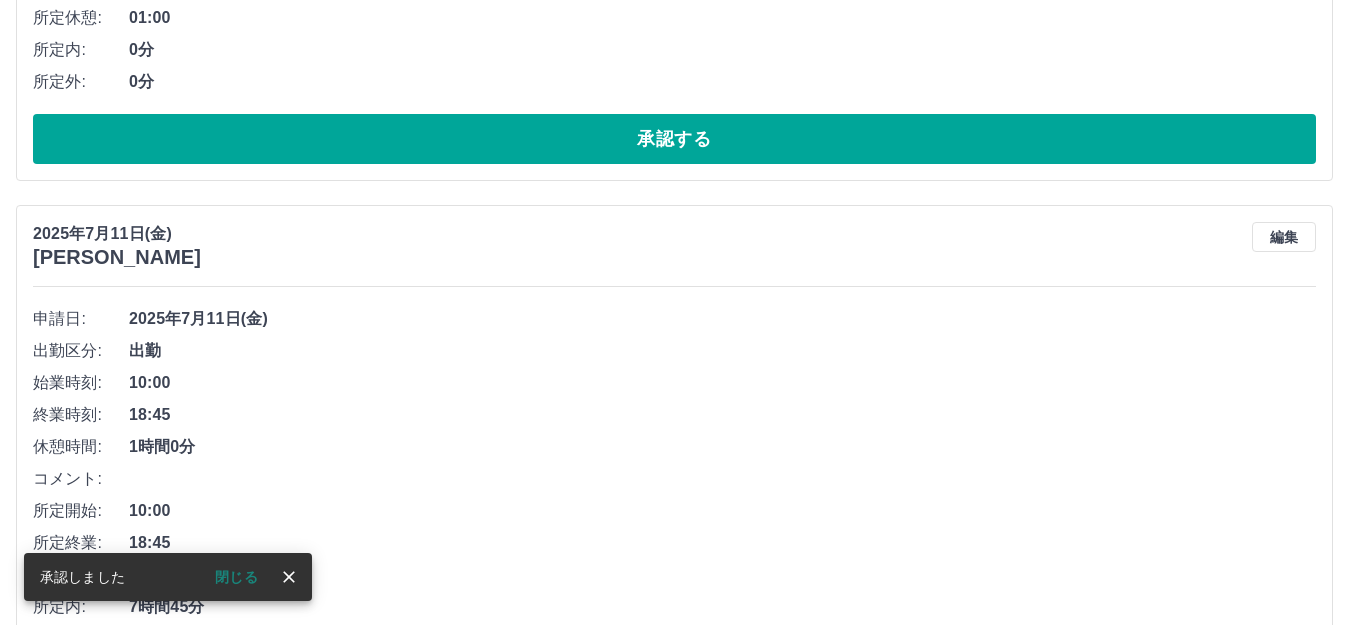 scroll, scrollTop: 1201, scrollLeft: 0, axis: vertical 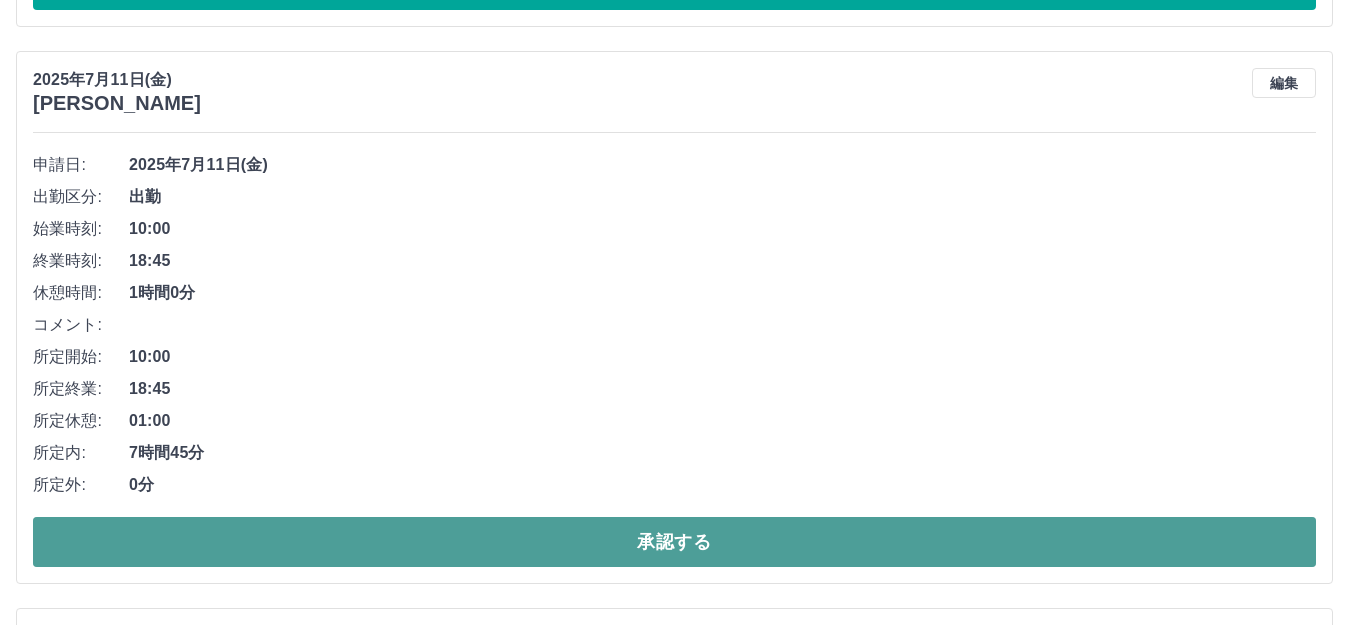 click on "承認する" at bounding box center [674, 542] 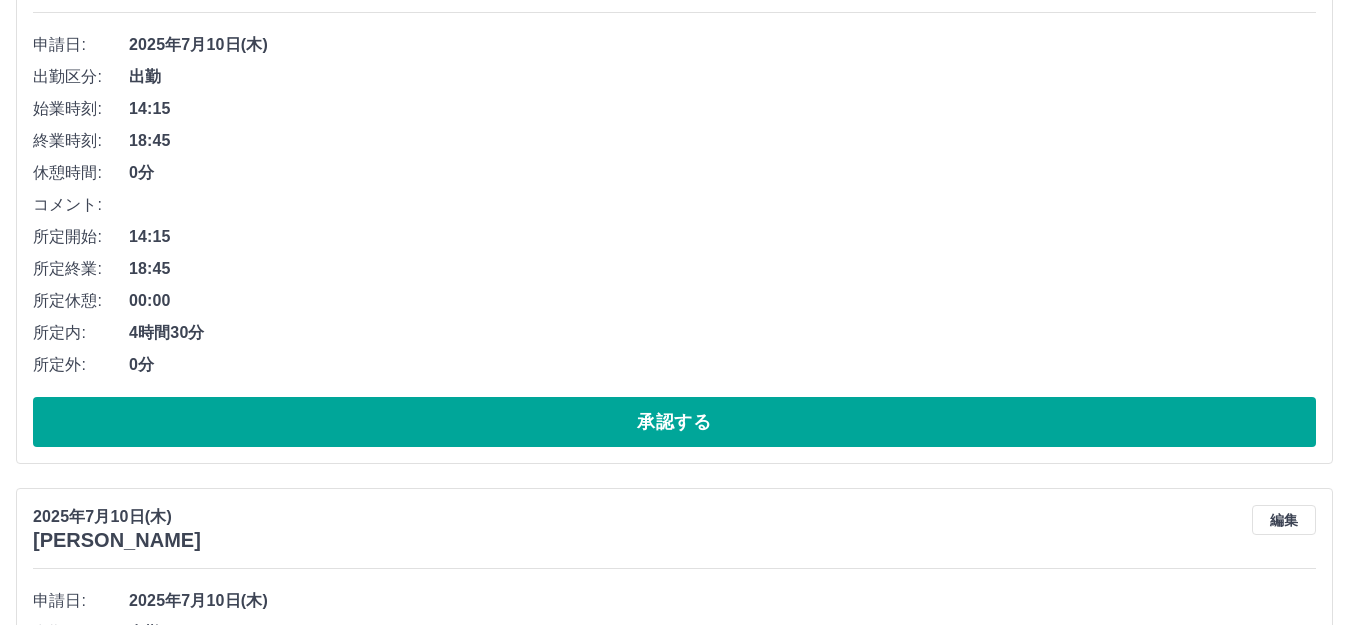 scroll, scrollTop: 1901, scrollLeft: 0, axis: vertical 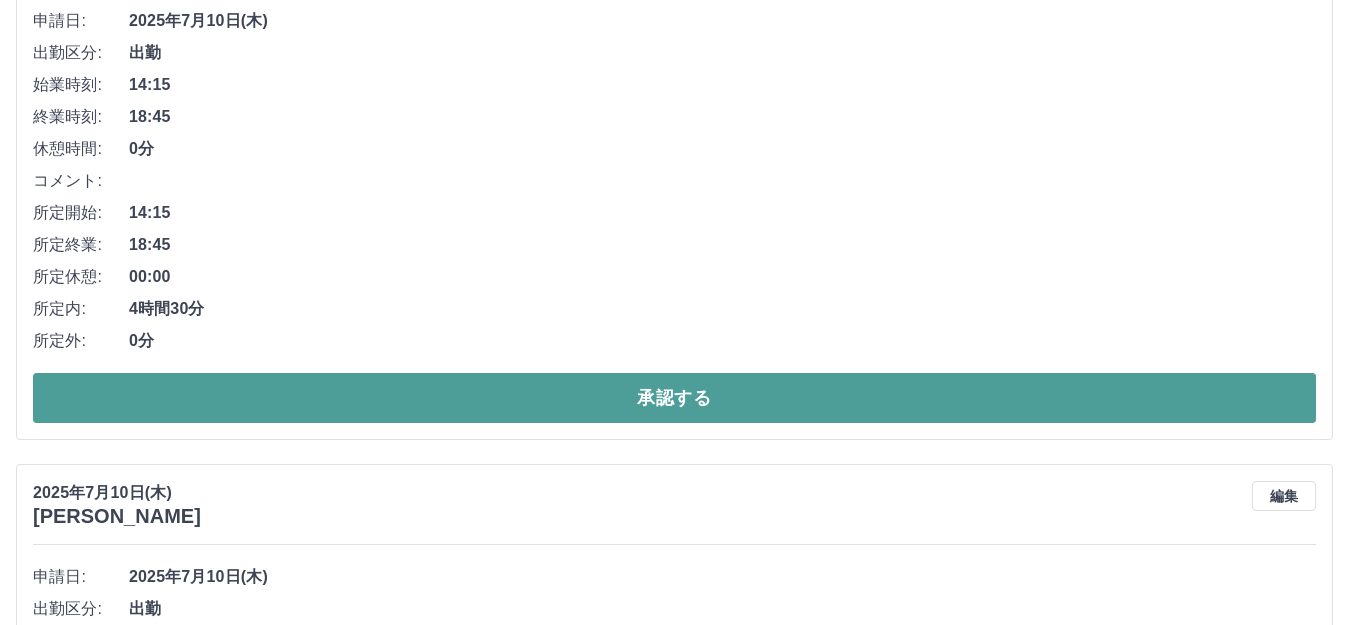 click on "承認する" at bounding box center (674, 398) 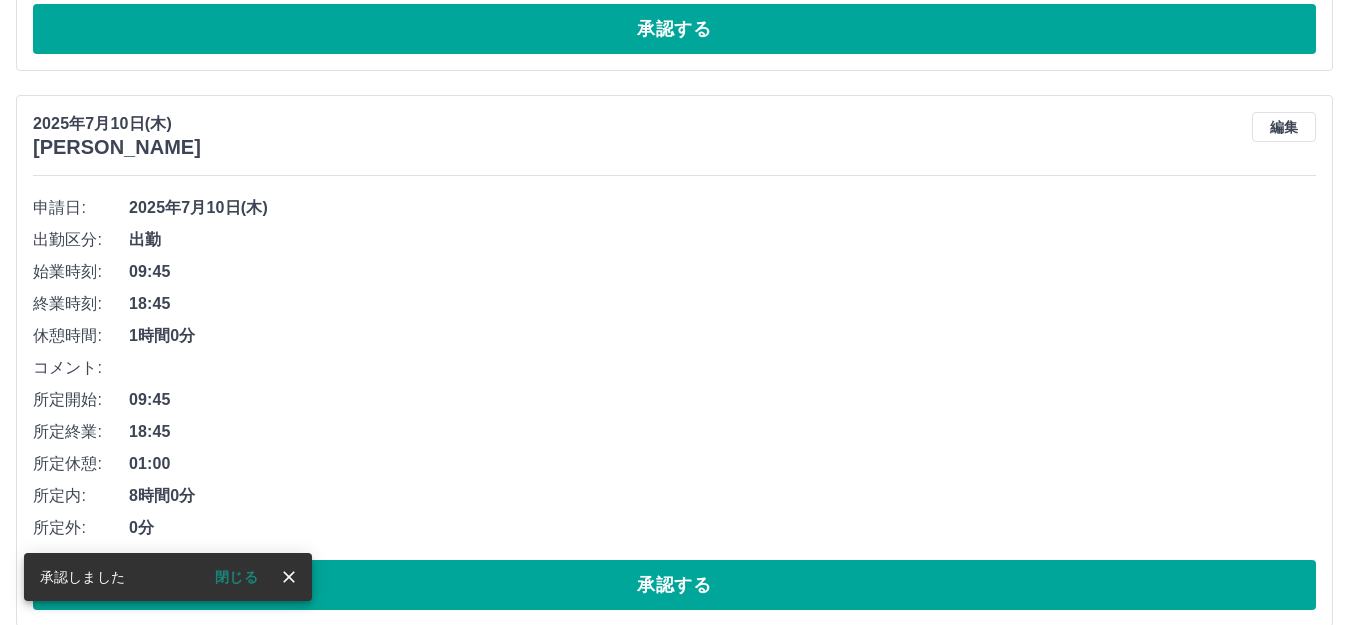 scroll, scrollTop: 2345, scrollLeft: 0, axis: vertical 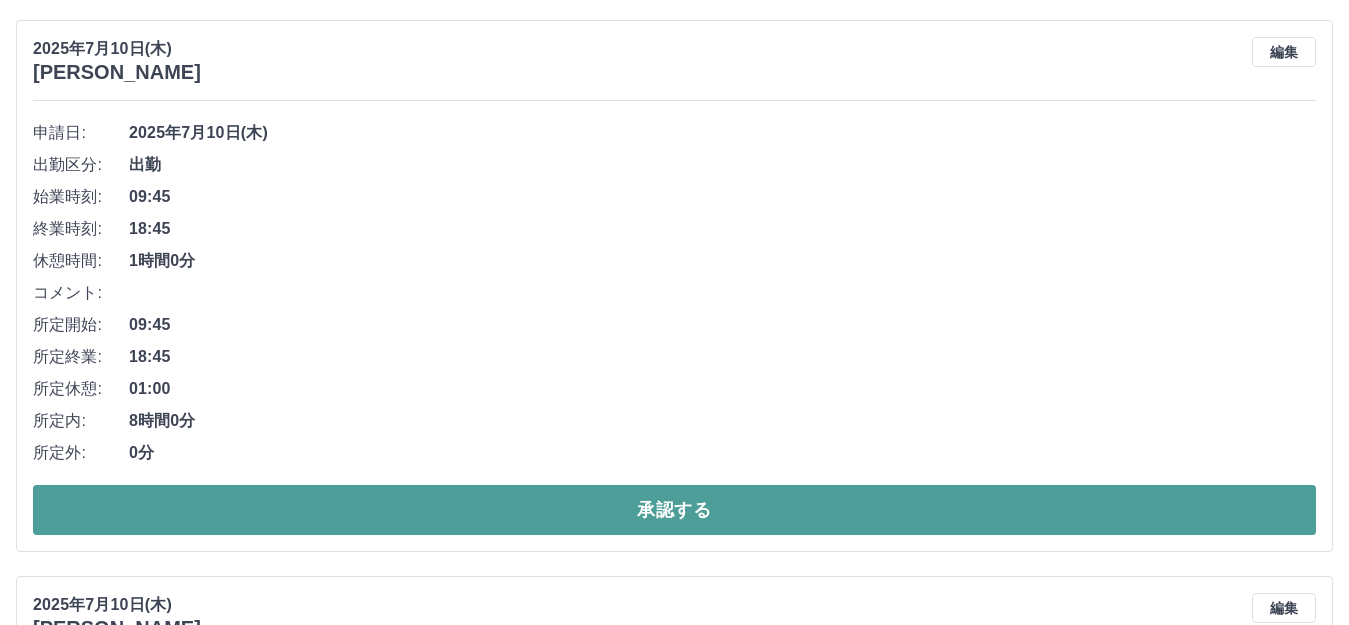 click on "承認する" at bounding box center [674, 510] 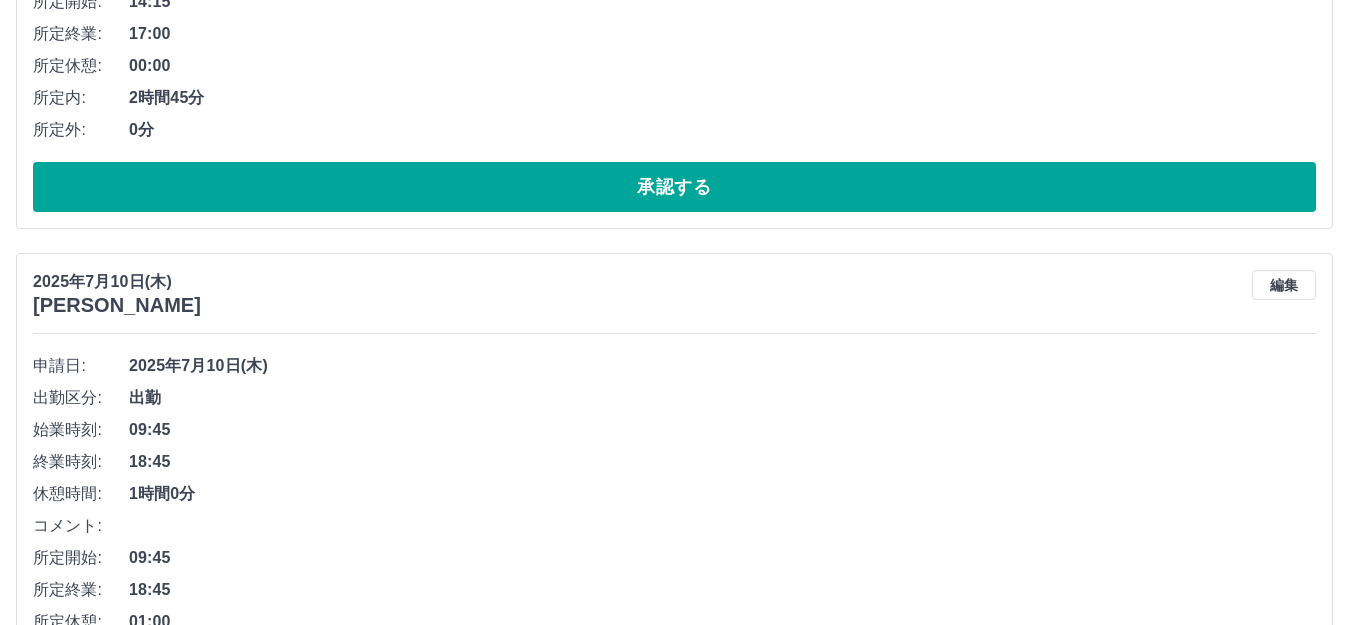scroll, scrollTop: 2289, scrollLeft: 0, axis: vertical 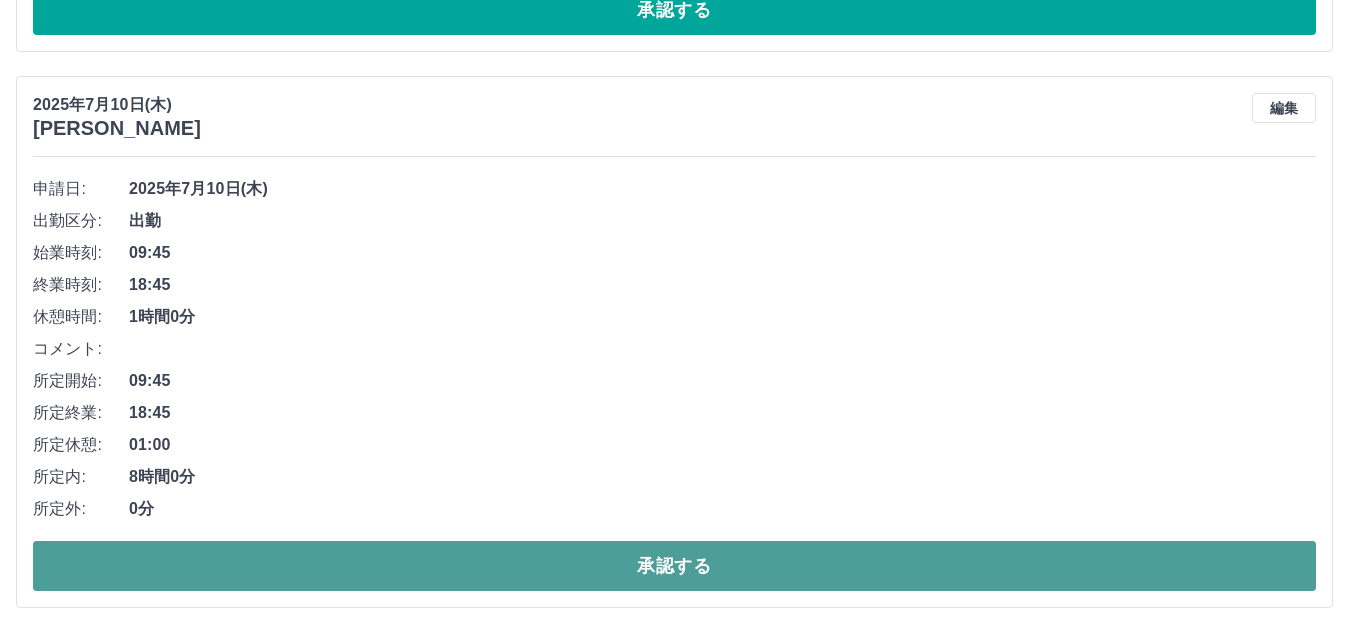 click on "承認する" at bounding box center [674, 566] 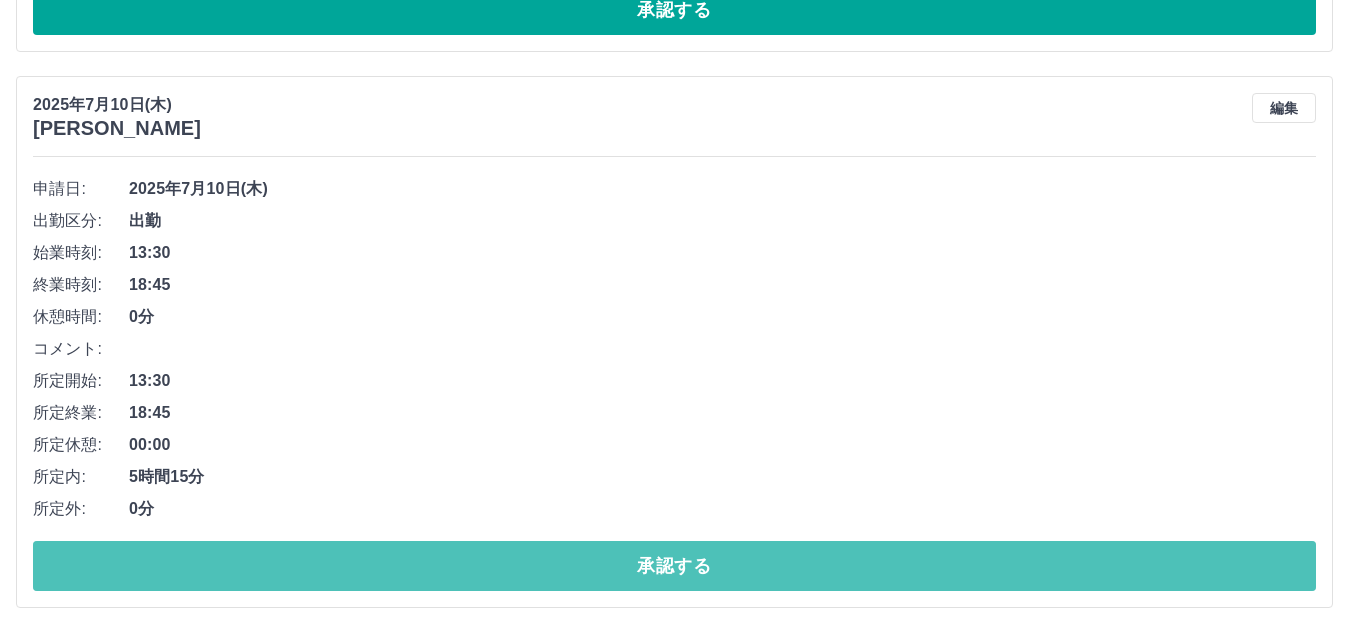 click on "承認する" at bounding box center [674, 566] 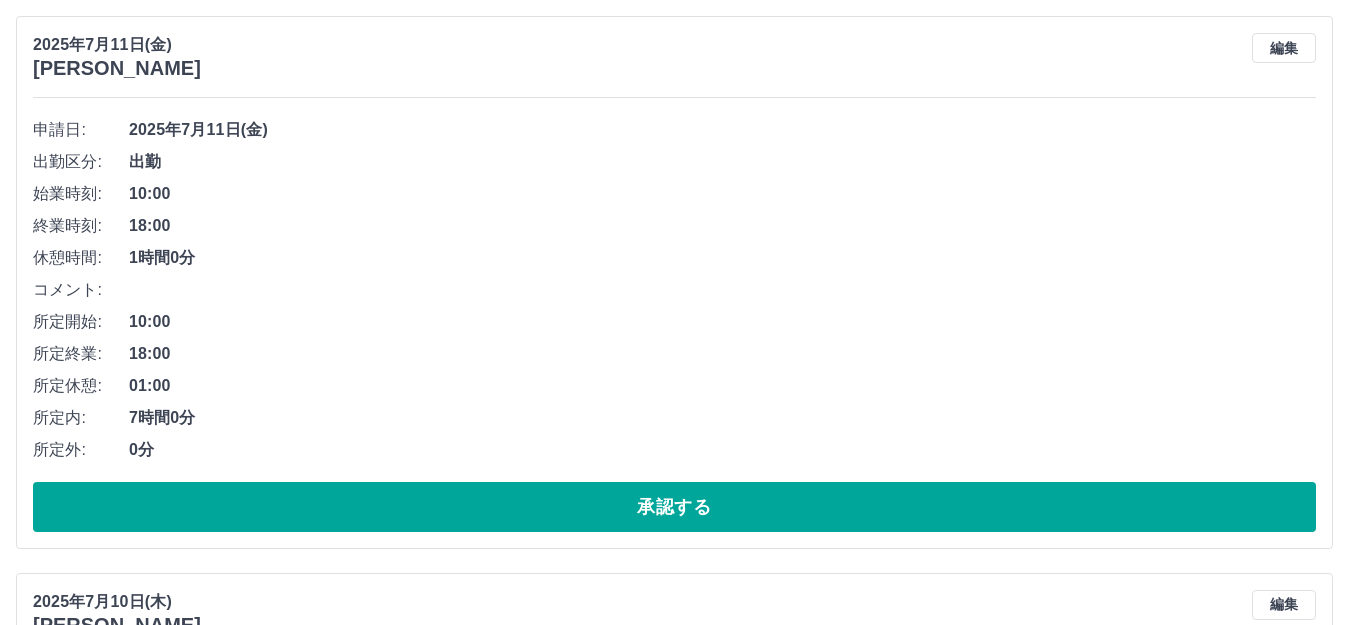 scroll, scrollTop: 1200, scrollLeft: 0, axis: vertical 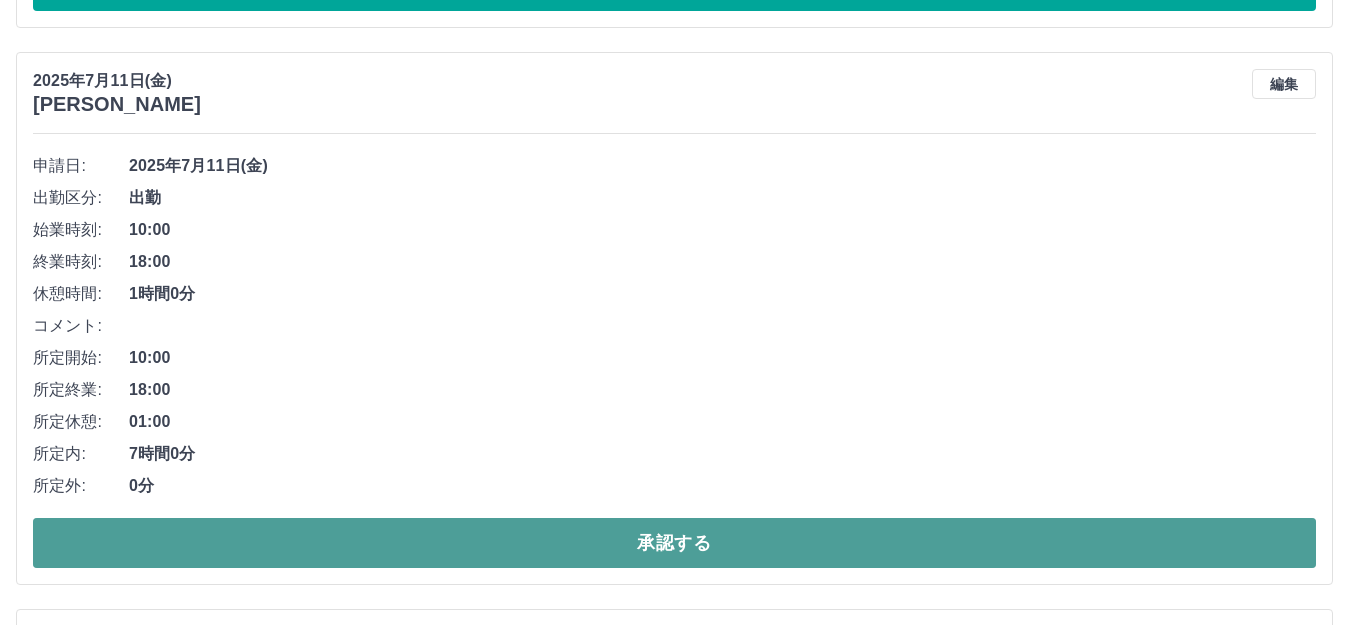 click on "承認する" at bounding box center [674, 543] 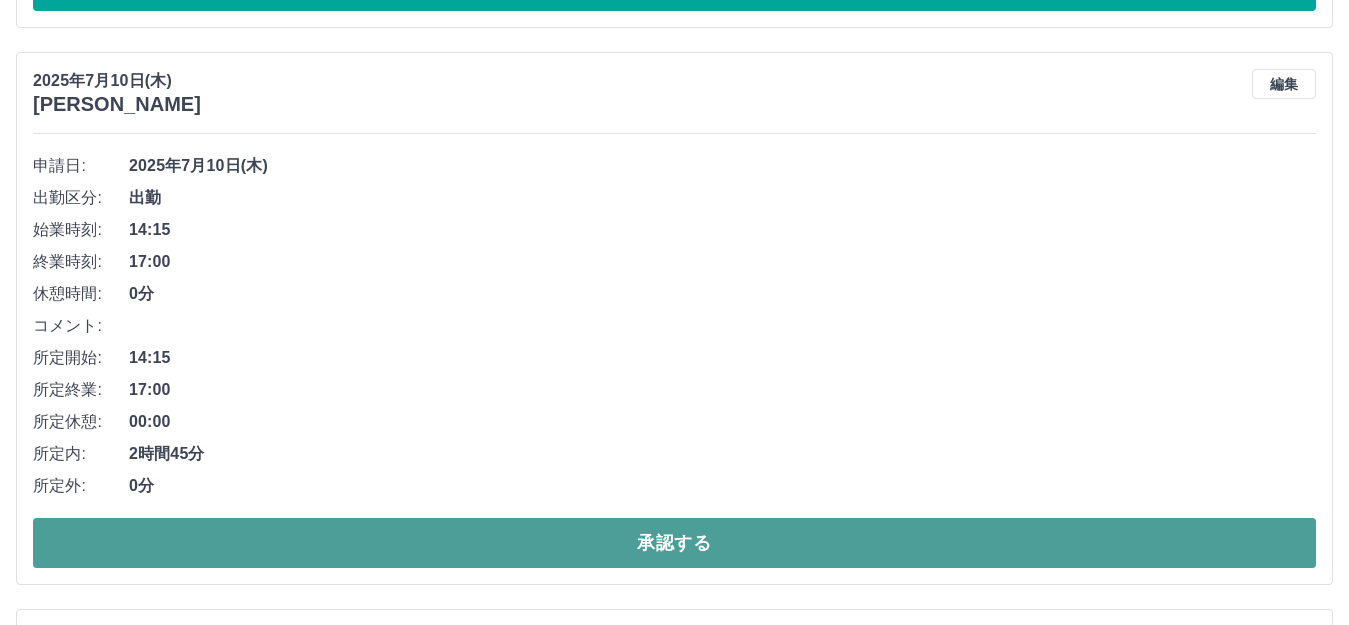 click on "承認する" at bounding box center (674, 543) 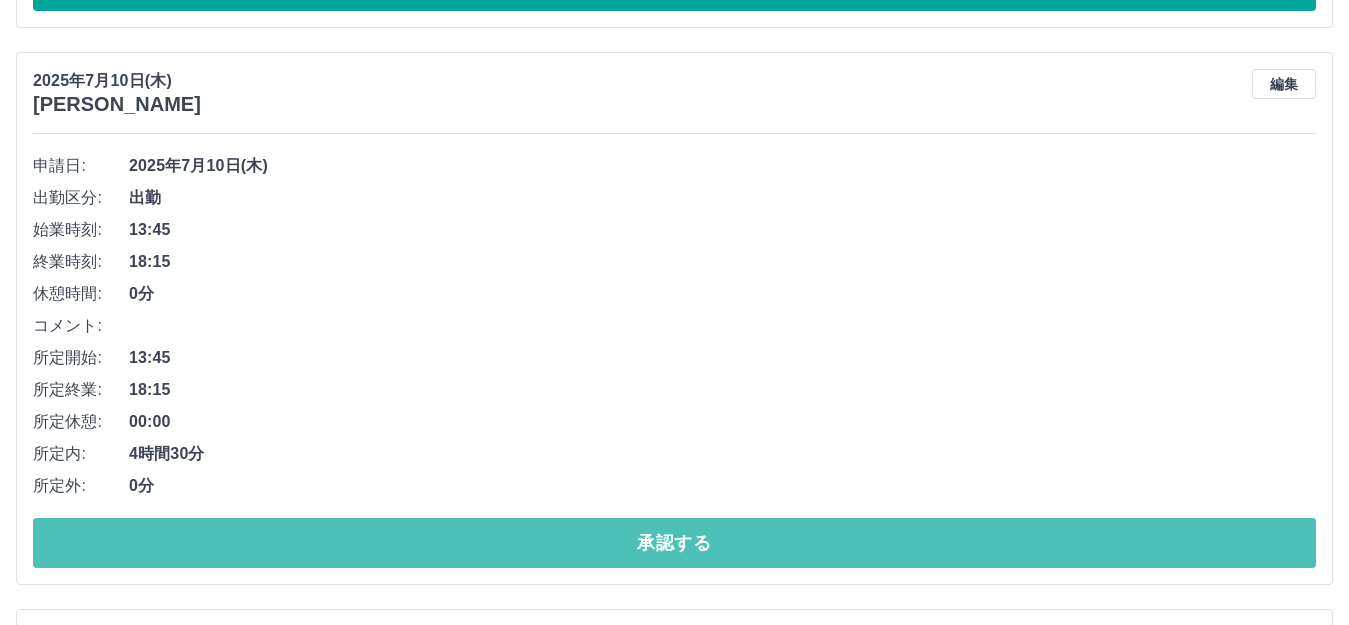 click on "承認する" at bounding box center (674, 543) 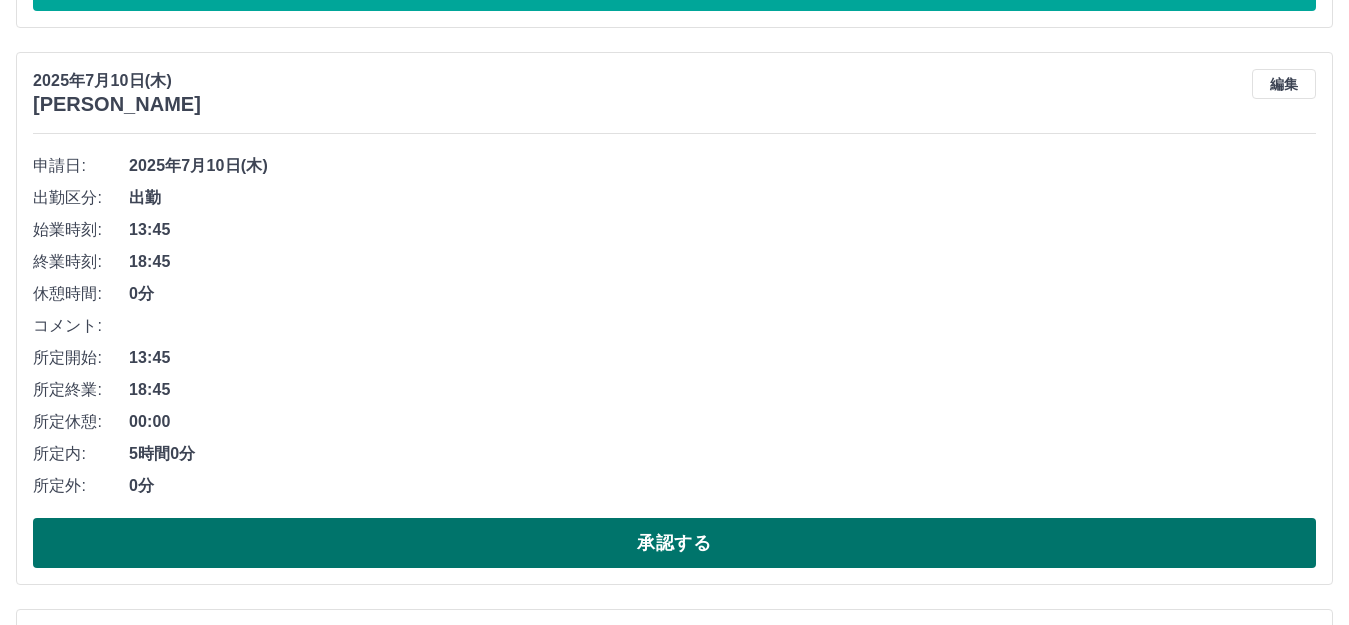 click on "承認する" at bounding box center (674, 543) 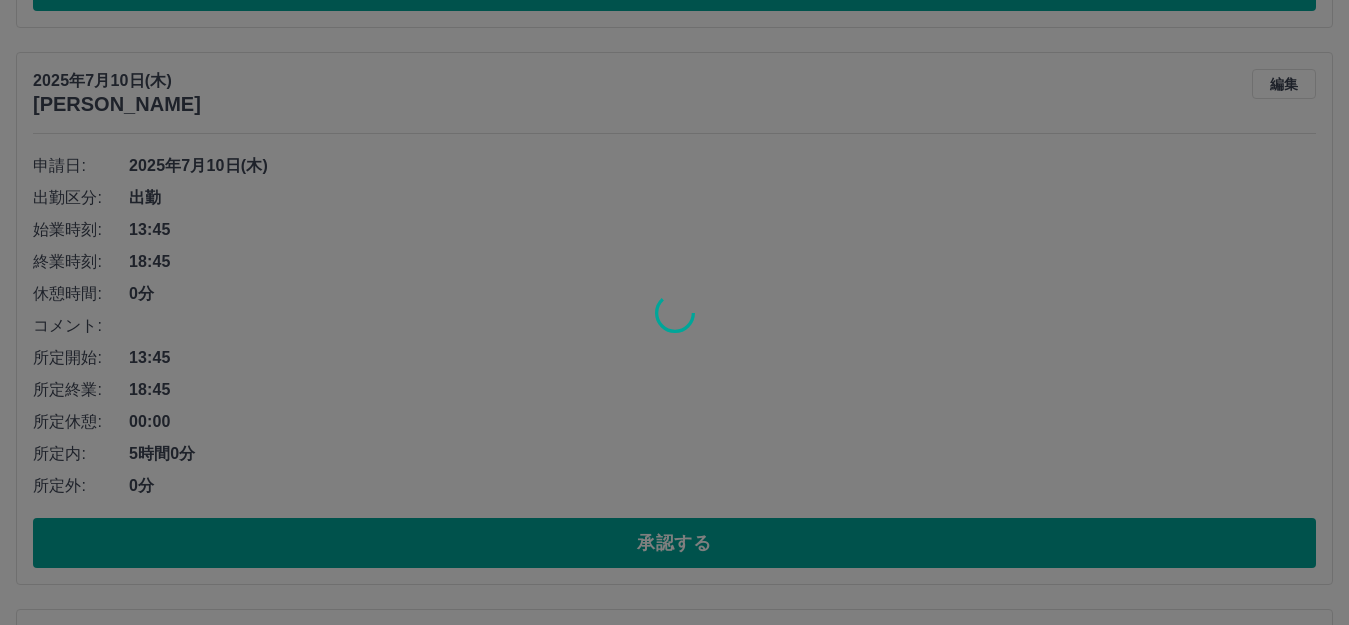 type 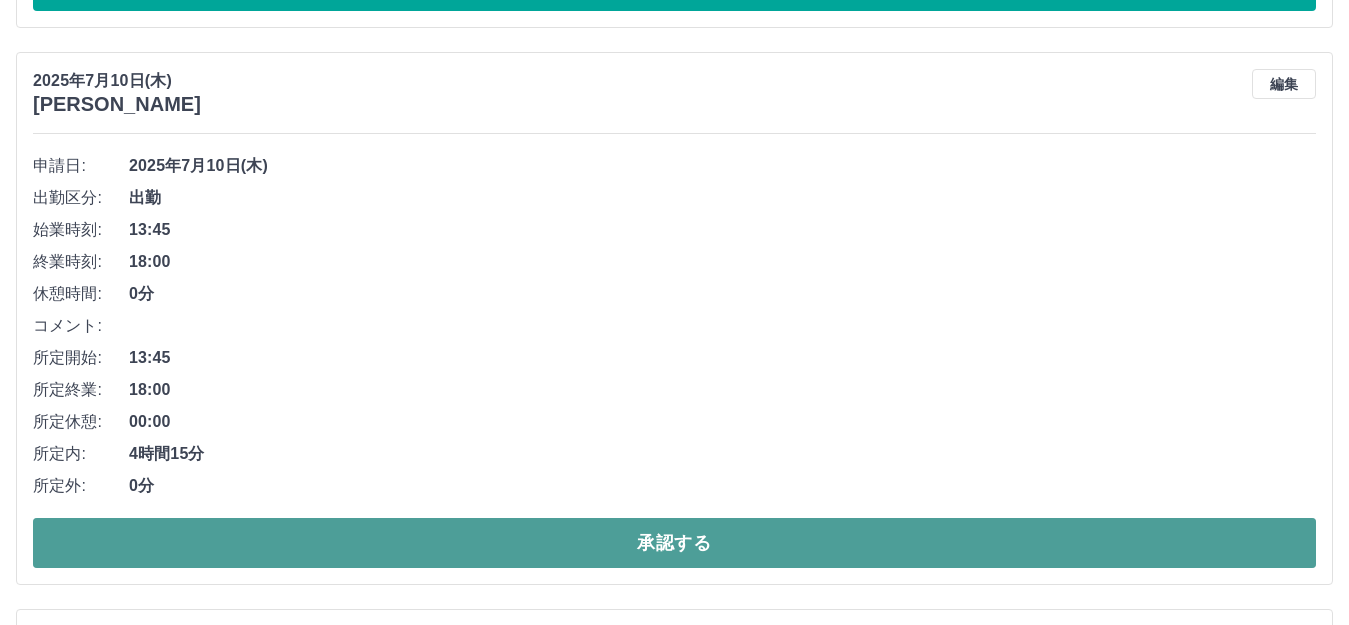 click on "承認する" at bounding box center (674, 543) 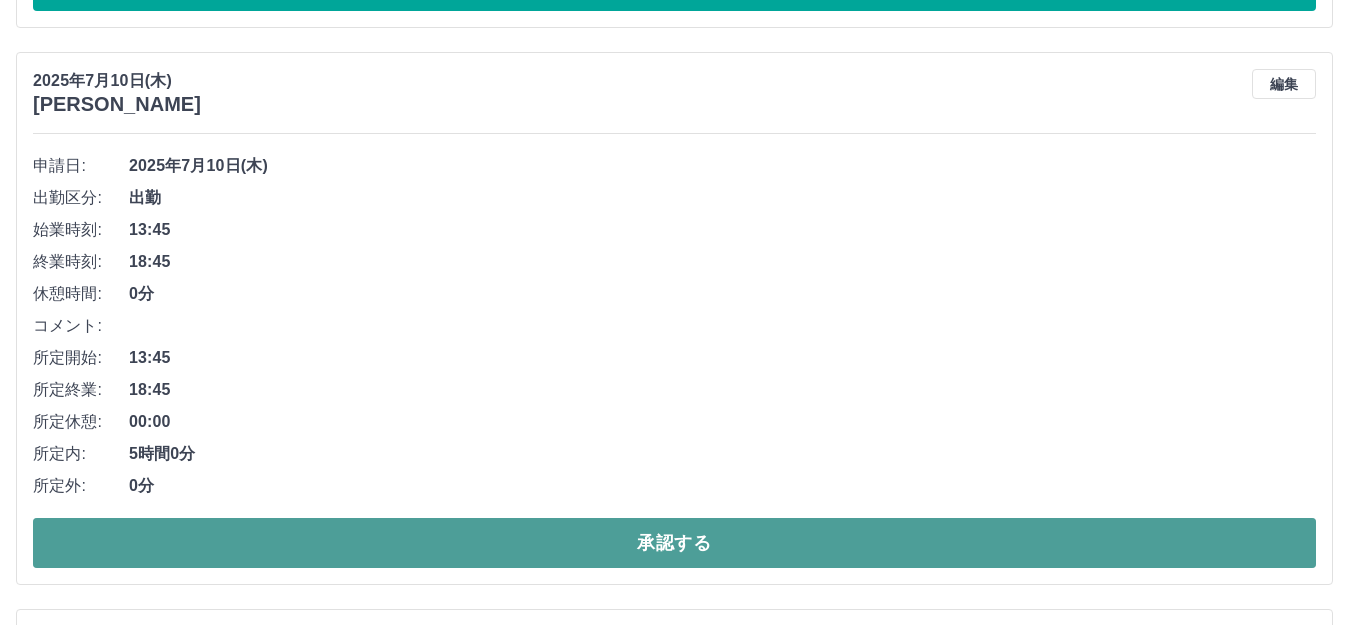 click on "承認する" at bounding box center [674, 543] 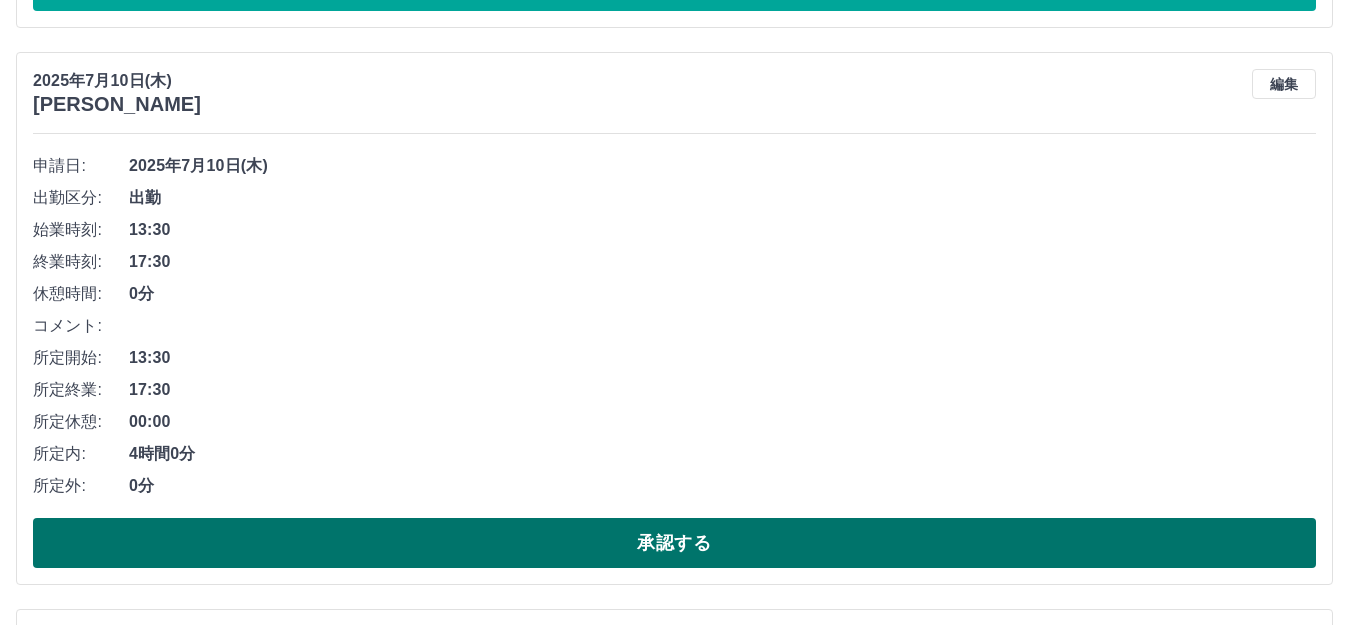 click on "承認する" at bounding box center (674, 543) 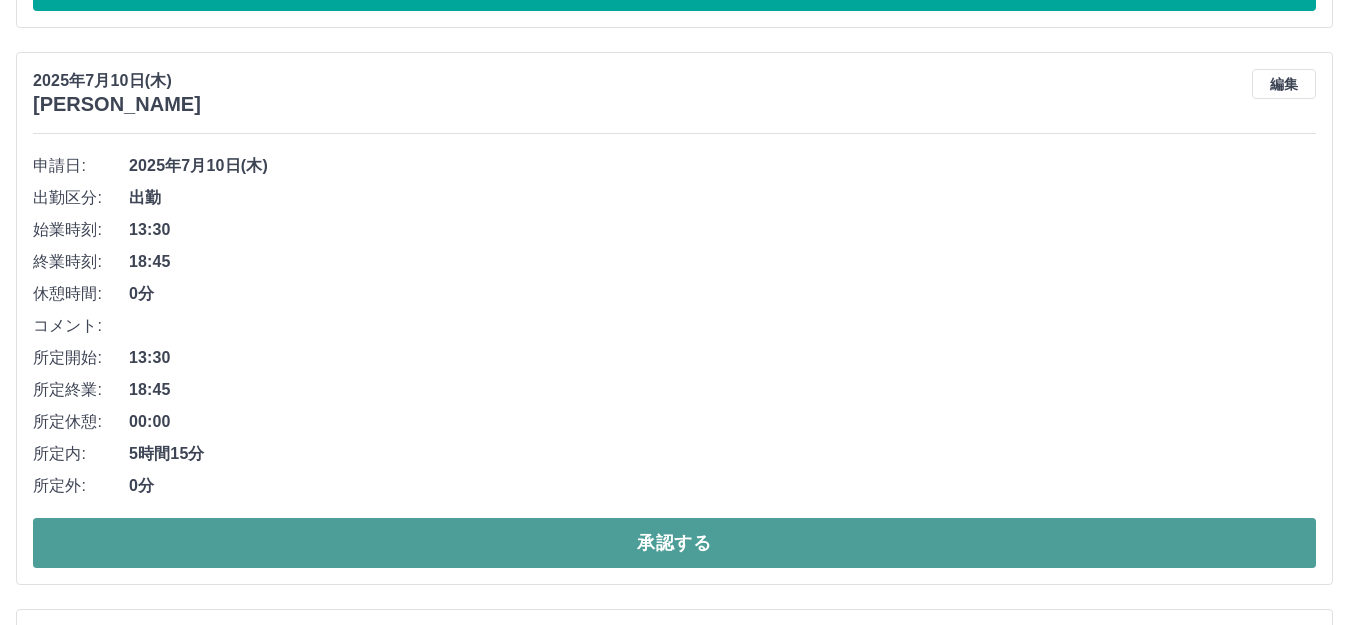 click on "承認する" at bounding box center (674, 543) 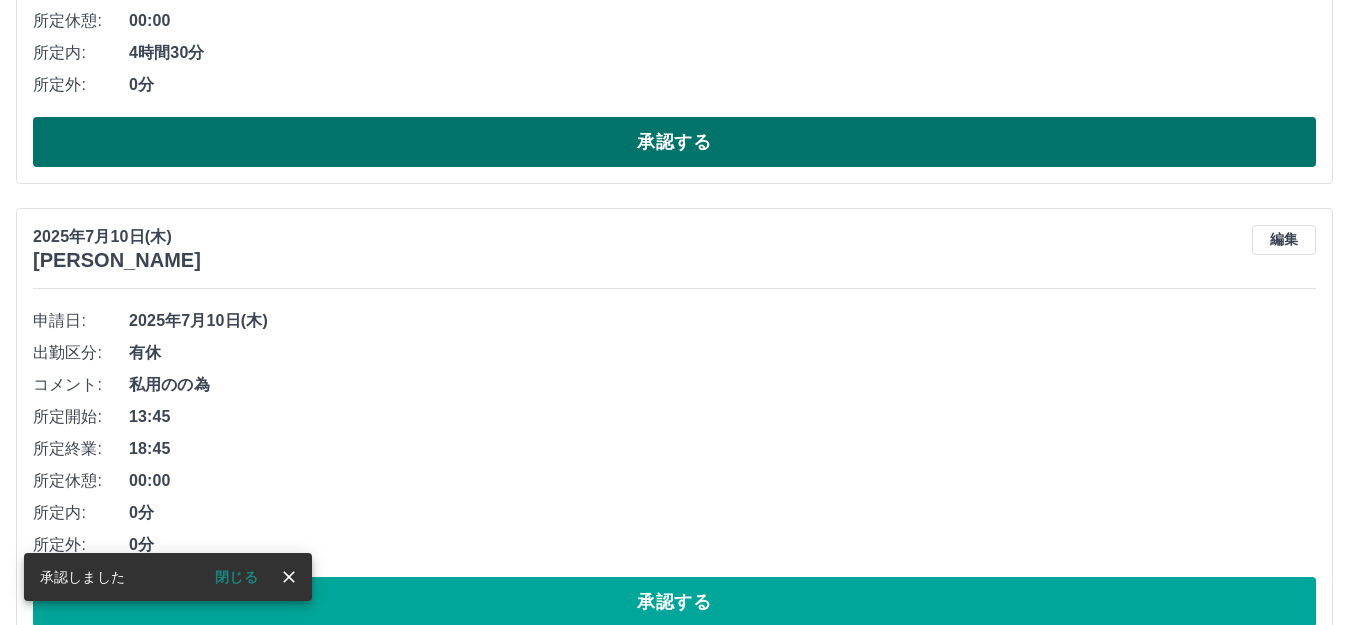 scroll, scrollTop: 1700, scrollLeft: 0, axis: vertical 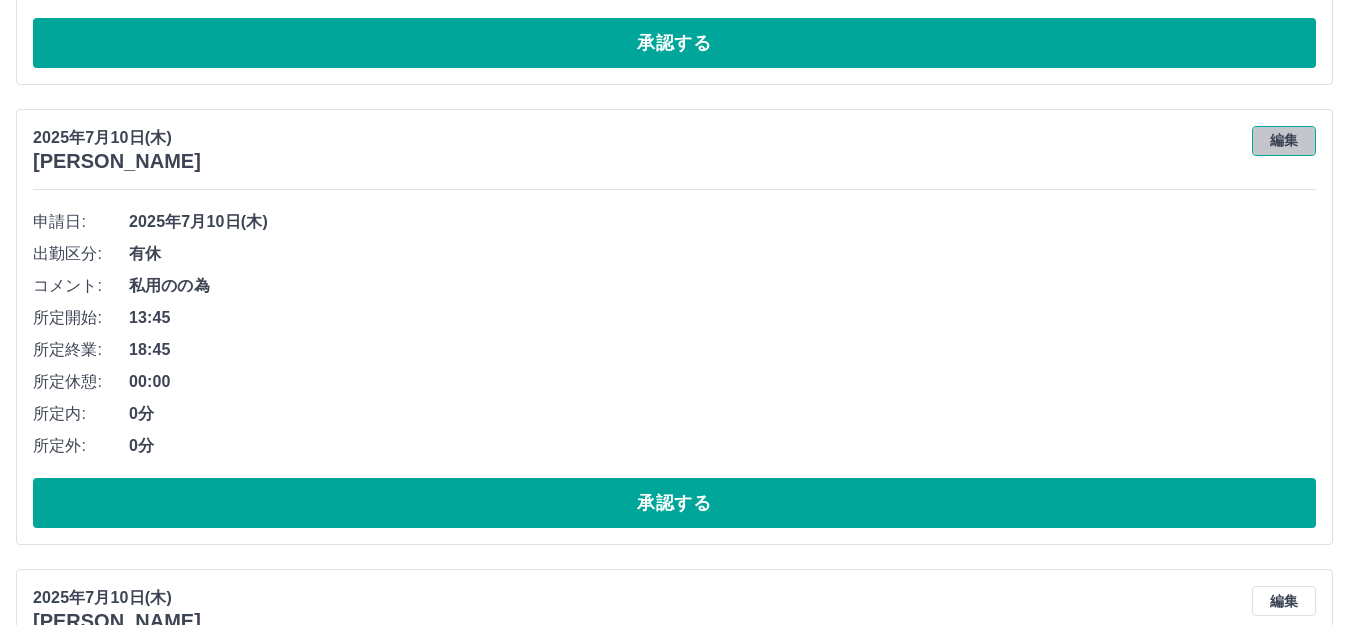 click on "編集" at bounding box center (1284, 141) 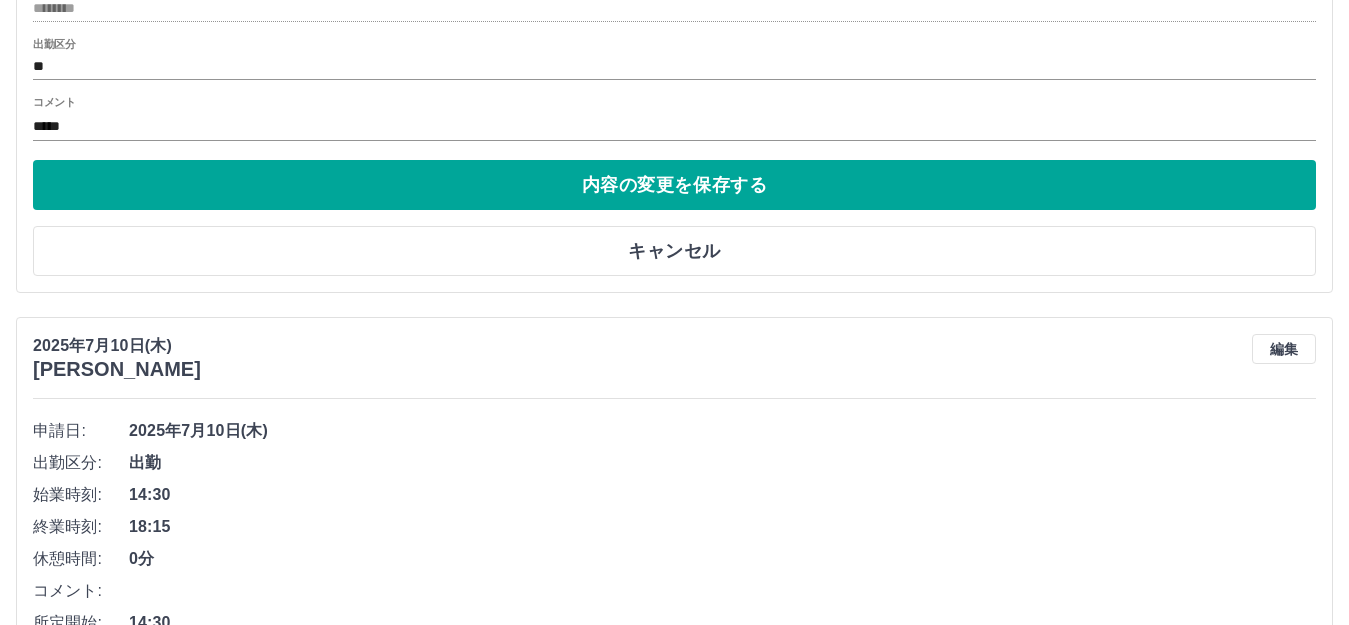 scroll, scrollTop: 2100, scrollLeft: 0, axis: vertical 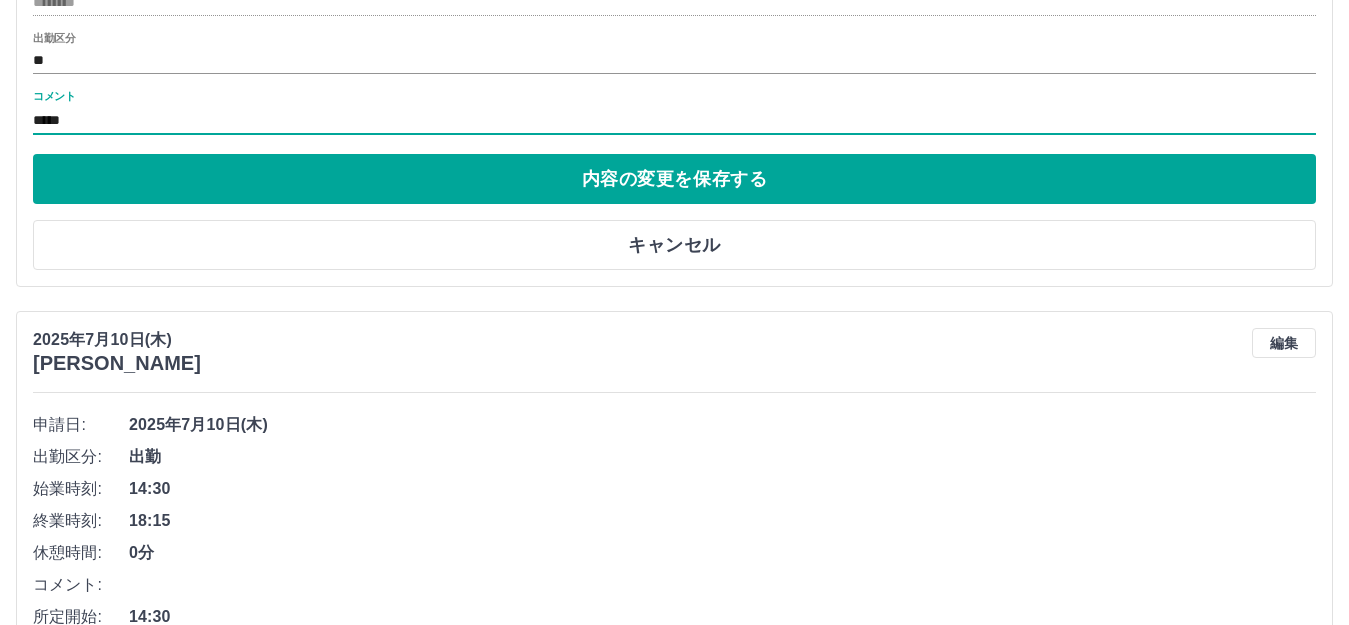 click on "*****" at bounding box center (674, 120) 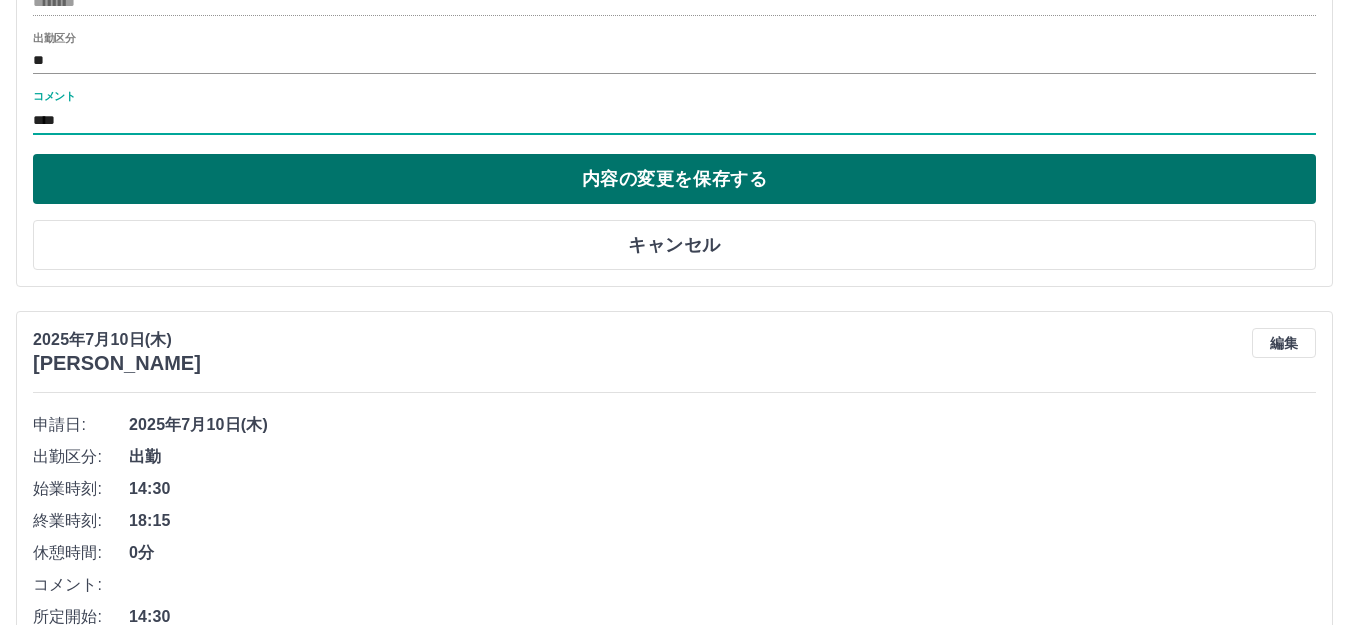 type on "****" 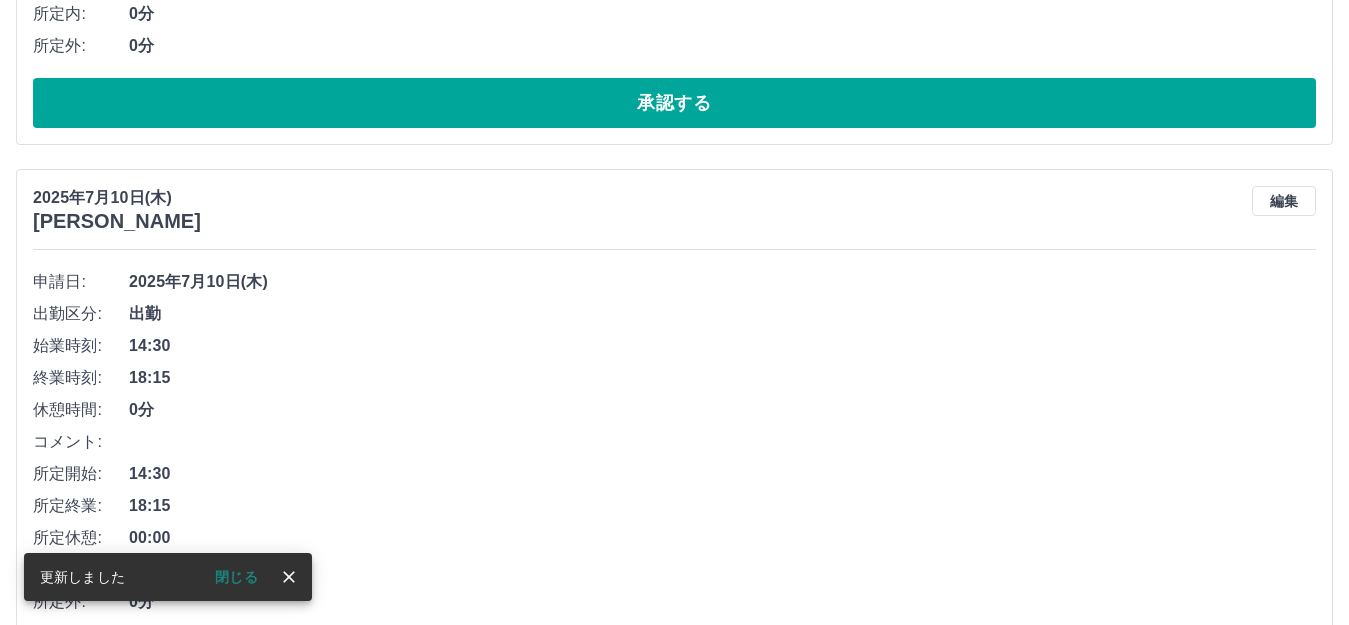 scroll, scrollTop: 1700, scrollLeft: 0, axis: vertical 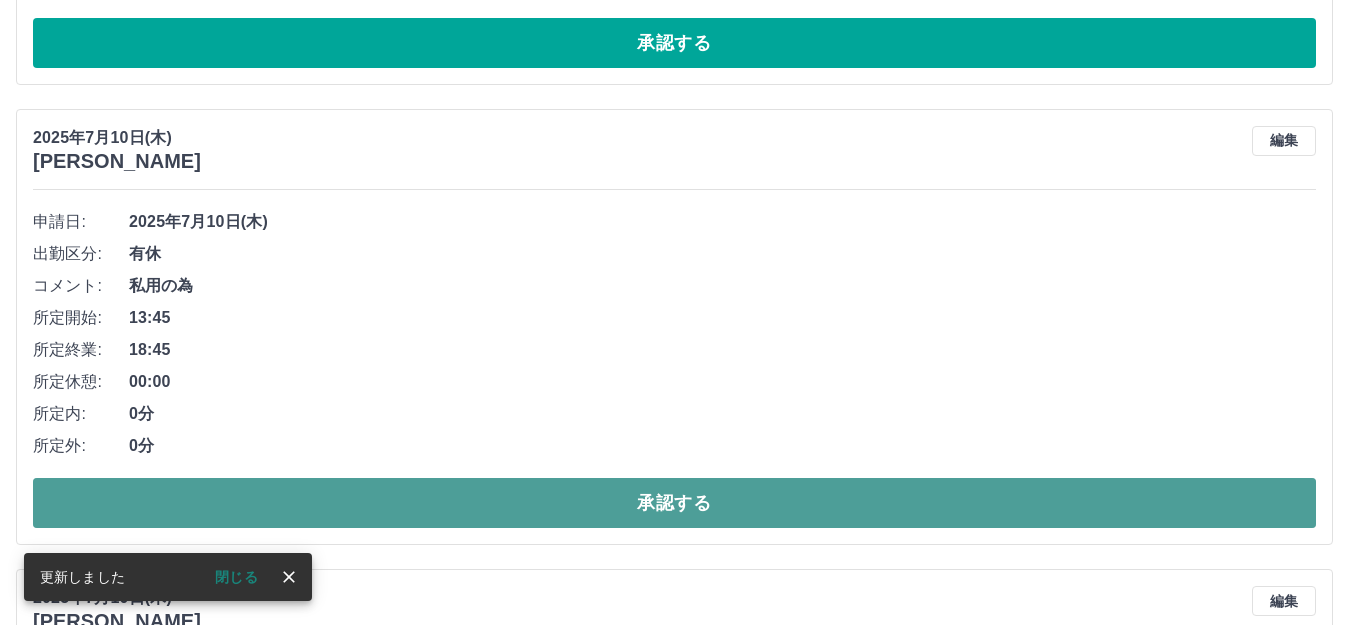 click on "承認する" at bounding box center [674, 503] 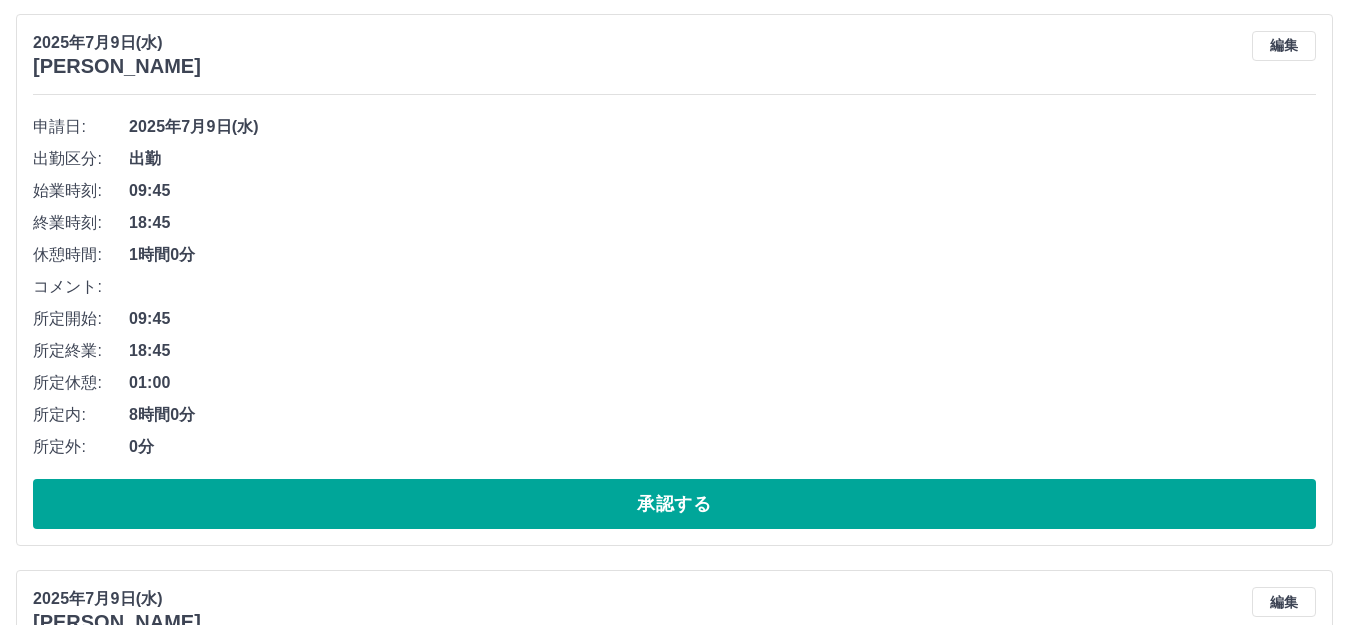 scroll, scrollTop: 3500, scrollLeft: 0, axis: vertical 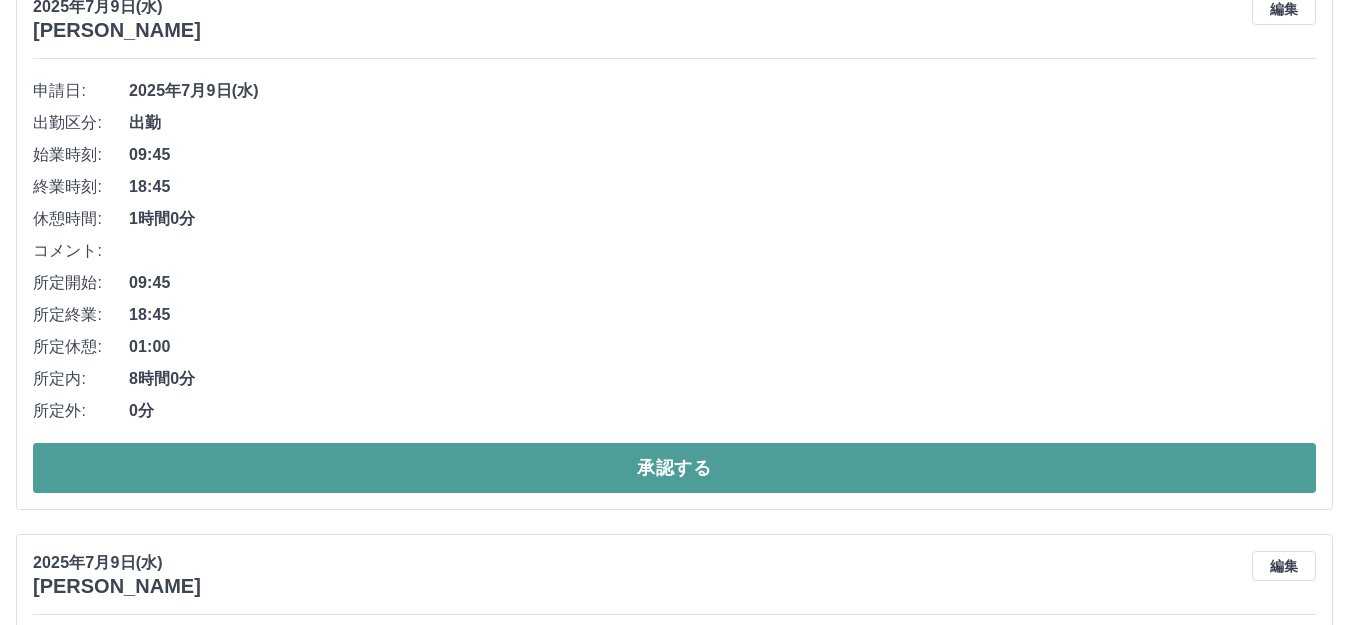 click on "承認する" at bounding box center [674, 468] 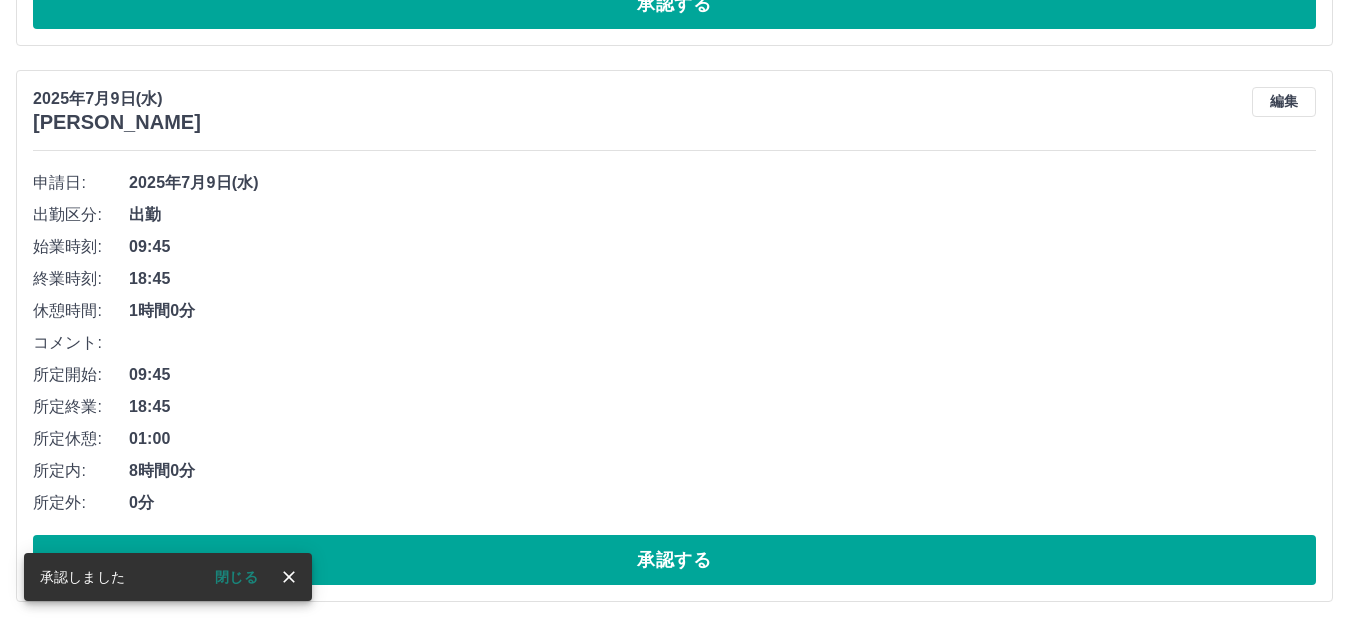 scroll, scrollTop: 3444, scrollLeft: 0, axis: vertical 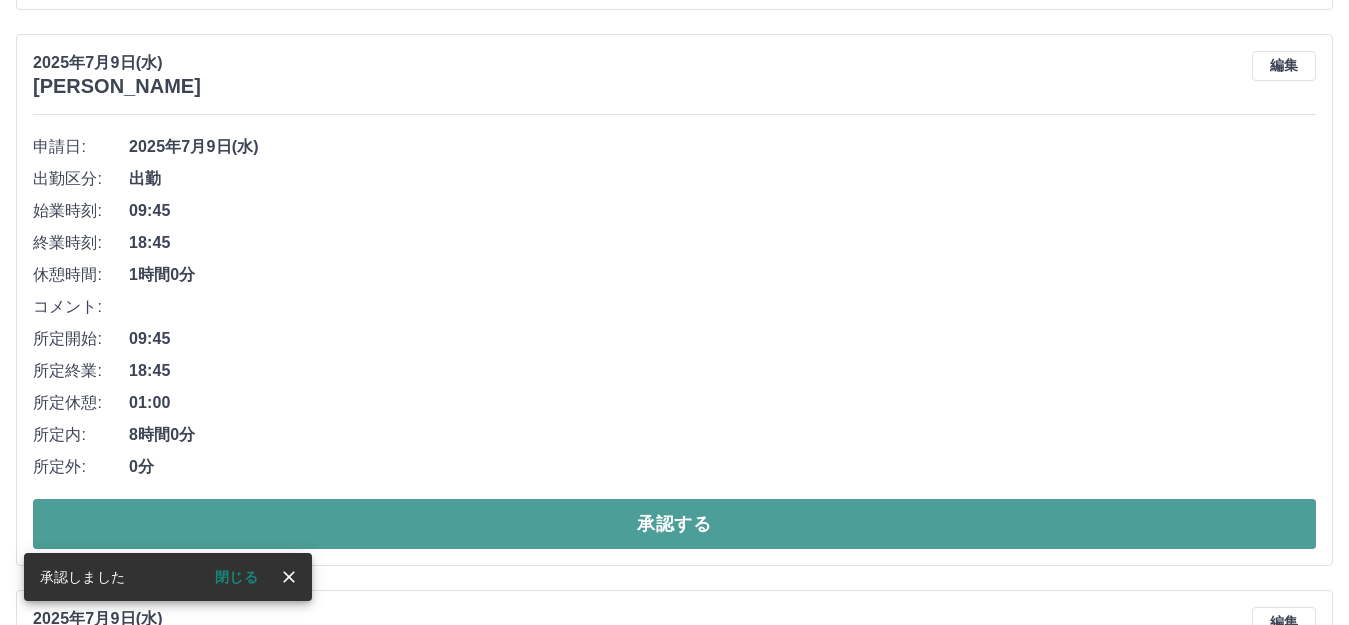 click on "承認する" at bounding box center (674, 524) 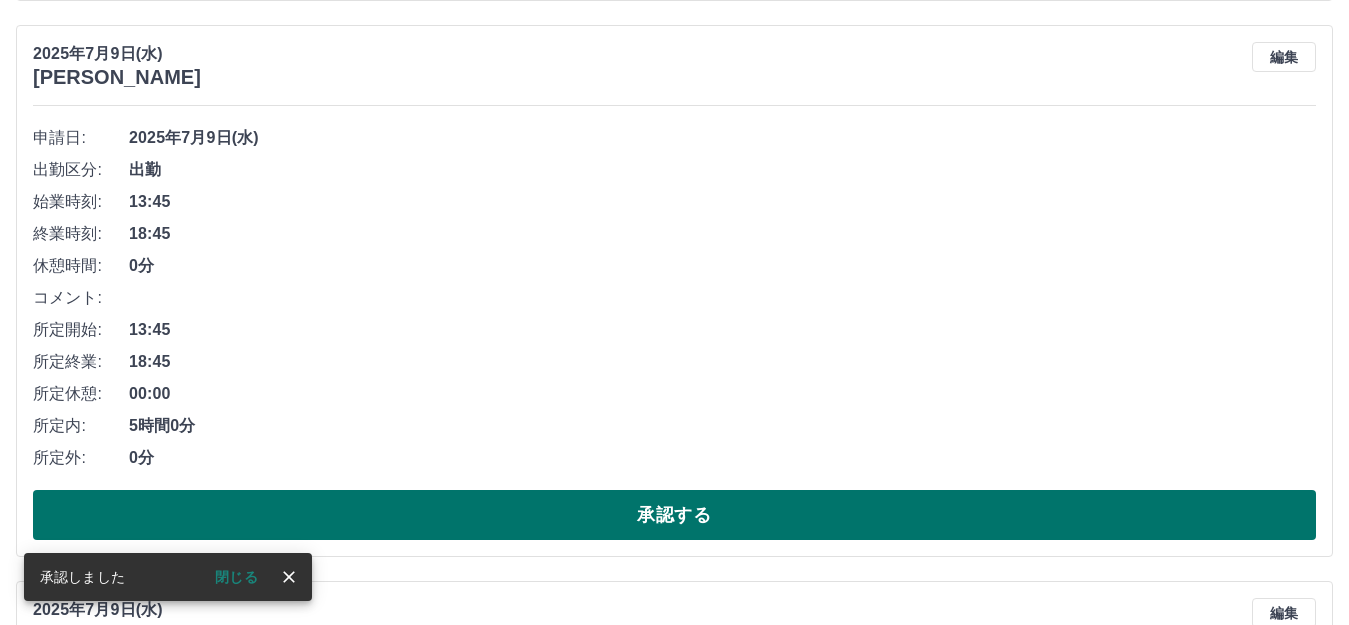 scroll, scrollTop: 4044, scrollLeft: 0, axis: vertical 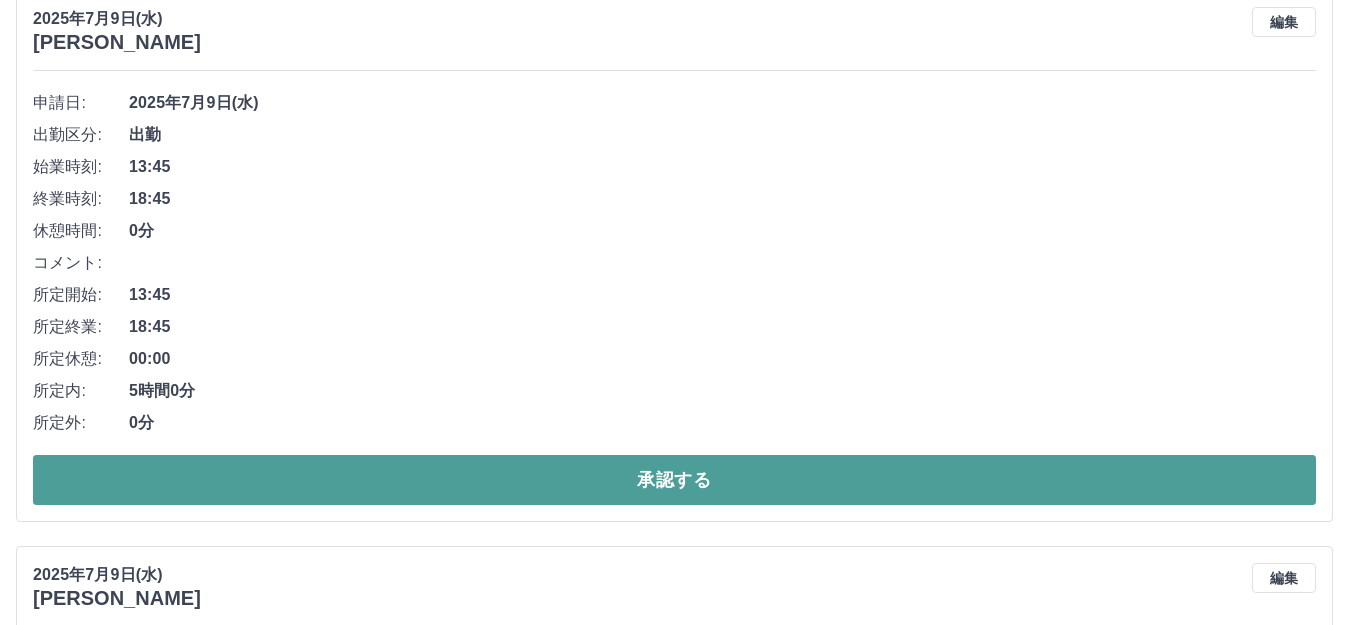click on "承認する" at bounding box center (674, 480) 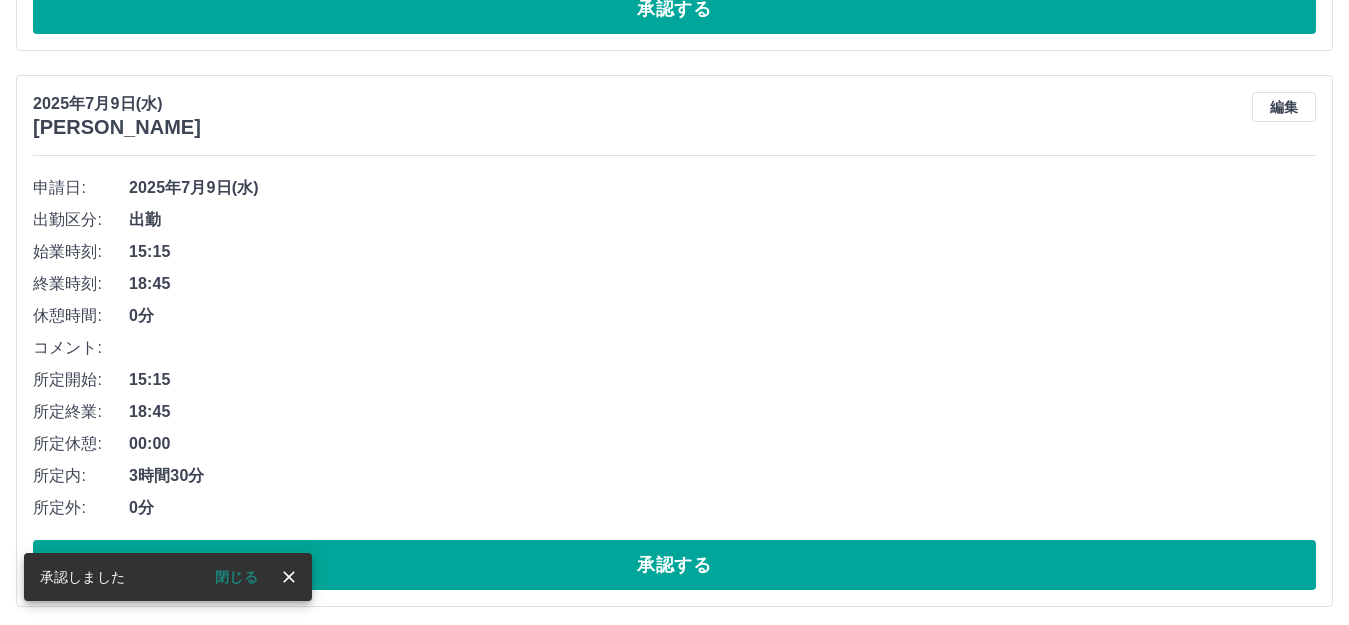 scroll, scrollTop: 3988, scrollLeft: 0, axis: vertical 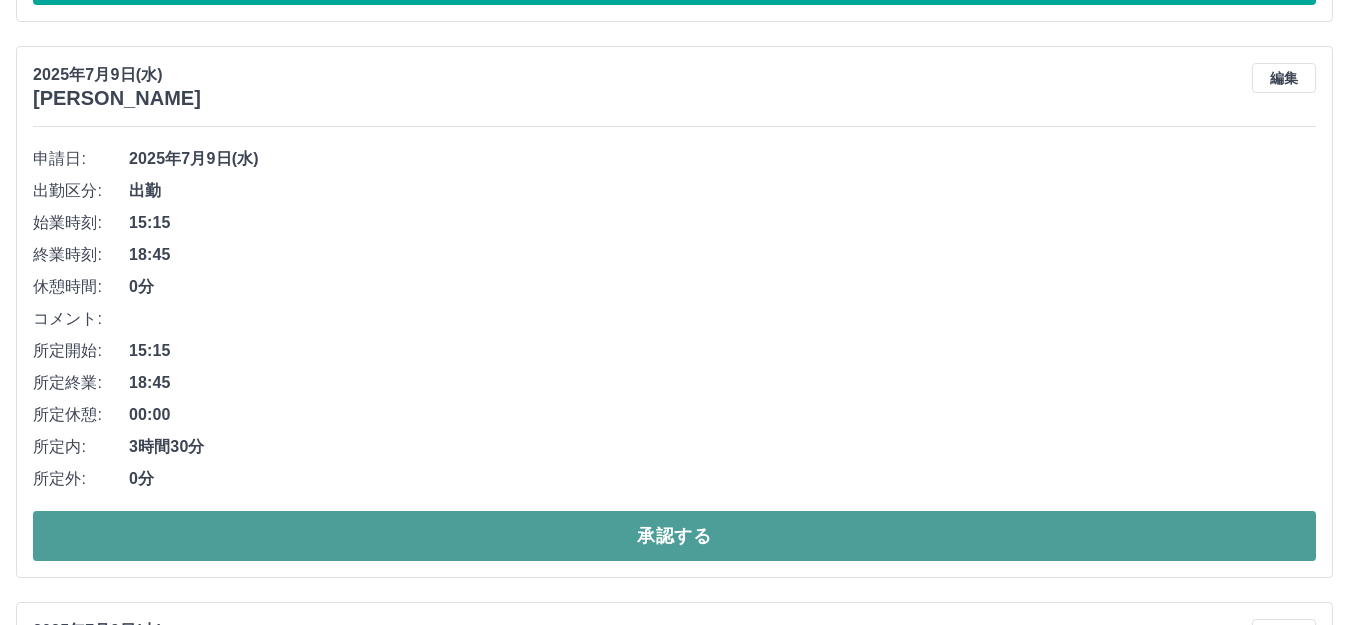 click on "承認する" at bounding box center [674, 536] 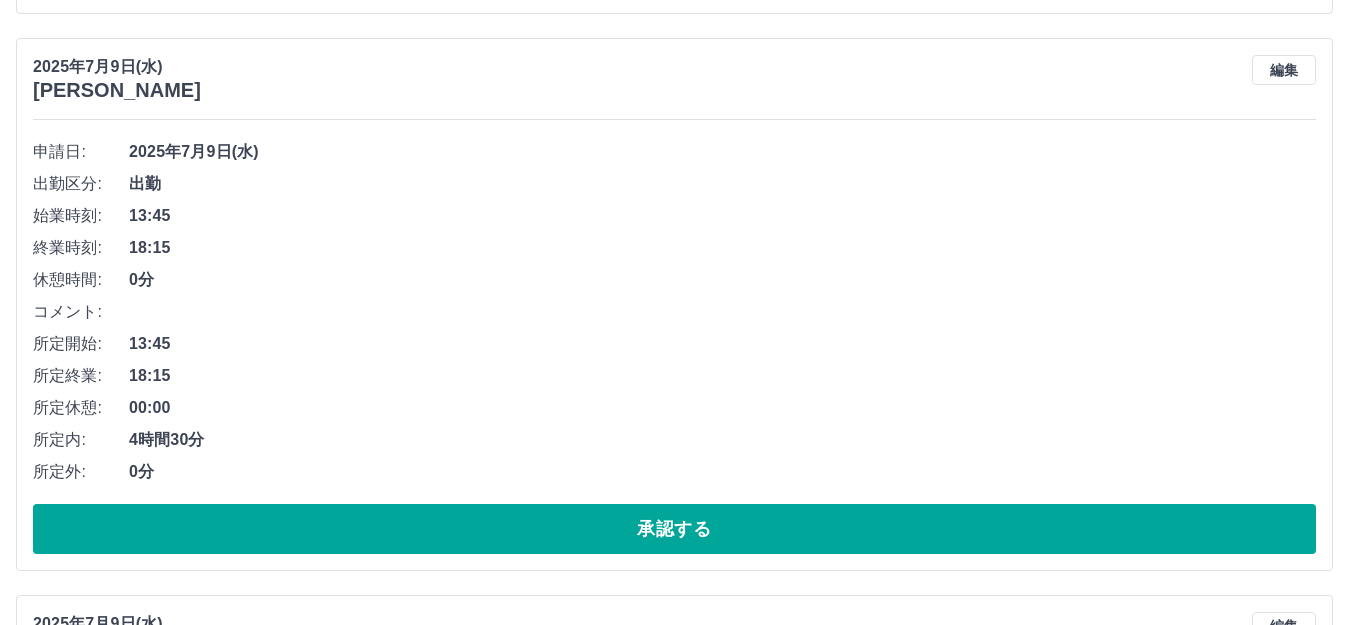 scroll, scrollTop: 4588, scrollLeft: 0, axis: vertical 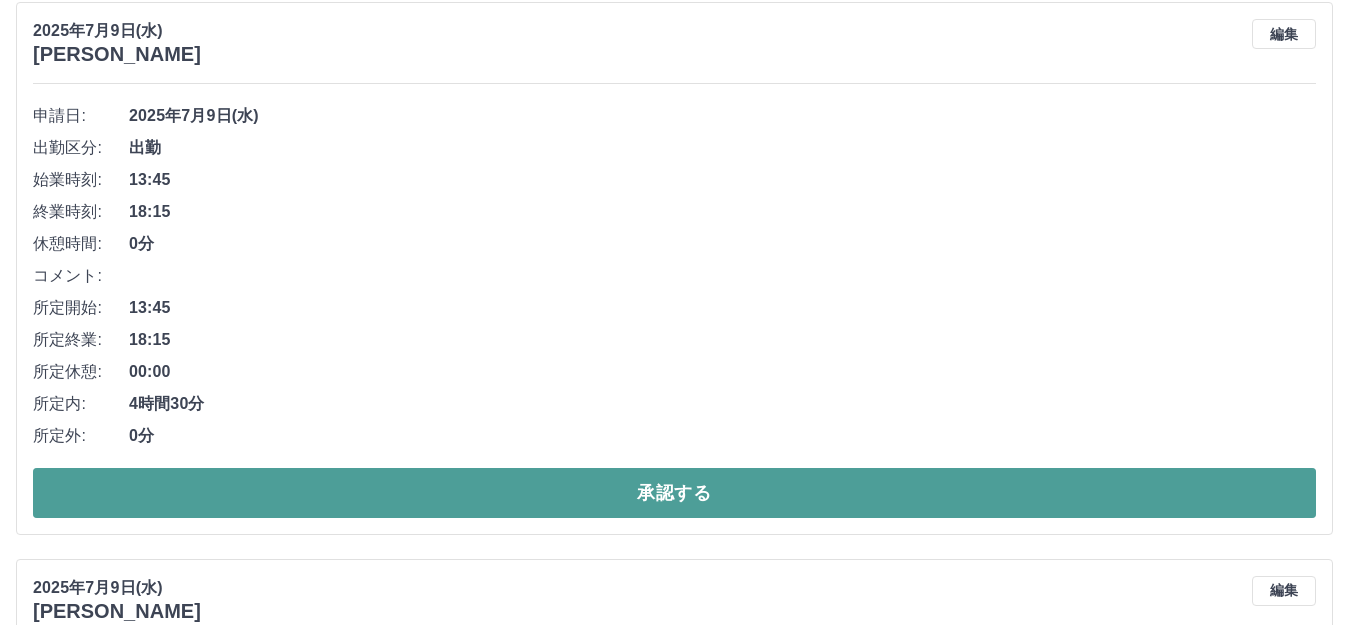 click on "承認する" at bounding box center [674, 493] 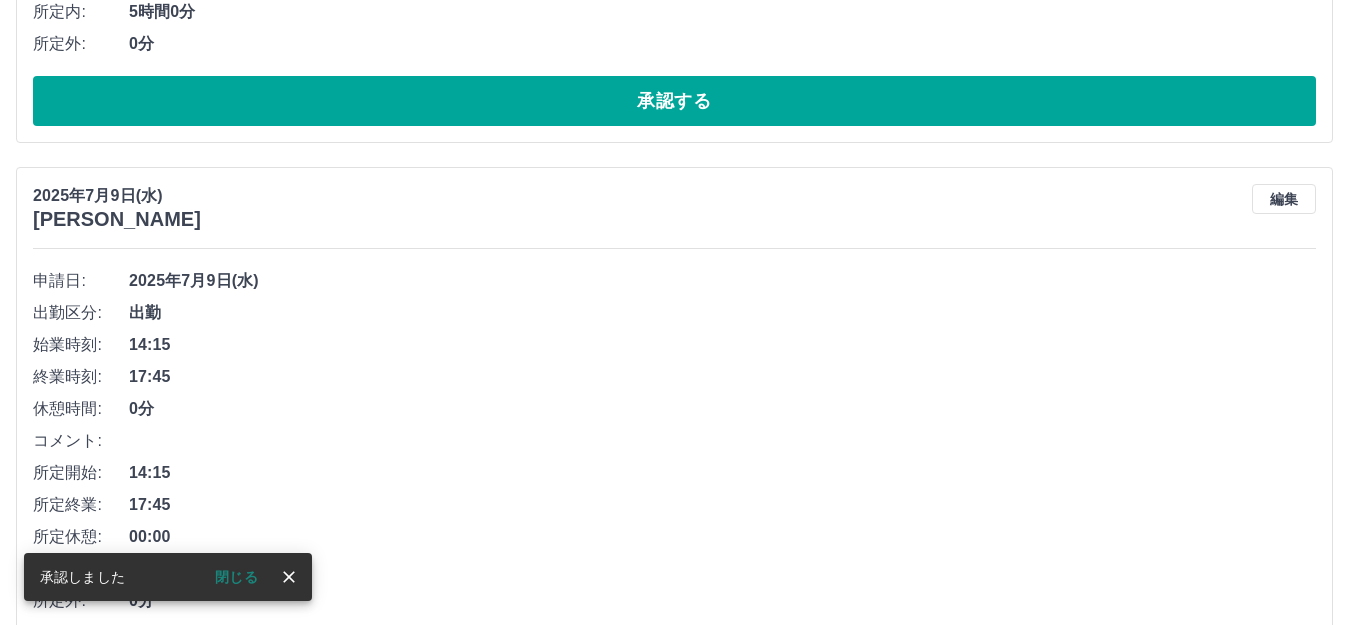 scroll, scrollTop: 4531, scrollLeft: 0, axis: vertical 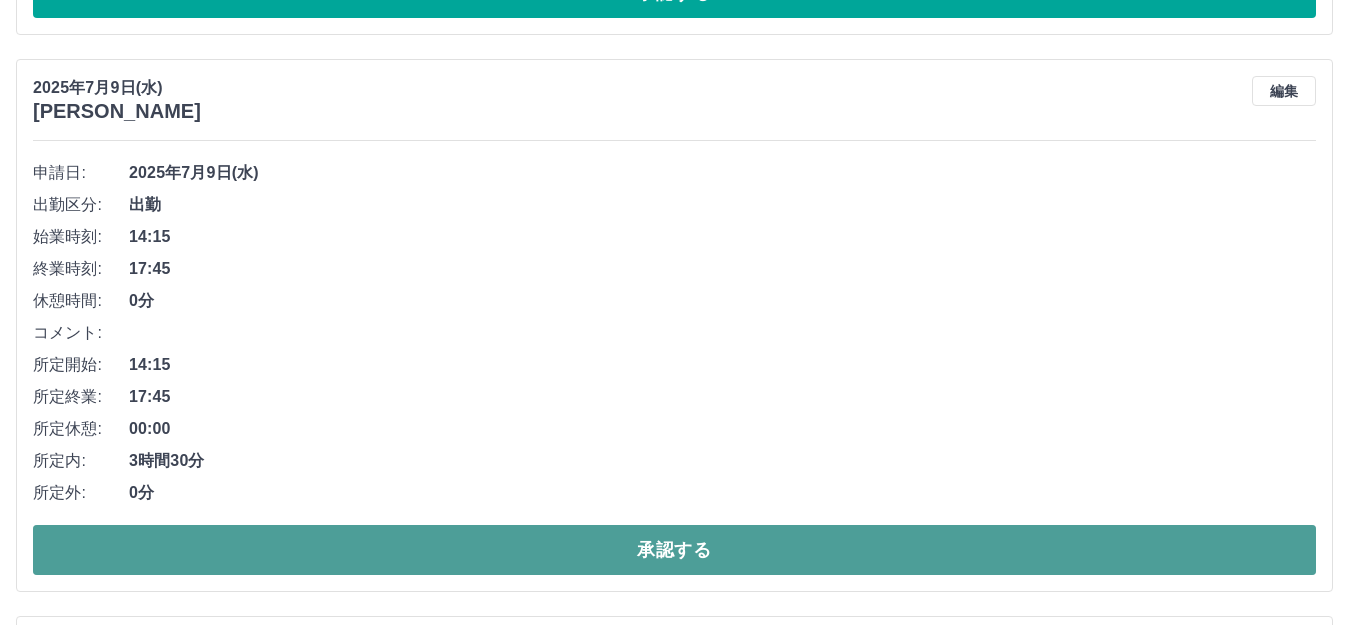 click on "承認する" at bounding box center [674, 550] 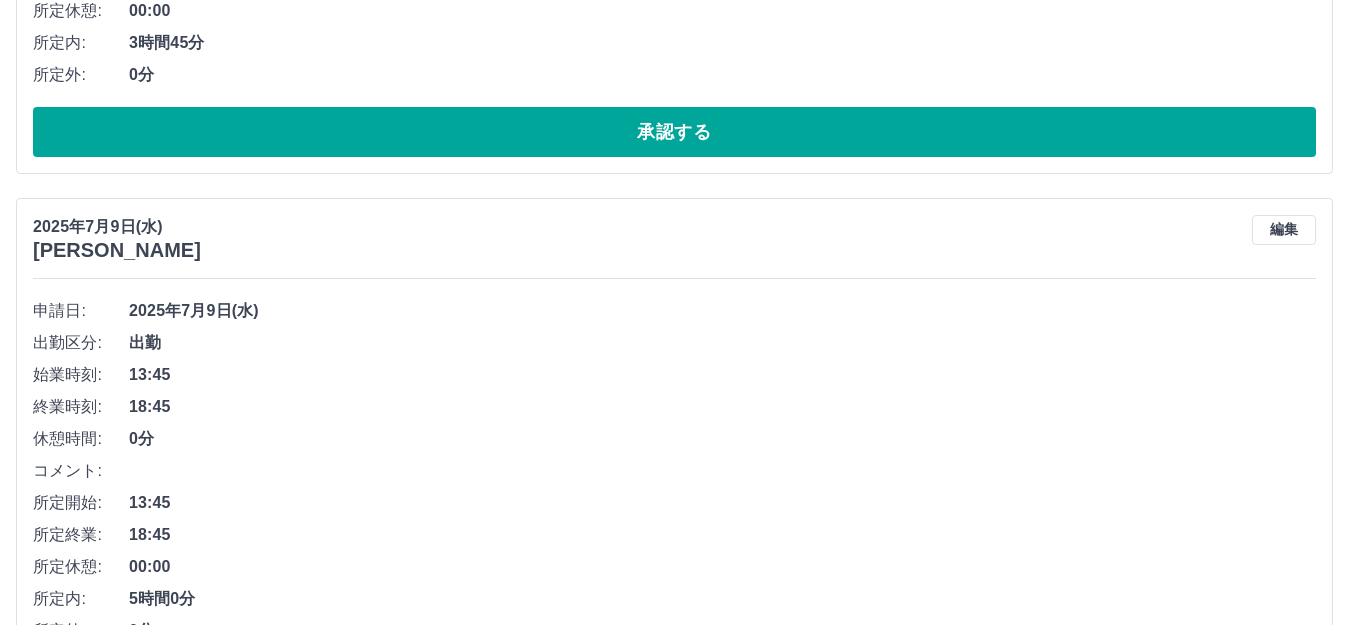 scroll, scrollTop: 6731, scrollLeft: 0, axis: vertical 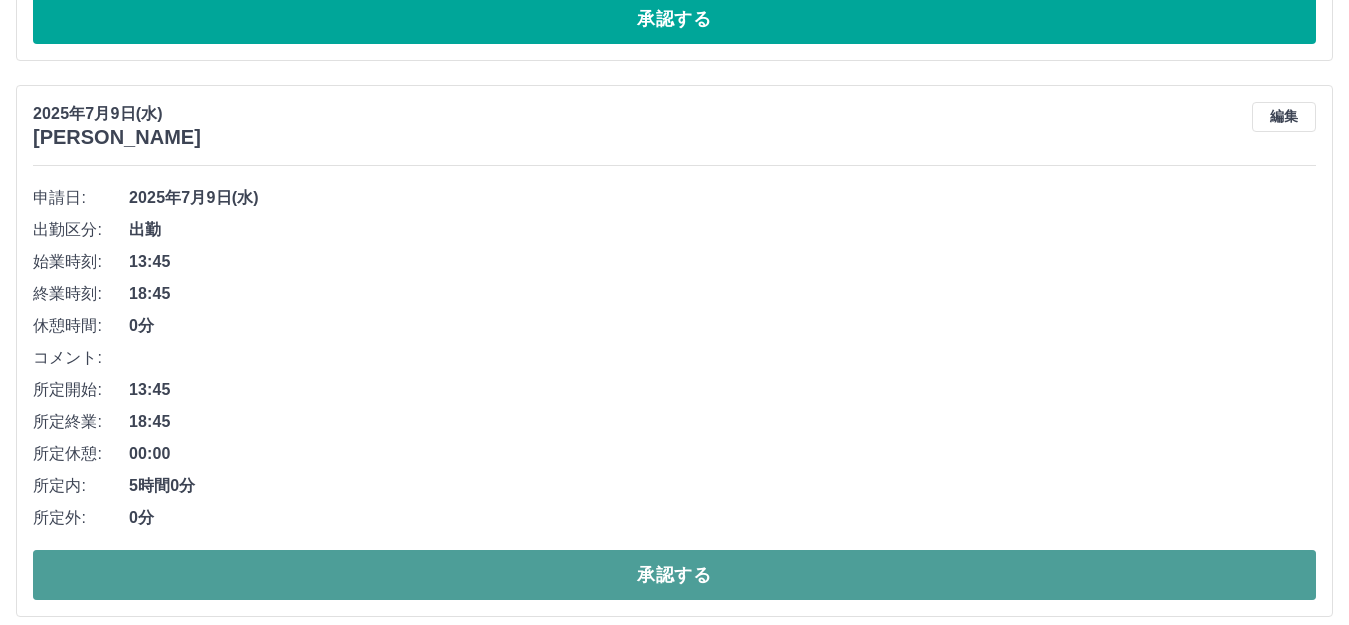 click on "承認する" at bounding box center [674, 575] 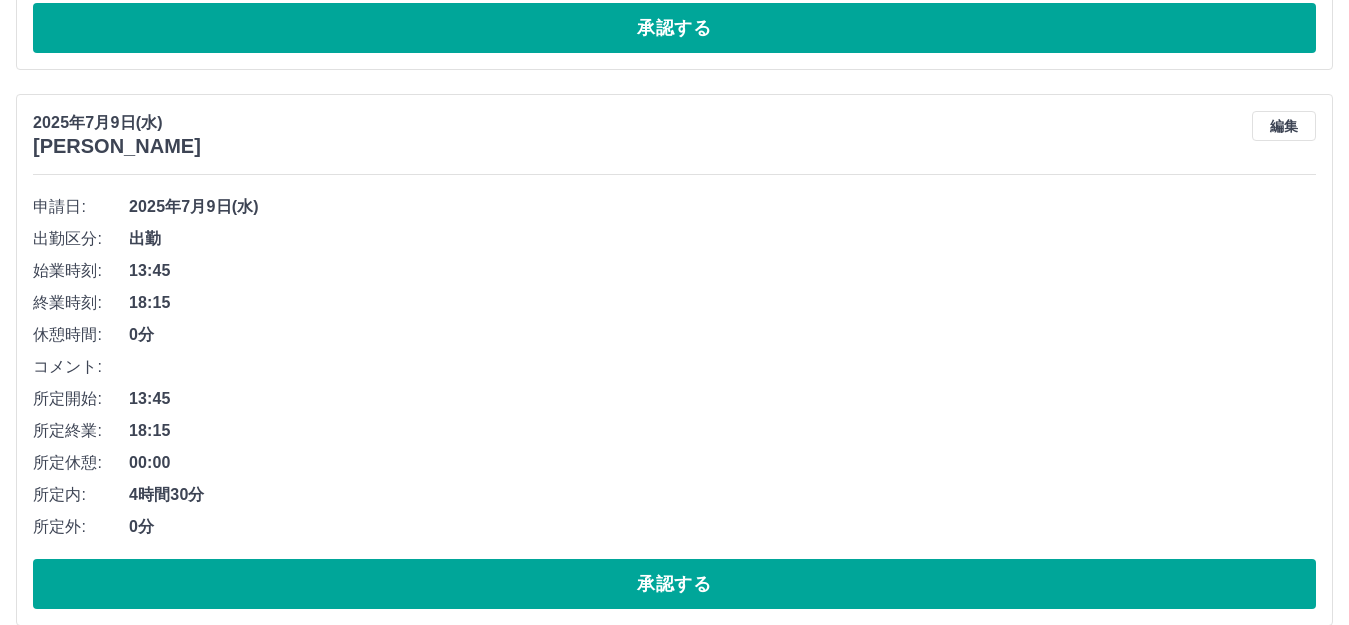 scroll, scrollTop: 7331, scrollLeft: 0, axis: vertical 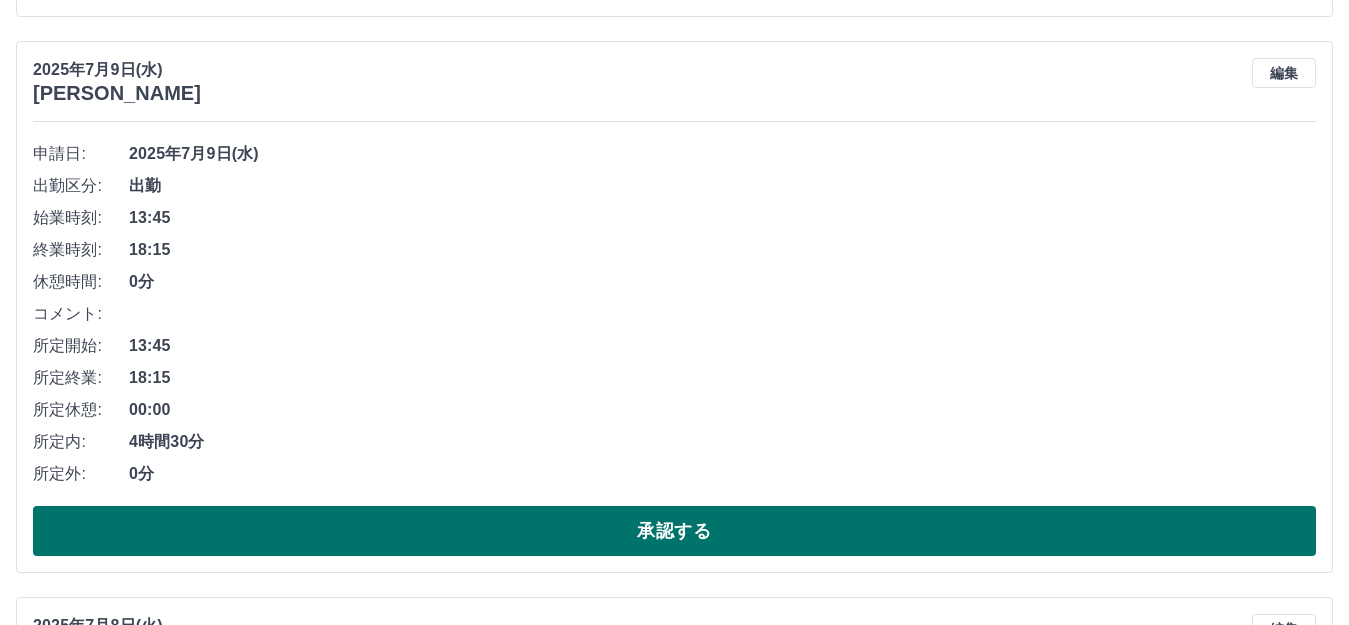 click on "承認する" at bounding box center (674, 531) 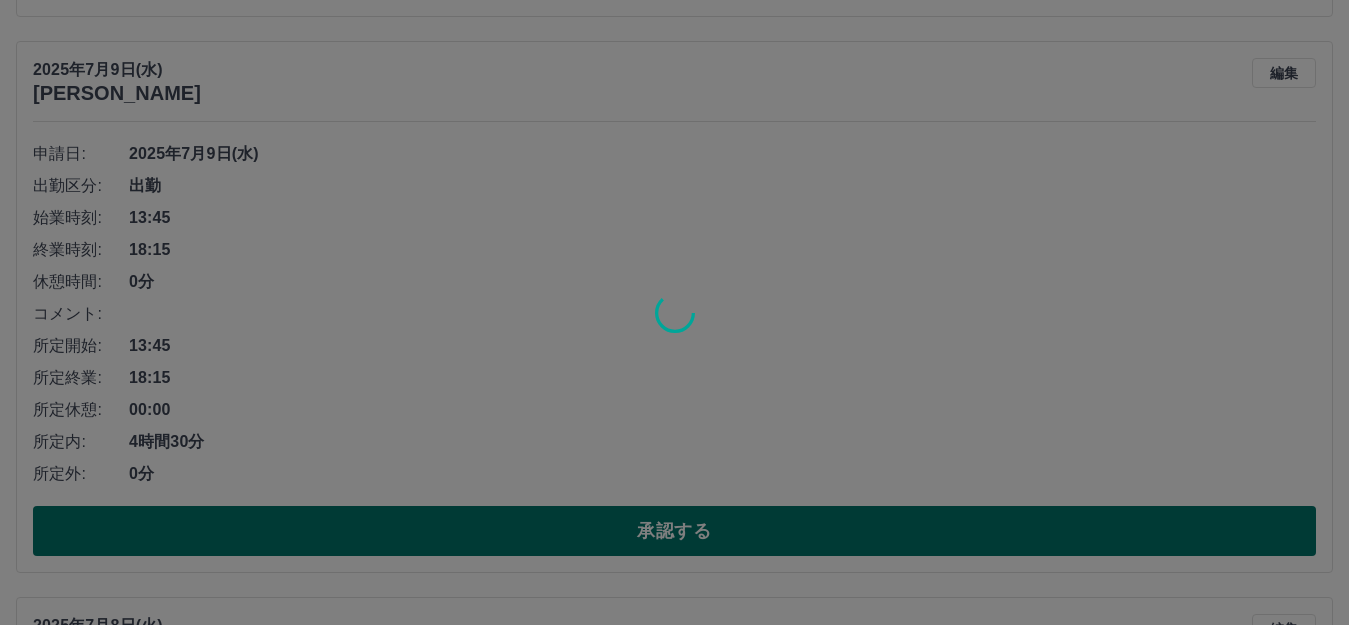 click at bounding box center [674, 312] 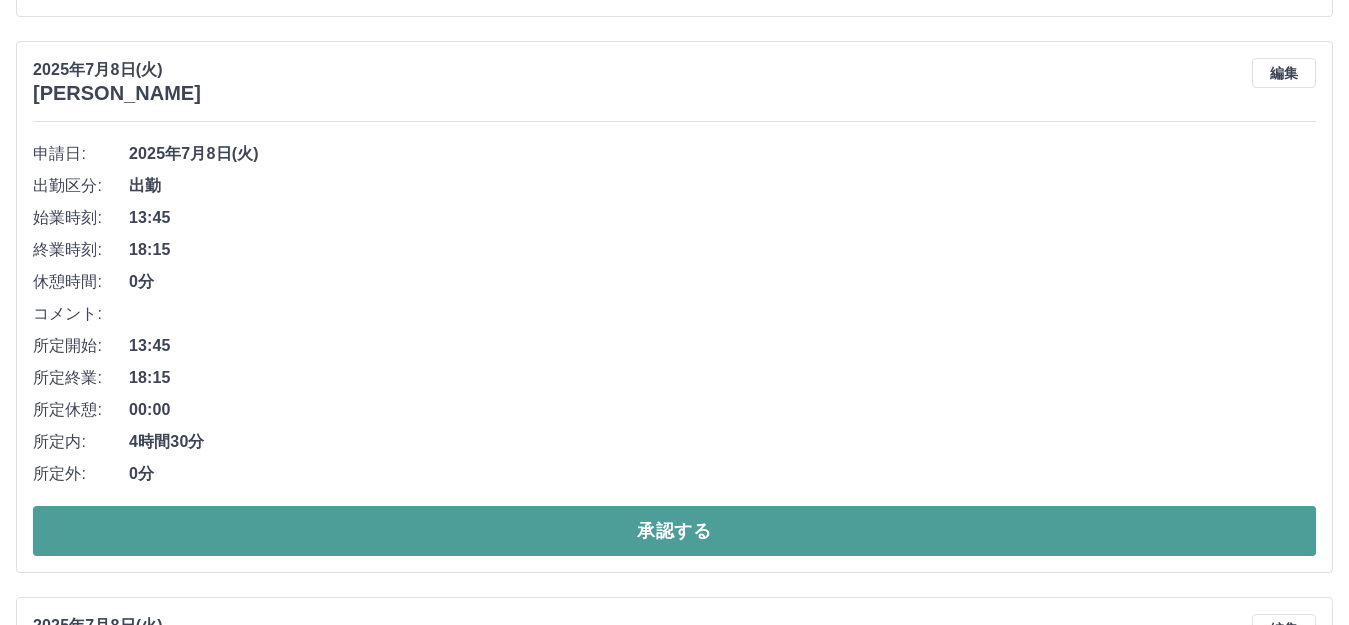 click on "承認する" at bounding box center (674, 531) 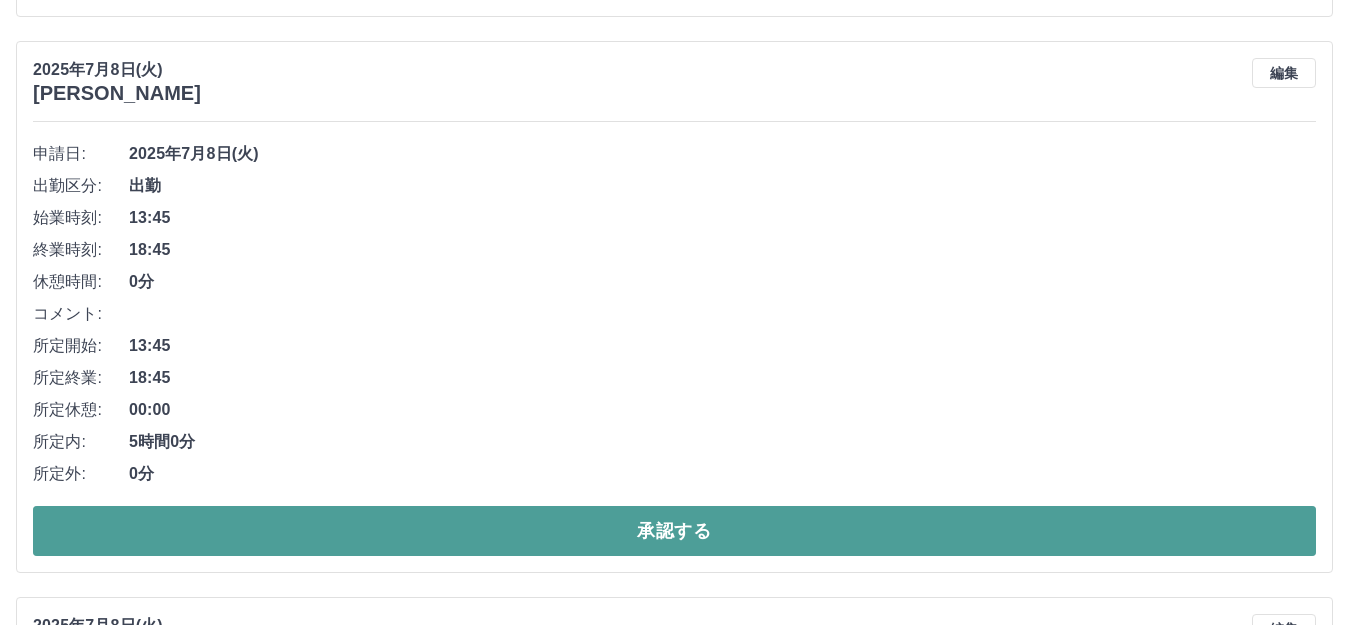 click on "承認する" at bounding box center (674, 531) 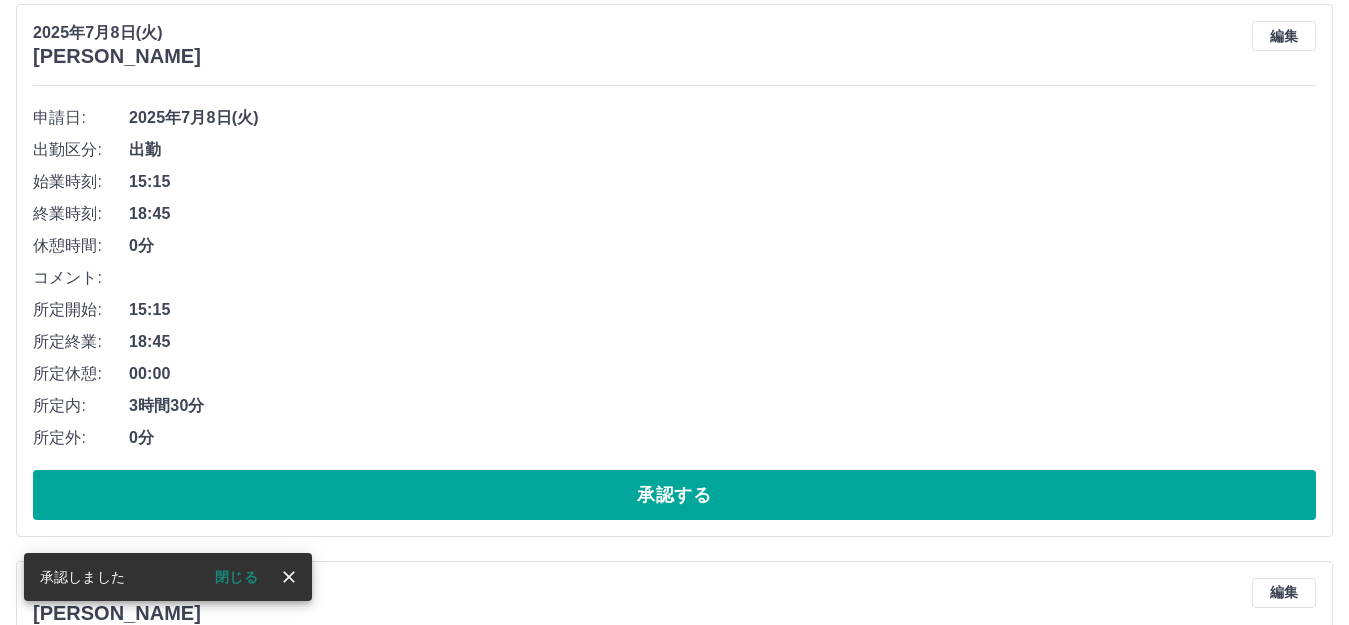 scroll, scrollTop: 7931, scrollLeft: 0, axis: vertical 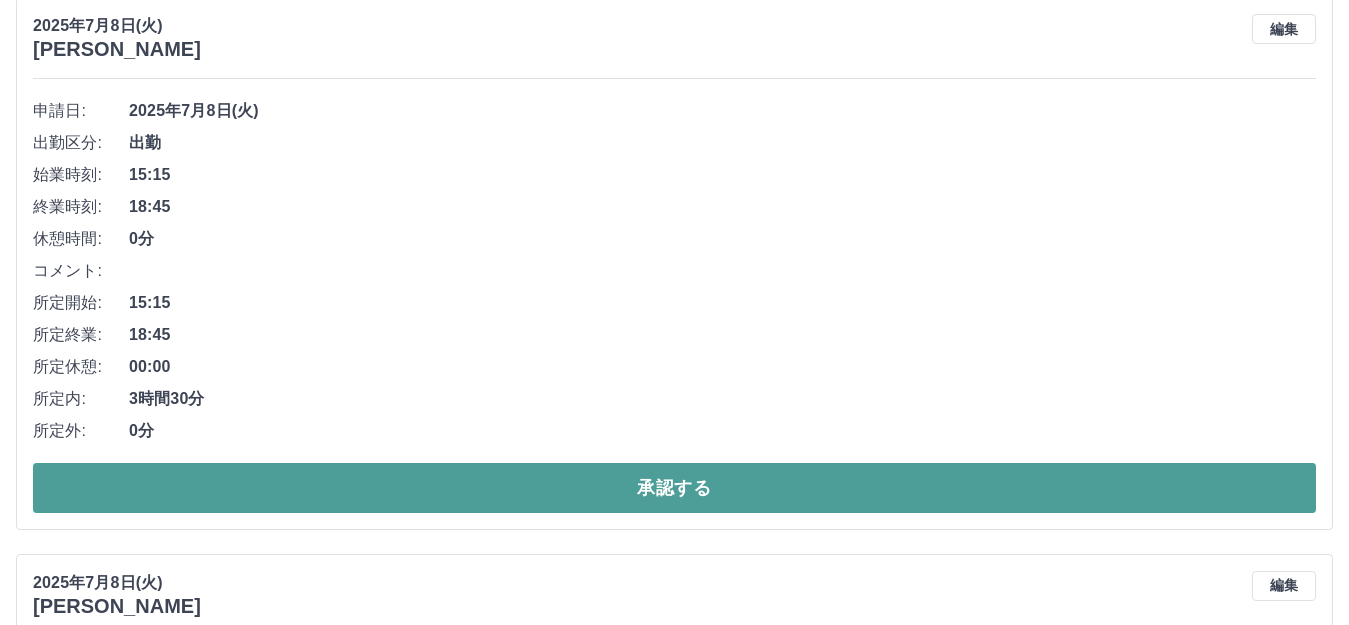 click on "承認する" at bounding box center (674, 488) 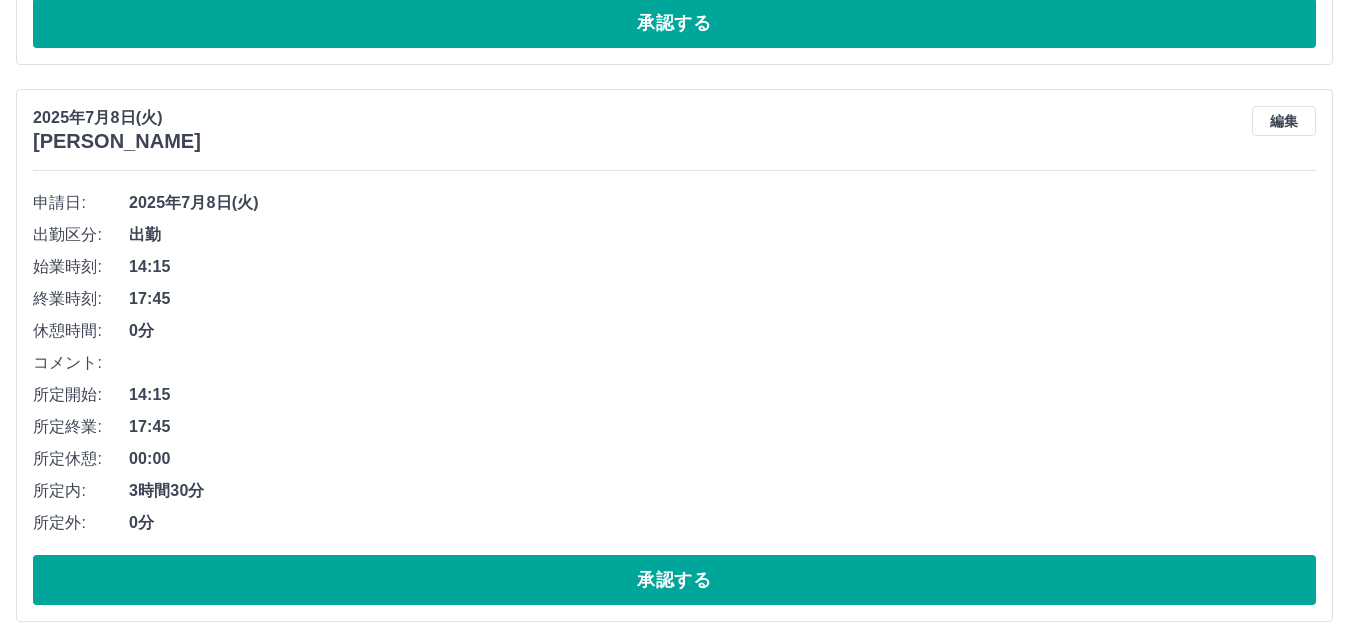 scroll, scrollTop: 7874, scrollLeft: 0, axis: vertical 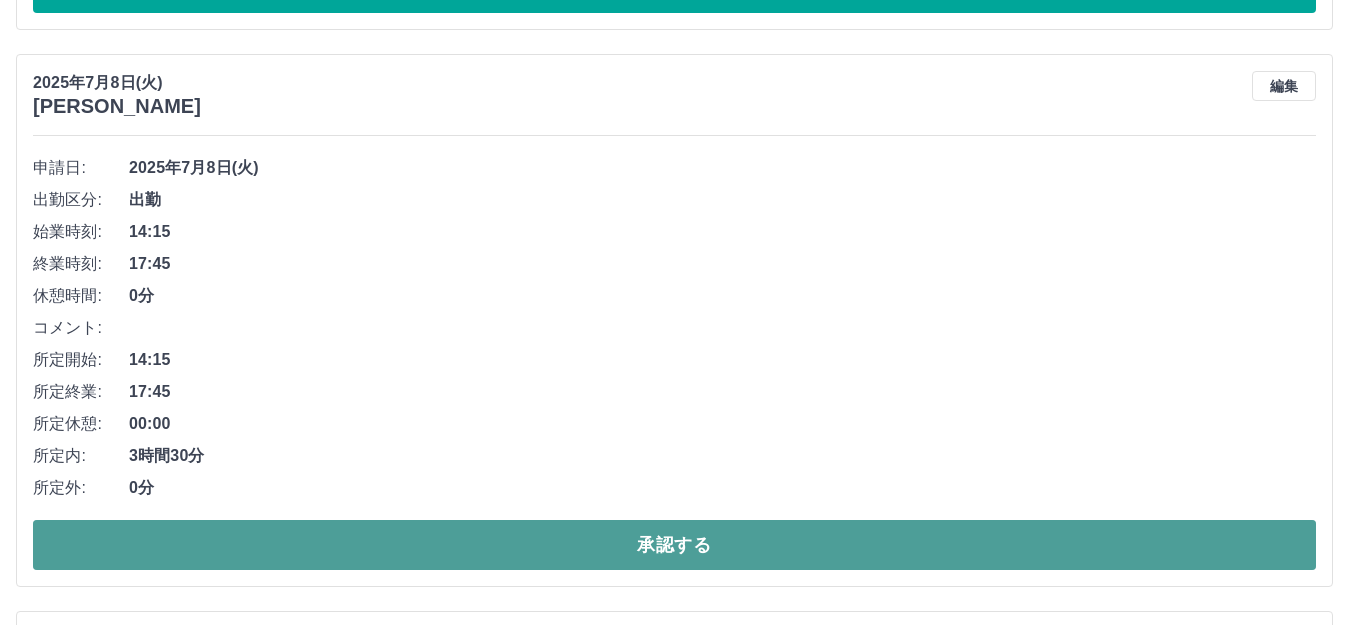 click on "承認する" at bounding box center [674, 545] 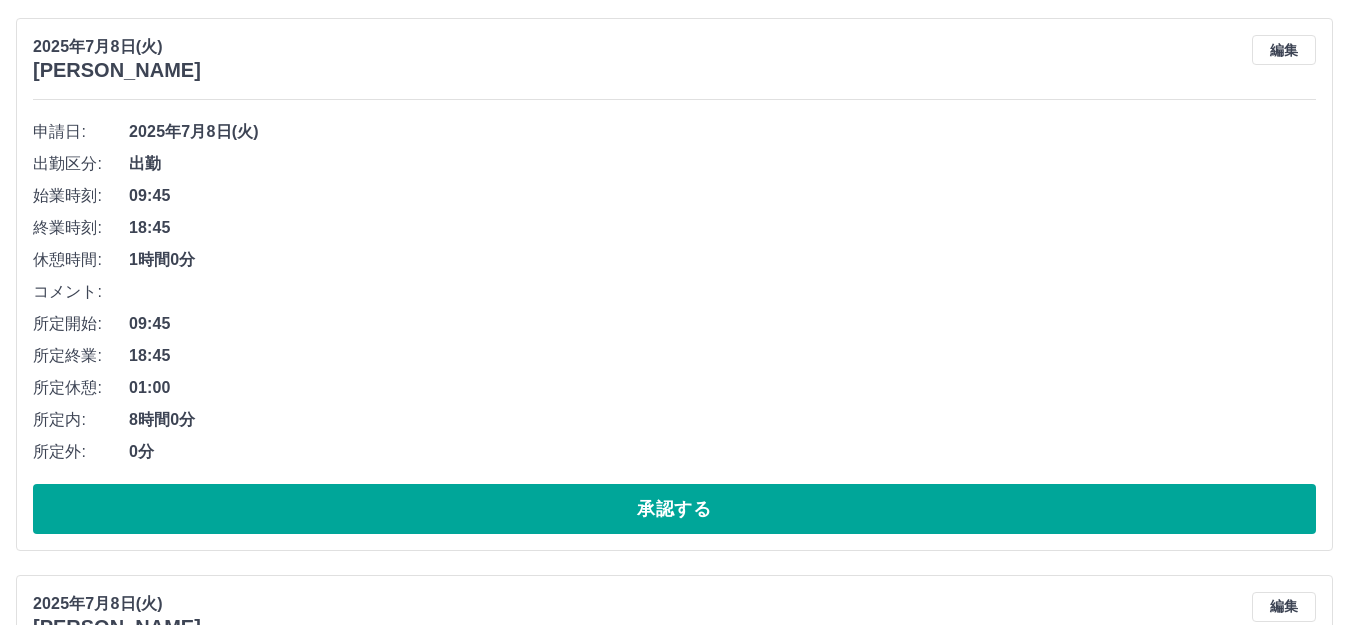 scroll, scrollTop: 7874, scrollLeft: 0, axis: vertical 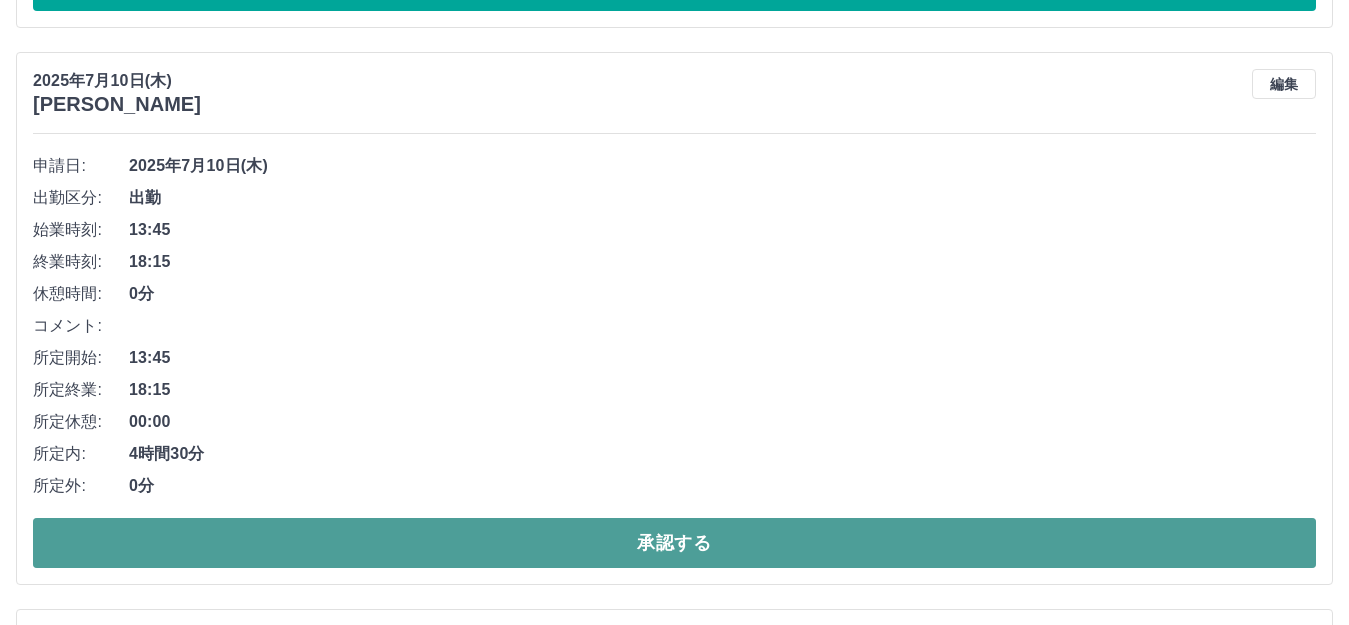 click on "承認する" at bounding box center [674, 543] 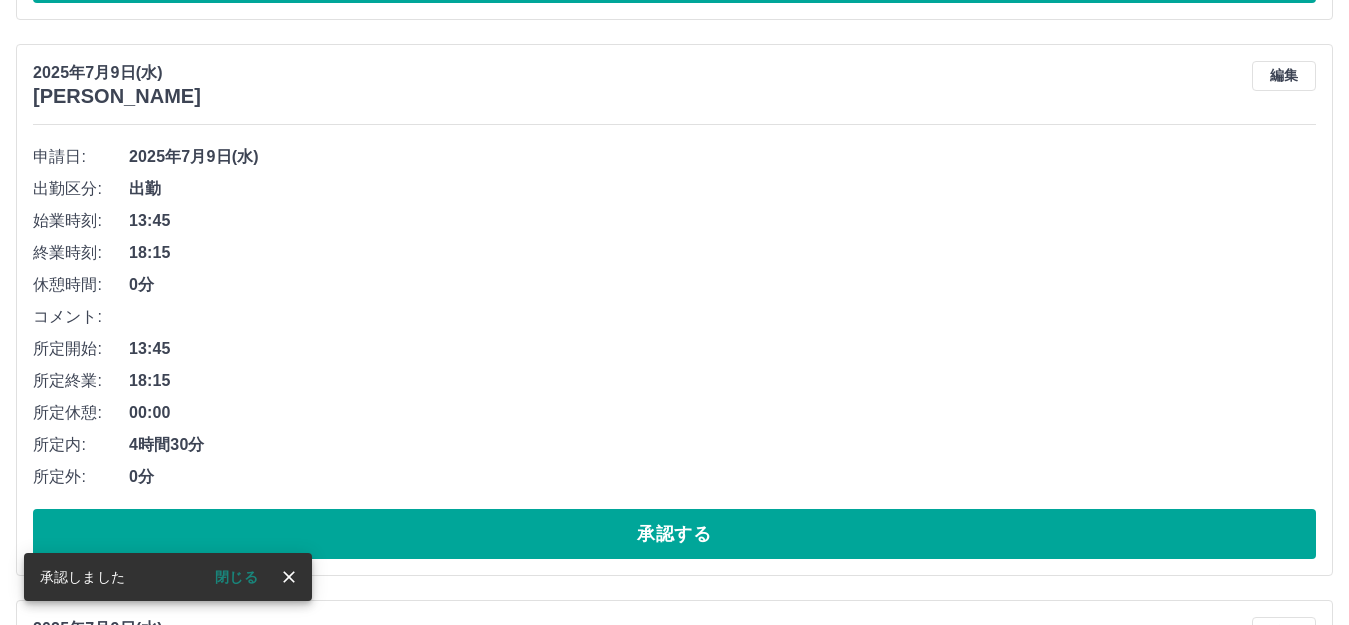 scroll, scrollTop: 1800, scrollLeft: 0, axis: vertical 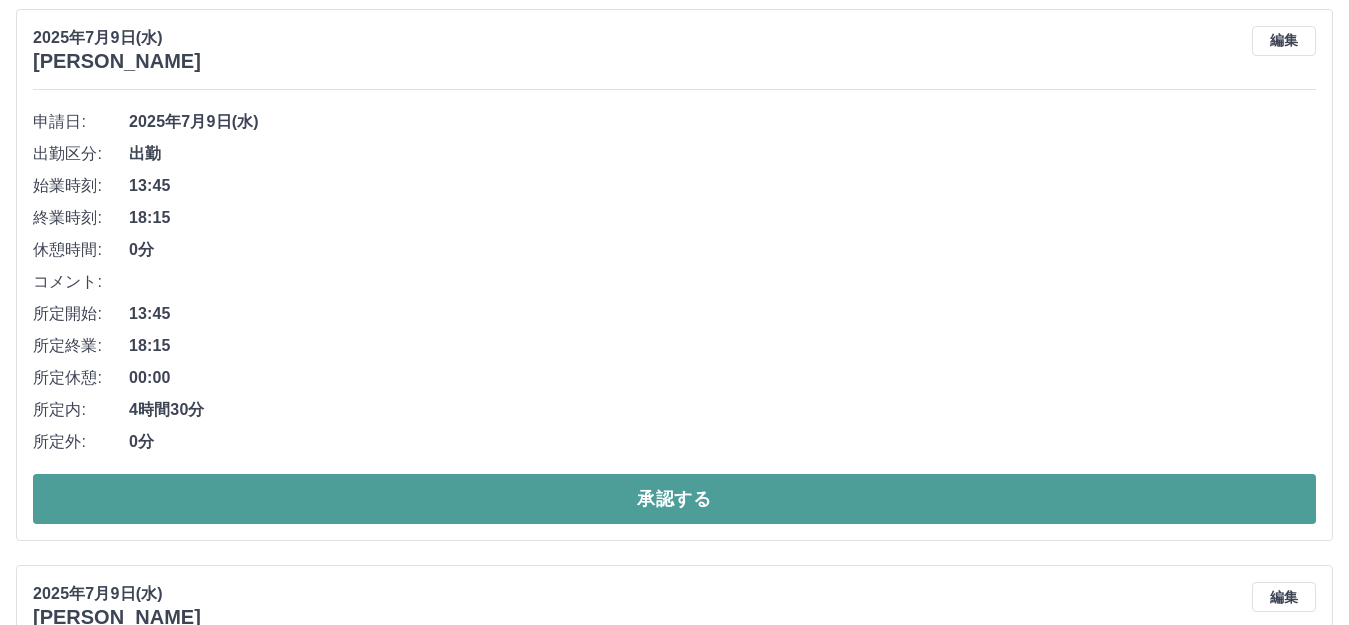 click on "承認する" at bounding box center [674, 499] 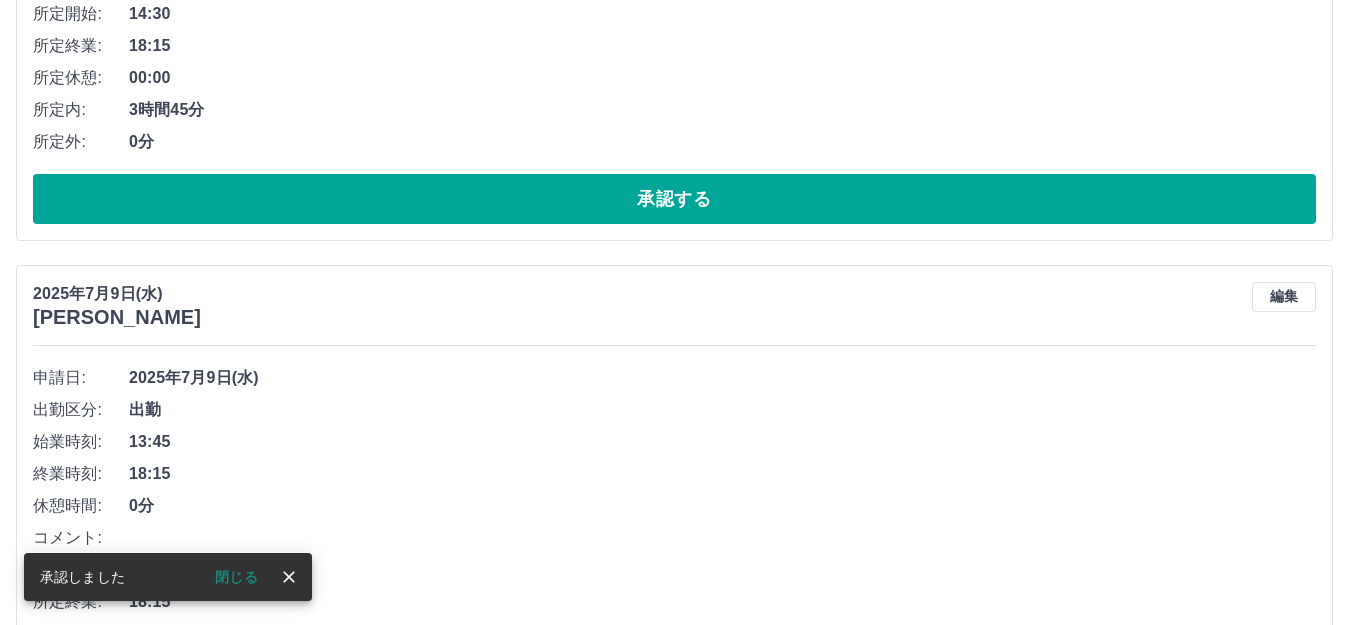 scroll, scrollTop: 1844, scrollLeft: 0, axis: vertical 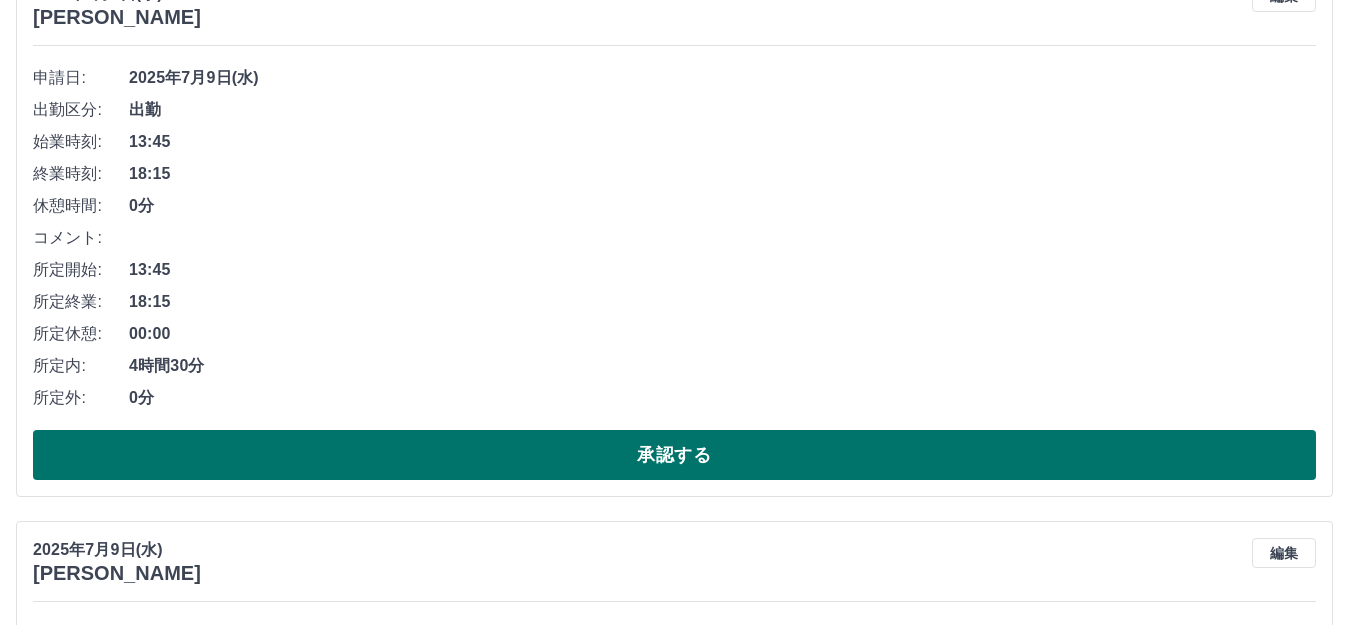 click on "承認する" at bounding box center (674, 455) 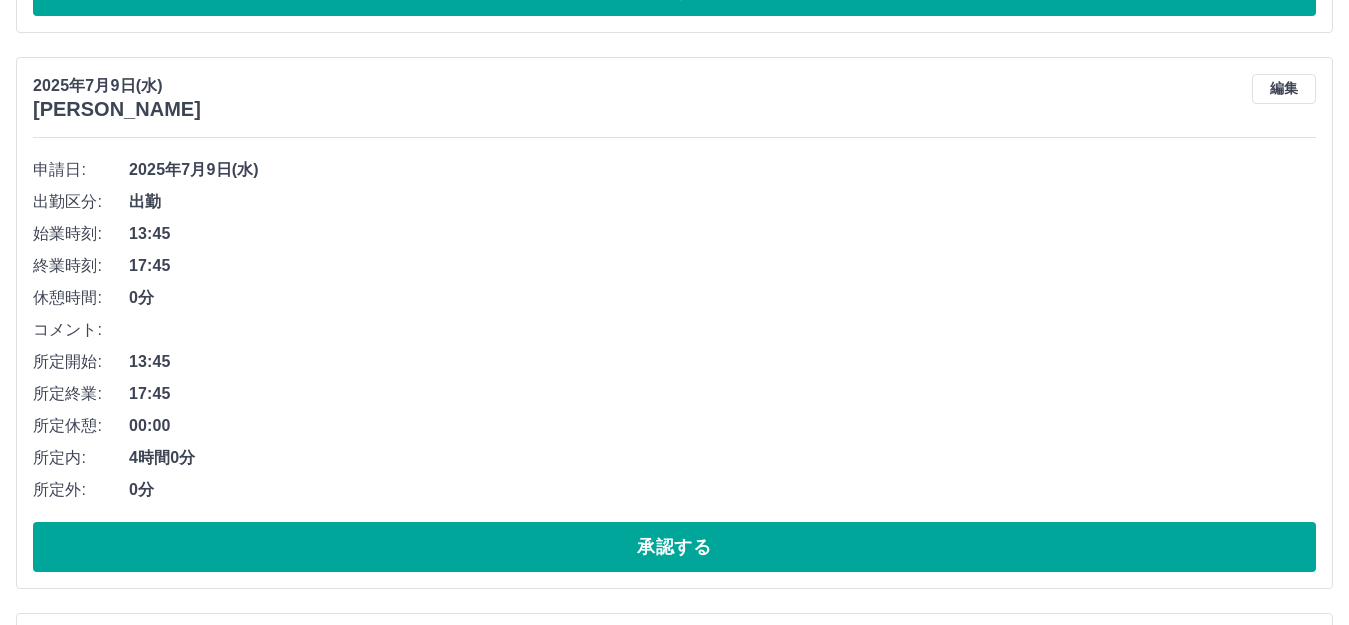 scroll, scrollTop: 1788, scrollLeft: 0, axis: vertical 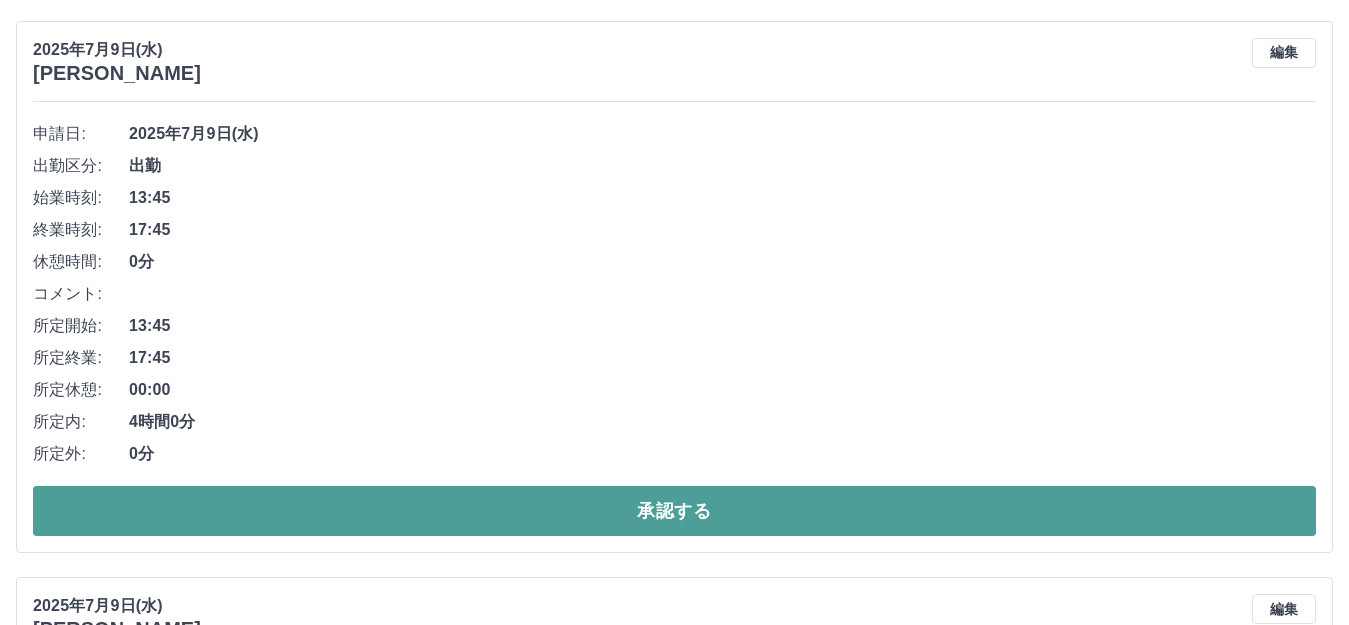 click on "承認する" at bounding box center [674, 511] 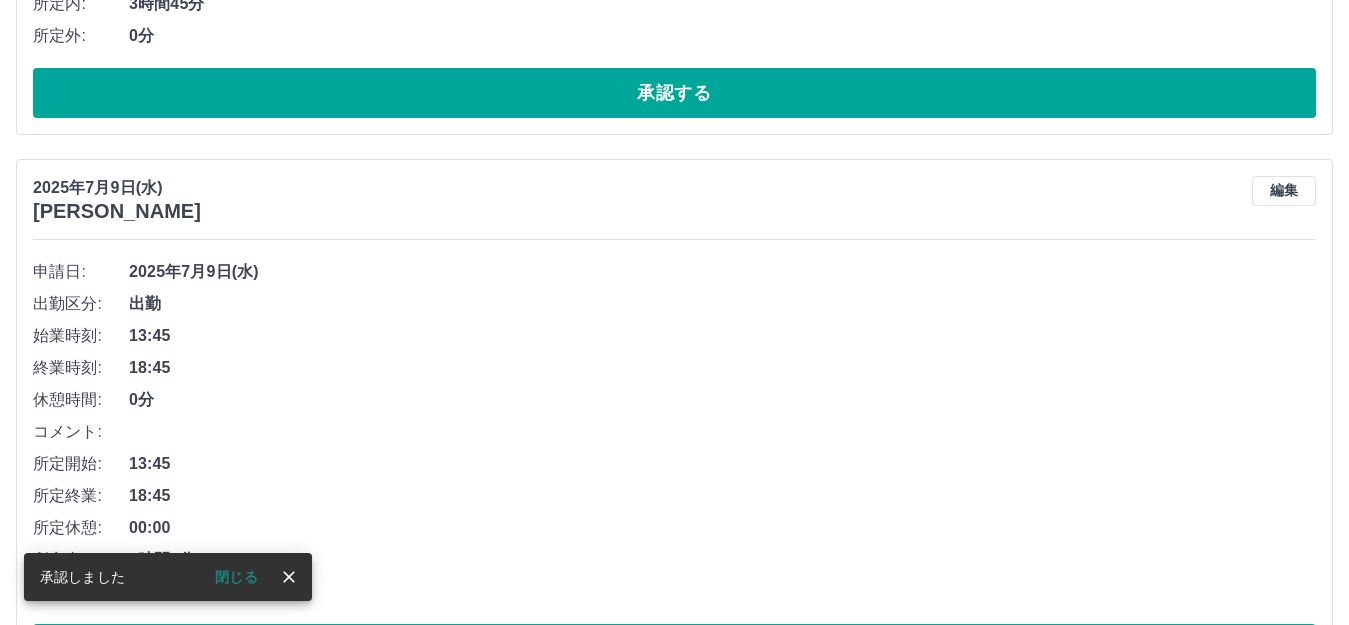 scroll, scrollTop: 1732, scrollLeft: 0, axis: vertical 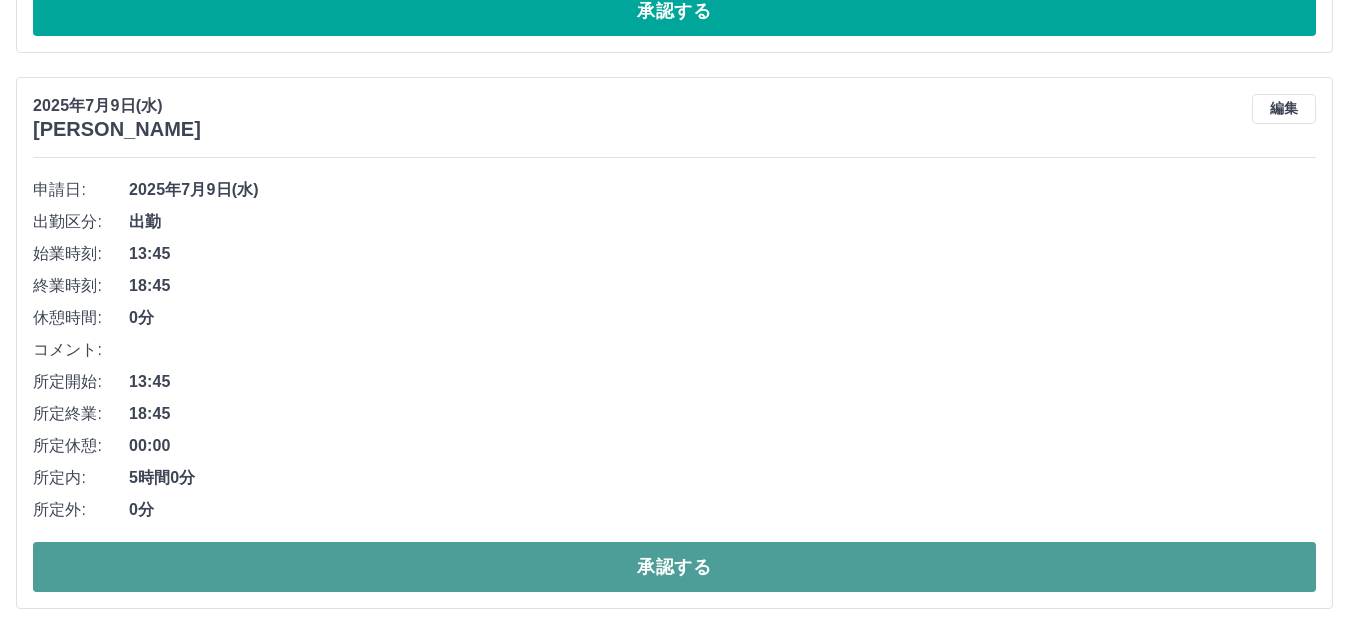 click on "承認する" at bounding box center [674, 567] 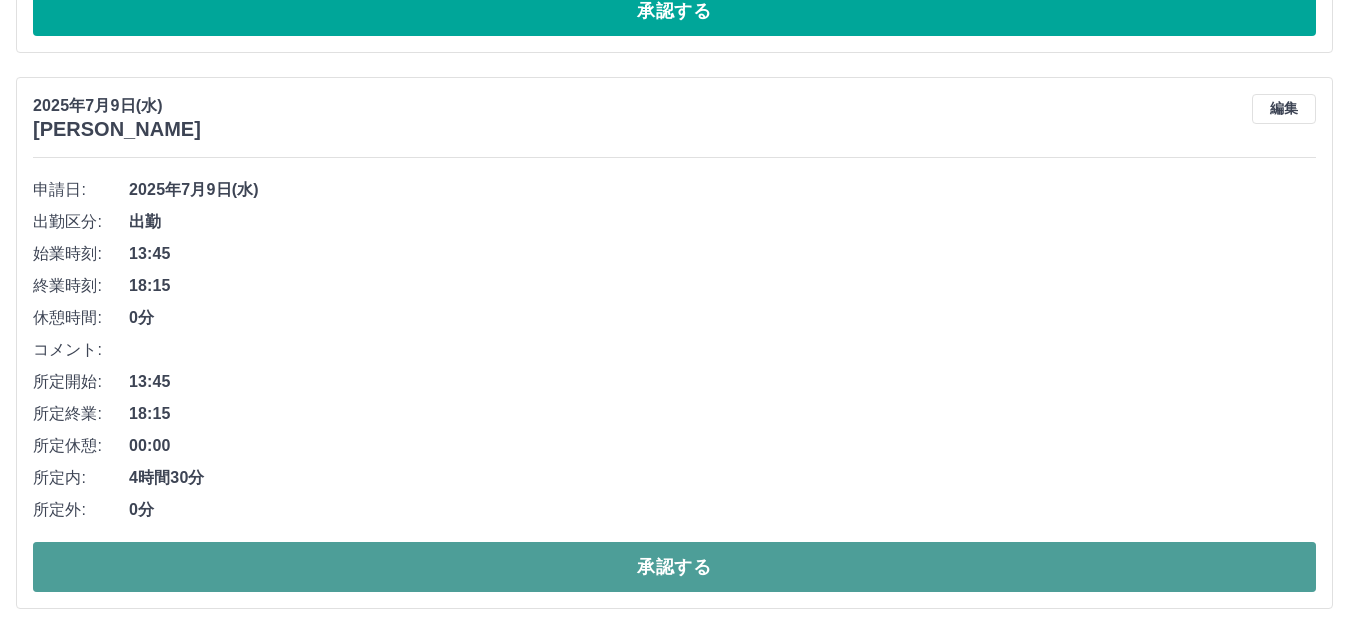 click on "承認する" at bounding box center (674, 567) 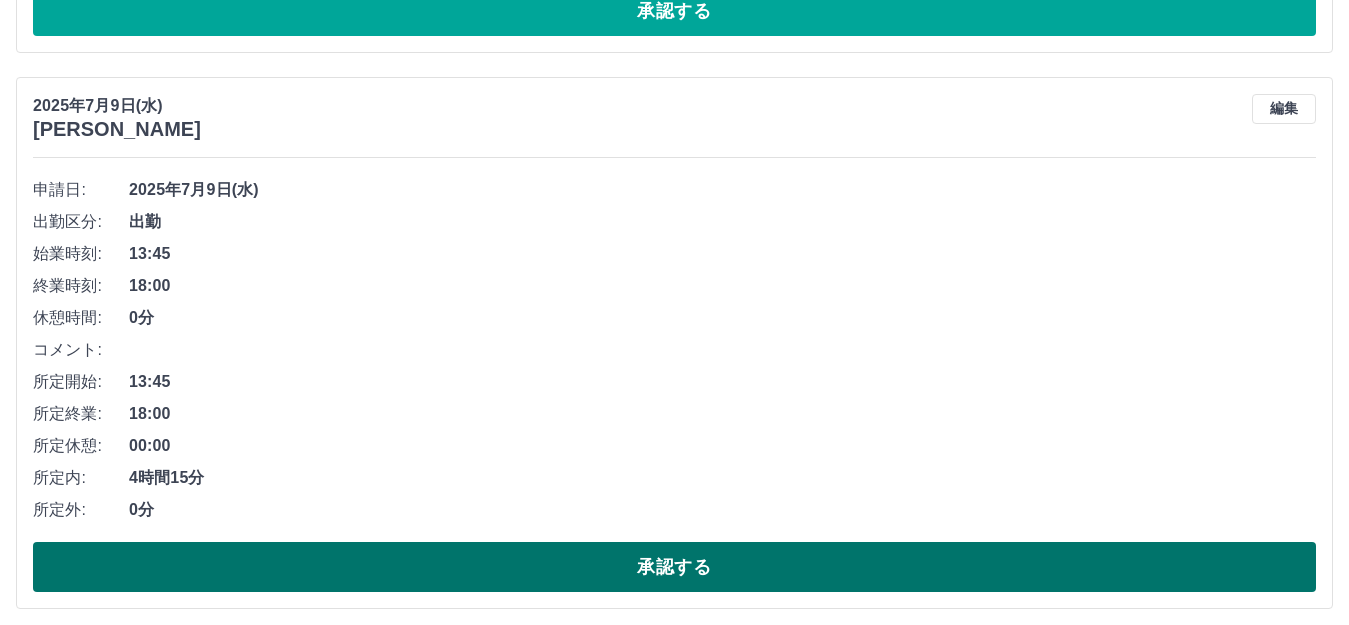 click on "承認する" at bounding box center (674, 567) 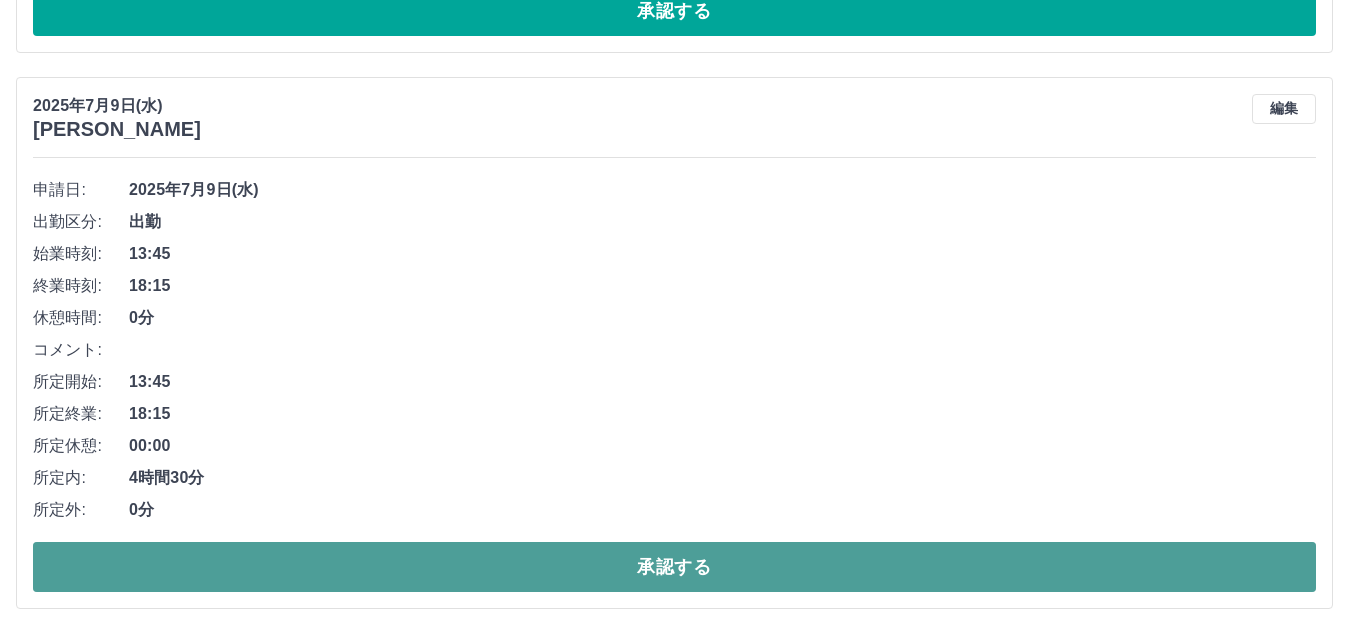 click on "承認する" at bounding box center (674, 567) 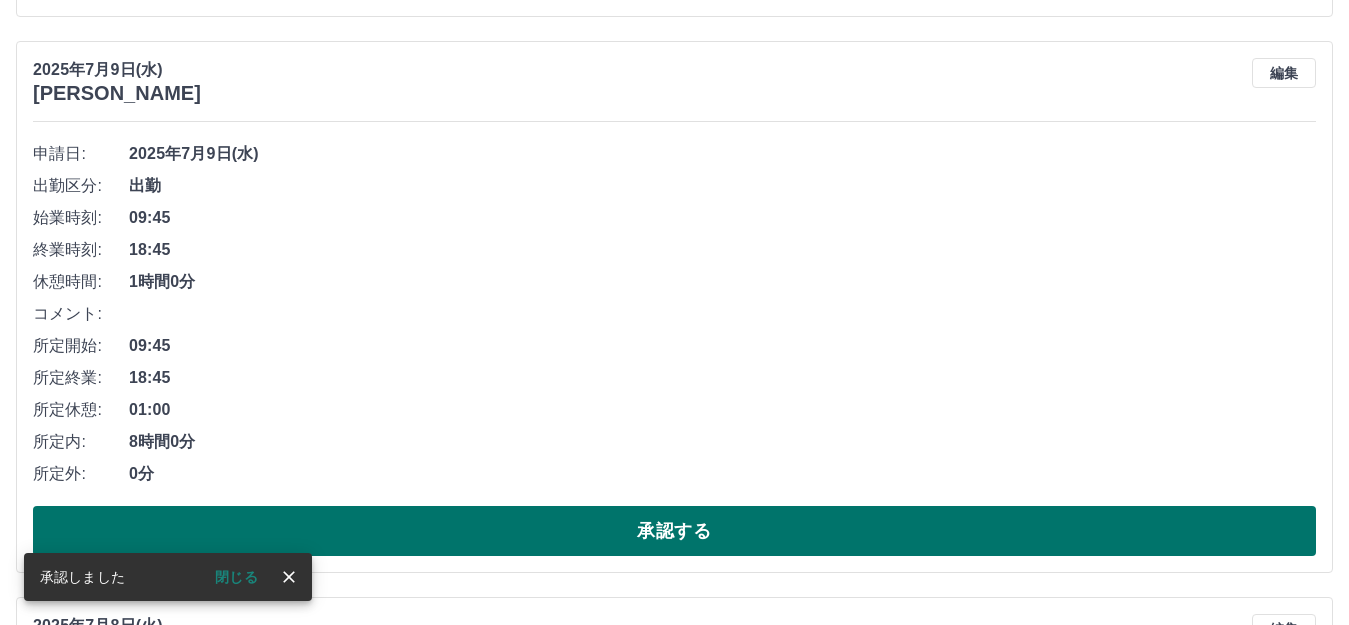 scroll, scrollTop: 2332, scrollLeft: 0, axis: vertical 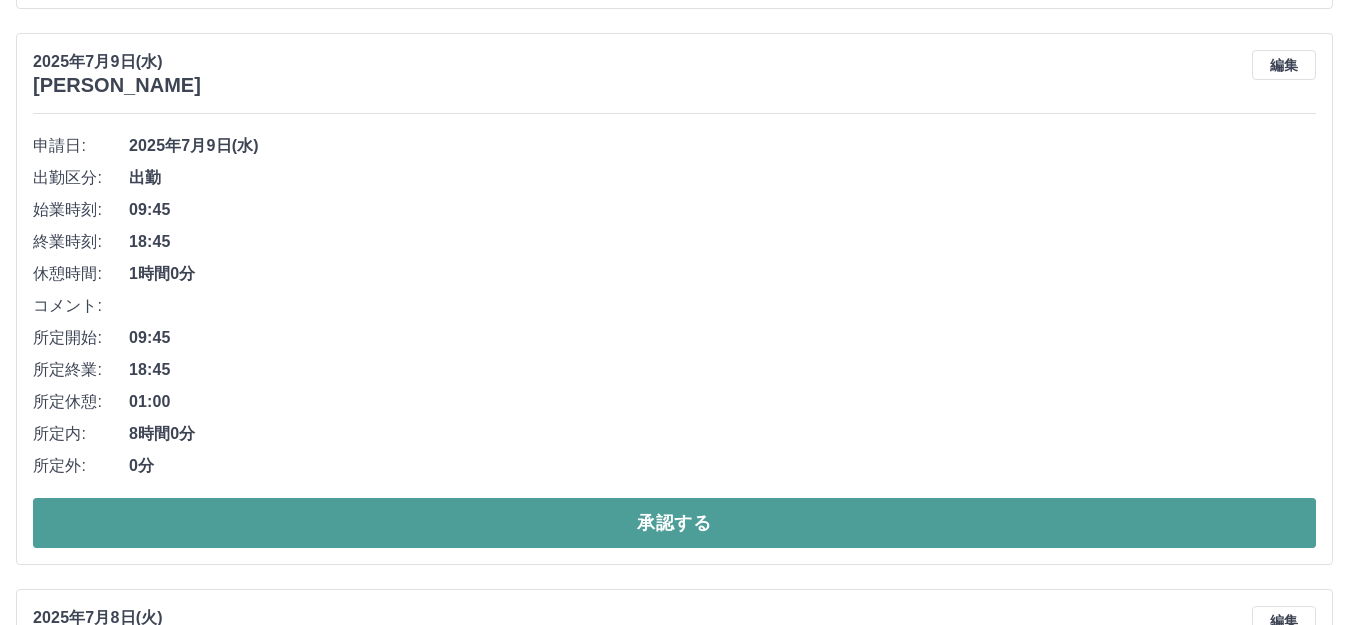 click on "承認する" at bounding box center (674, 523) 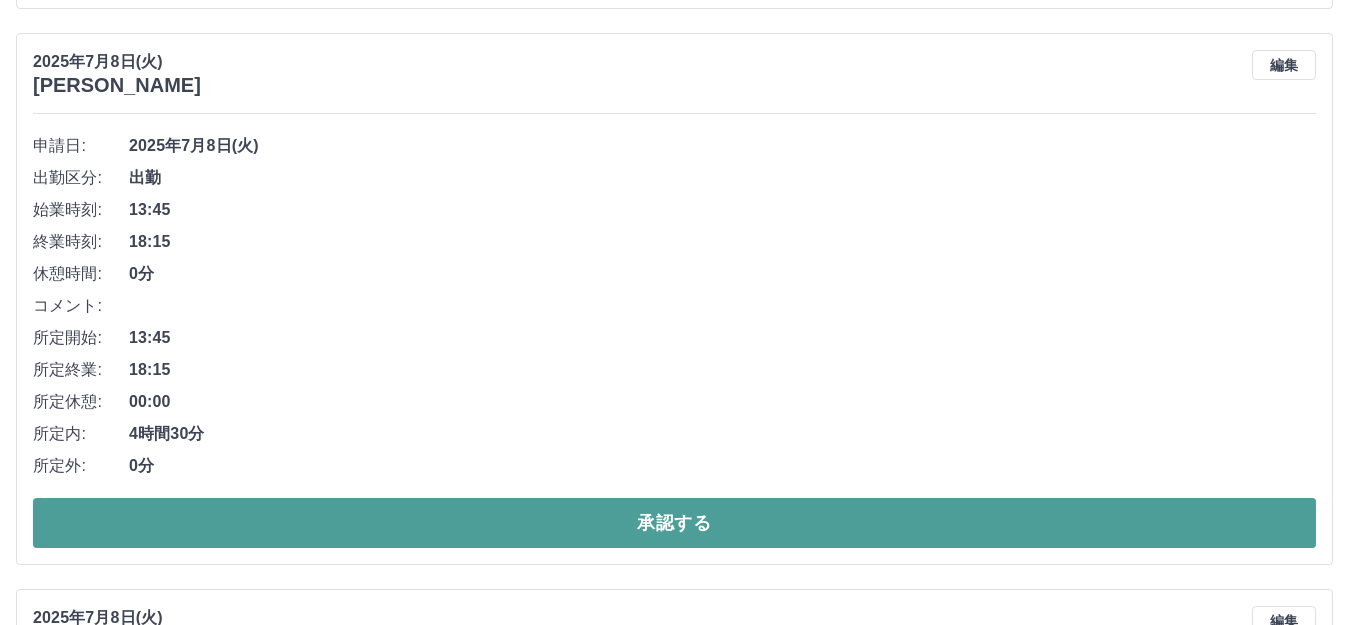 click on "承認する" at bounding box center (674, 523) 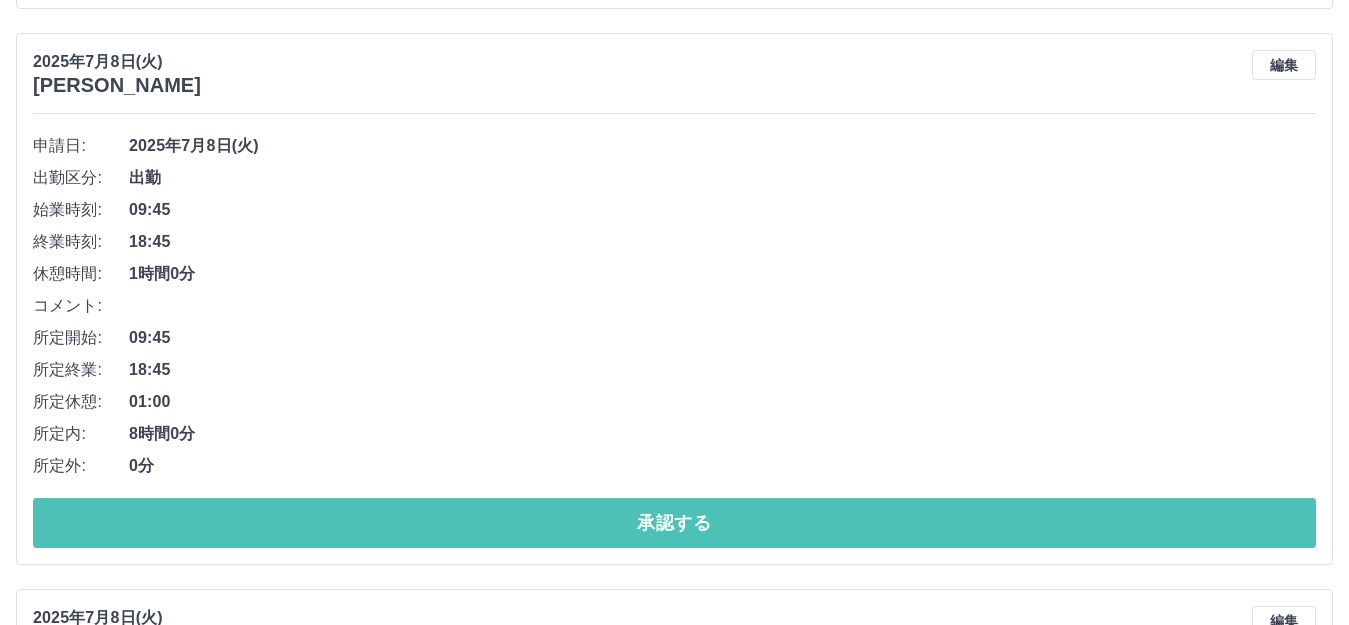 click on "承認する" at bounding box center (674, 523) 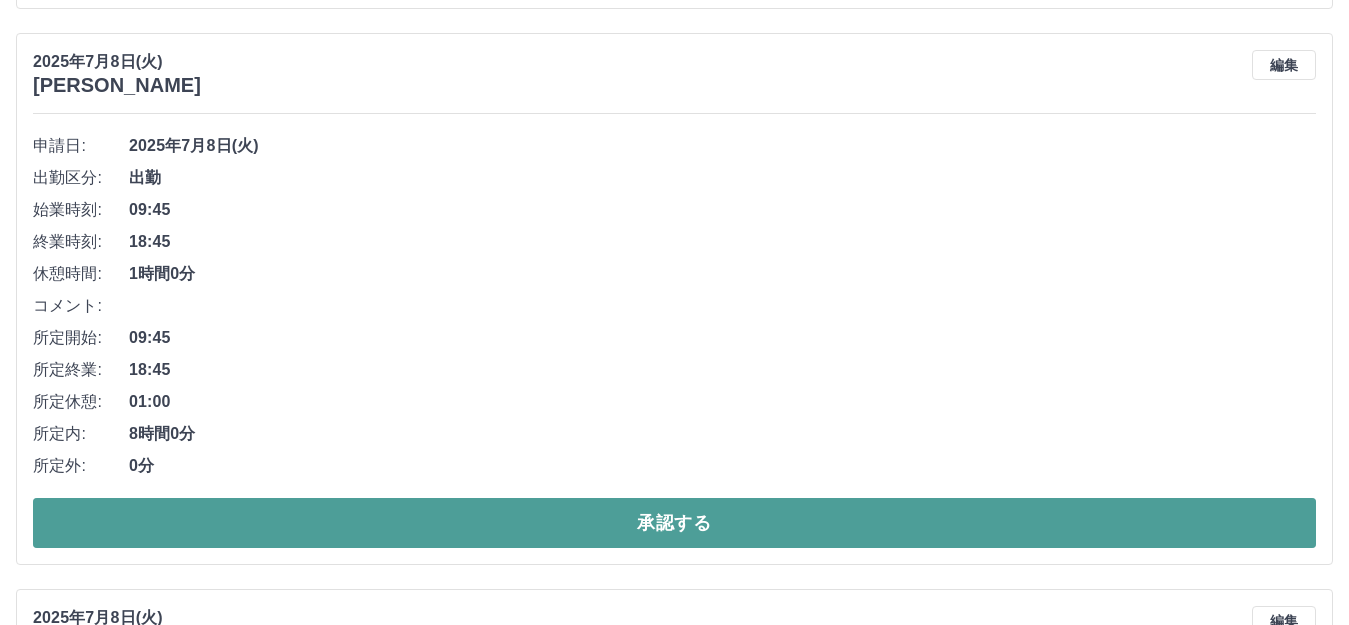 click on "承認する" at bounding box center (674, 523) 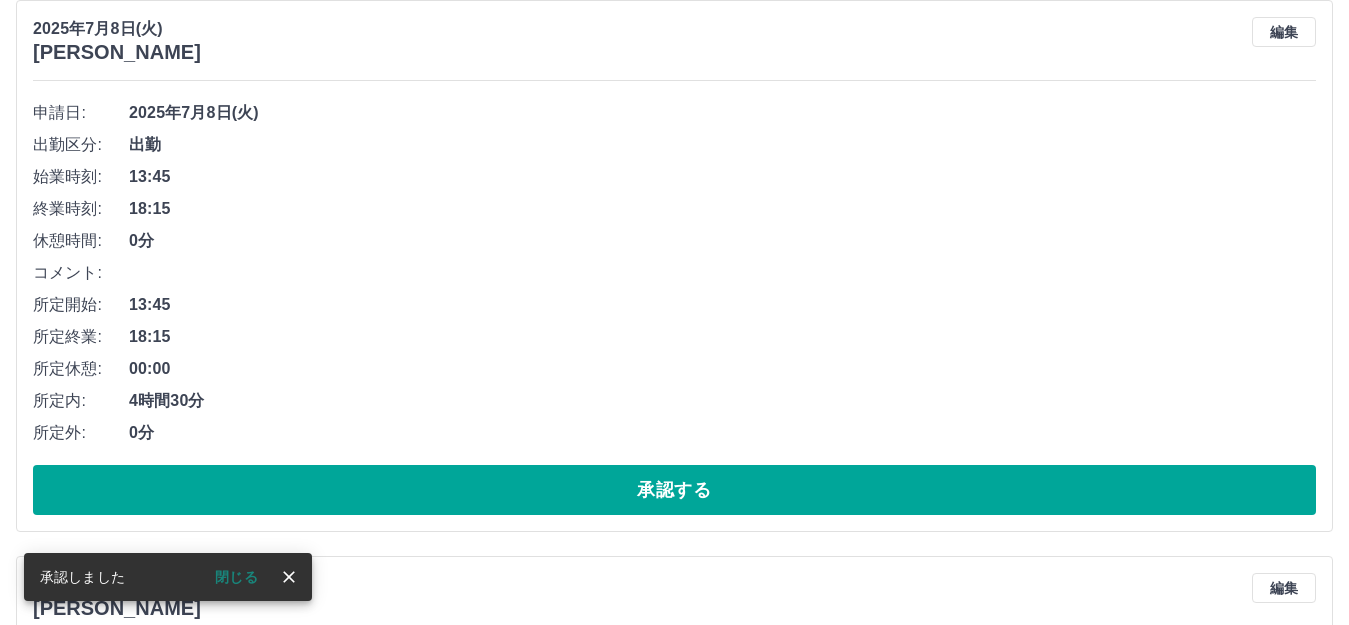 scroll, scrollTop: 2332, scrollLeft: 0, axis: vertical 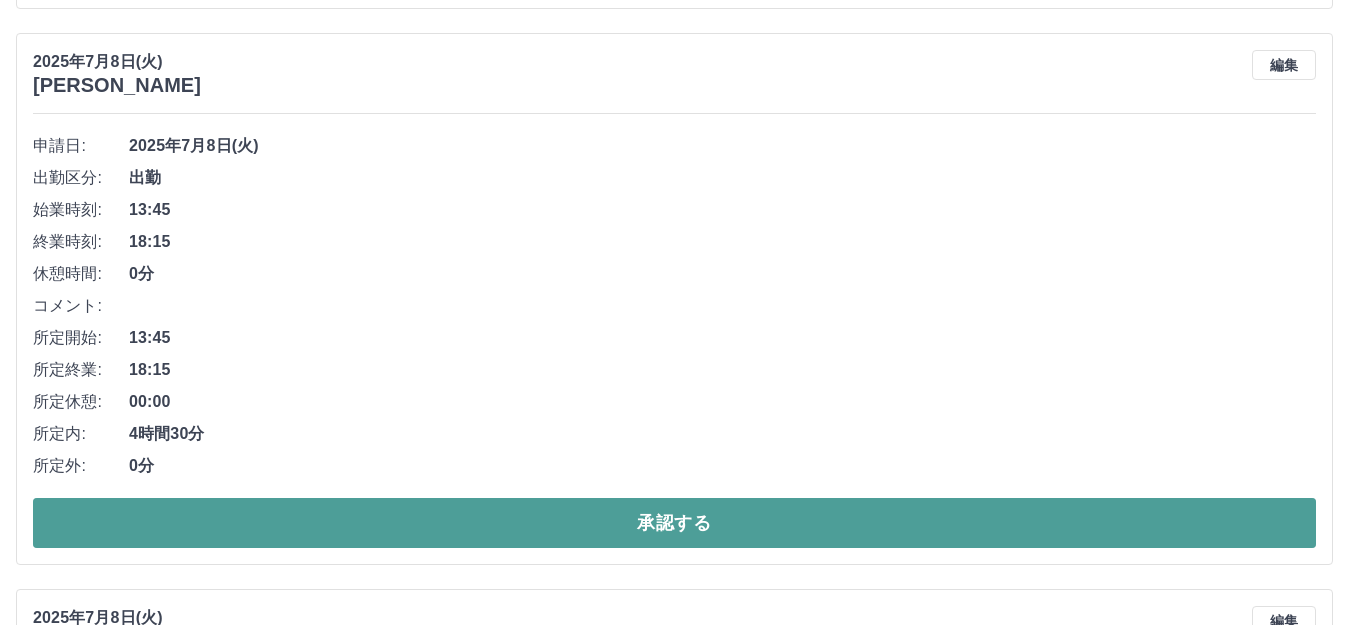 click on "承認する" at bounding box center [674, 523] 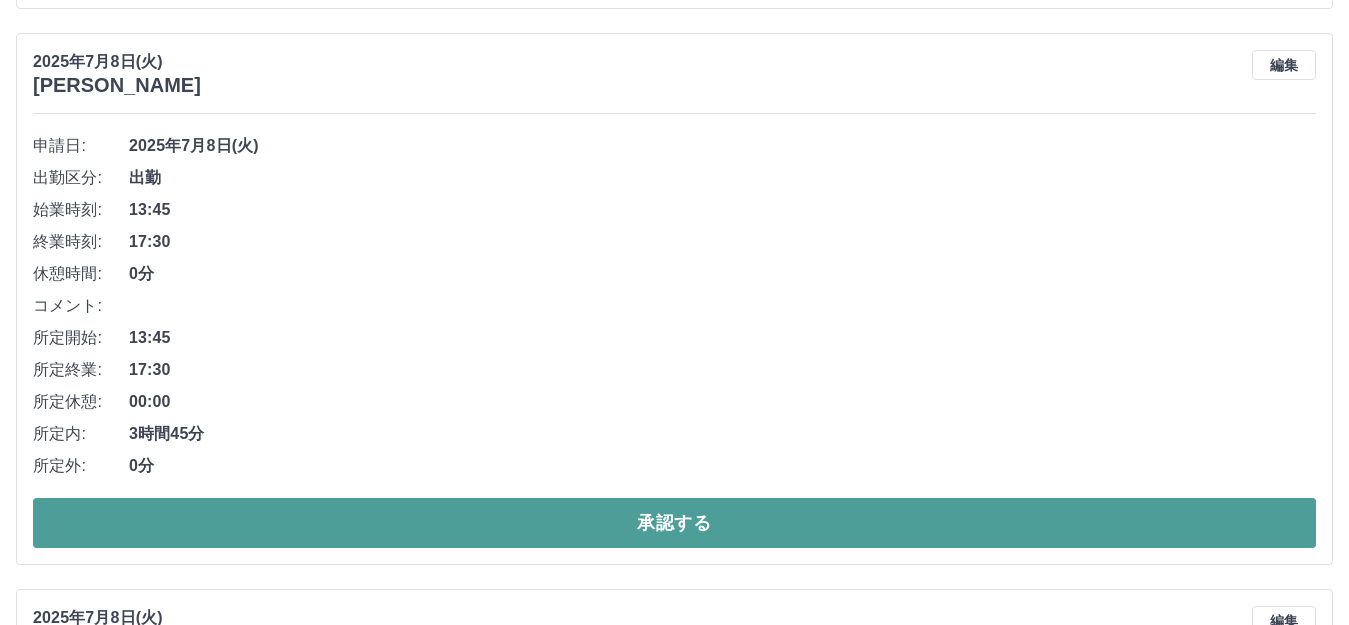 click on "承認する" at bounding box center [674, 523] 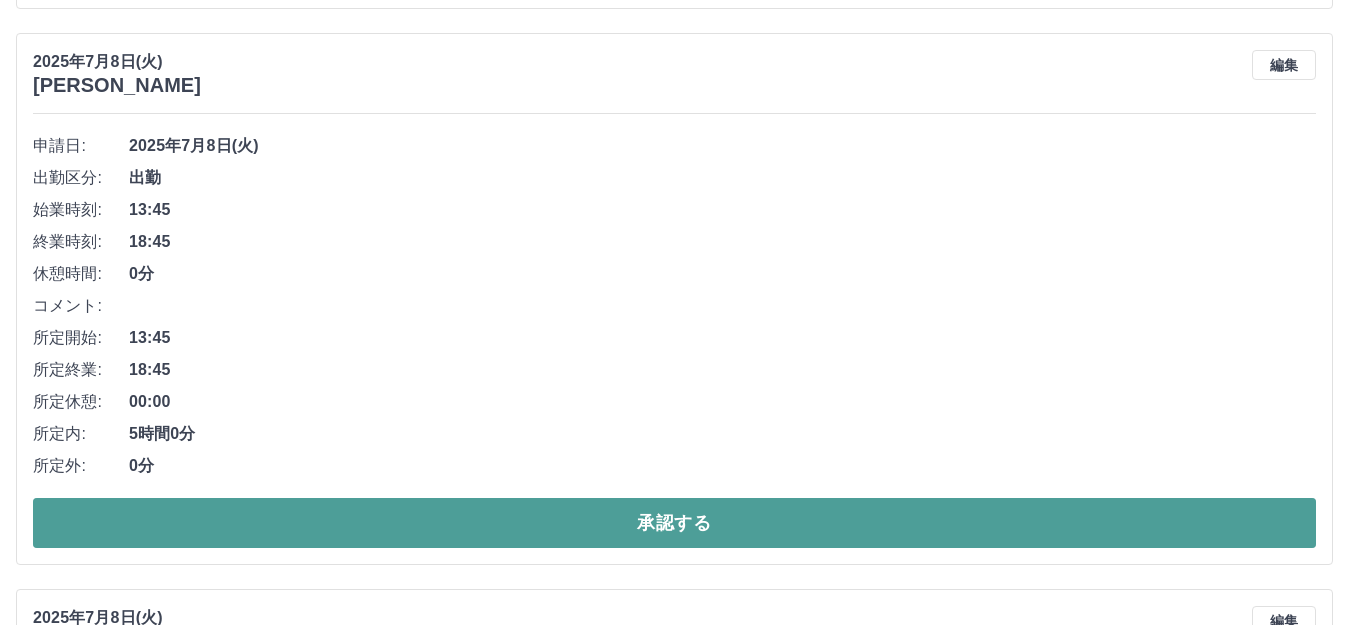 click on "承認する" at bounding box center (674, 523) 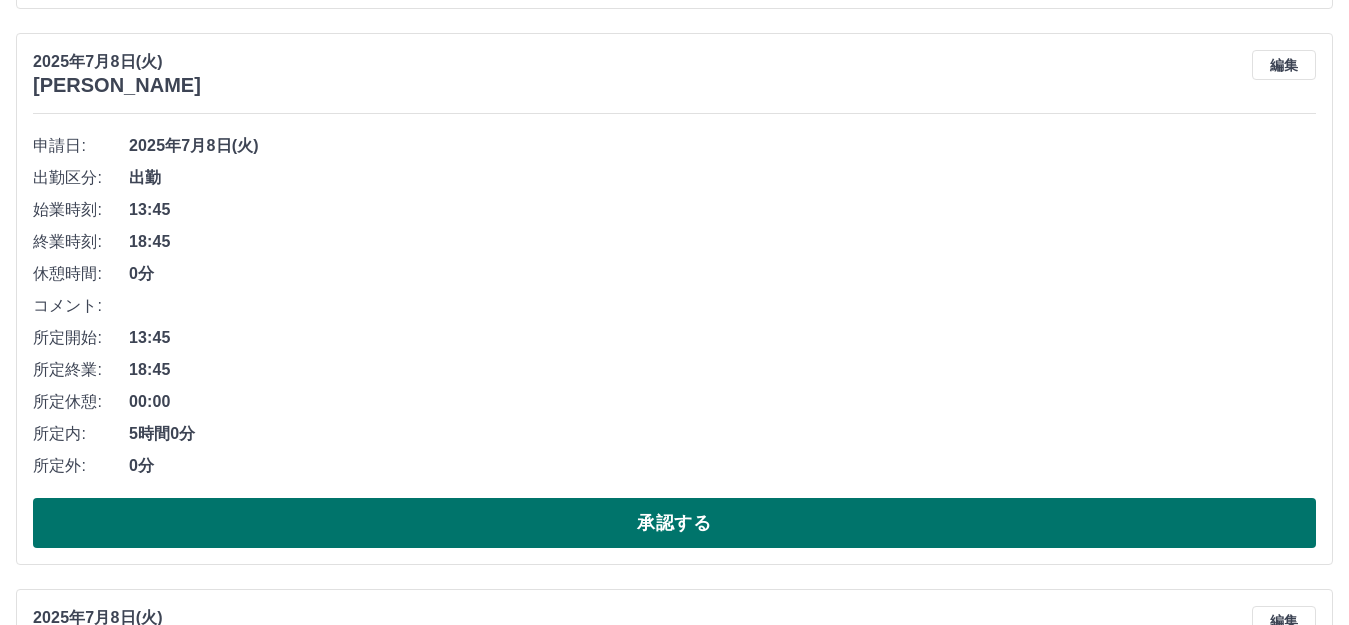 click on "承認する" at bounding box center (674, 523) 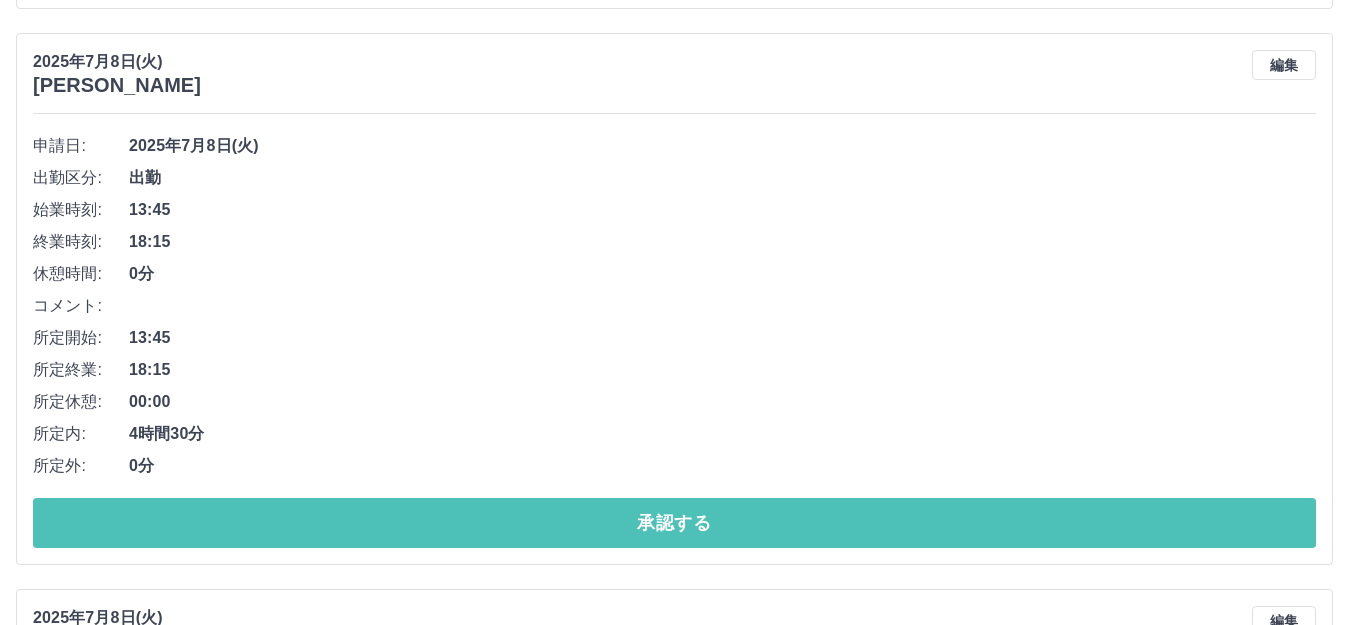 click on "承認する" at bounding box center (674, 523) 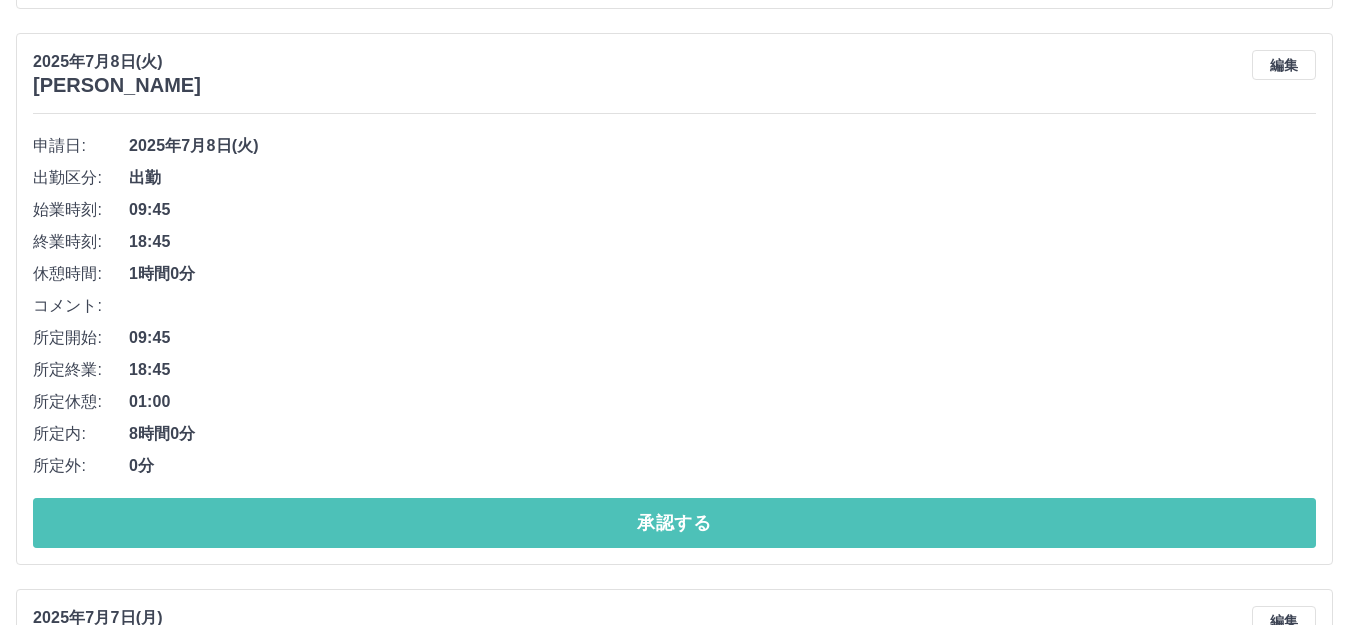 click on "承認する" at bounding box center [674, 523] 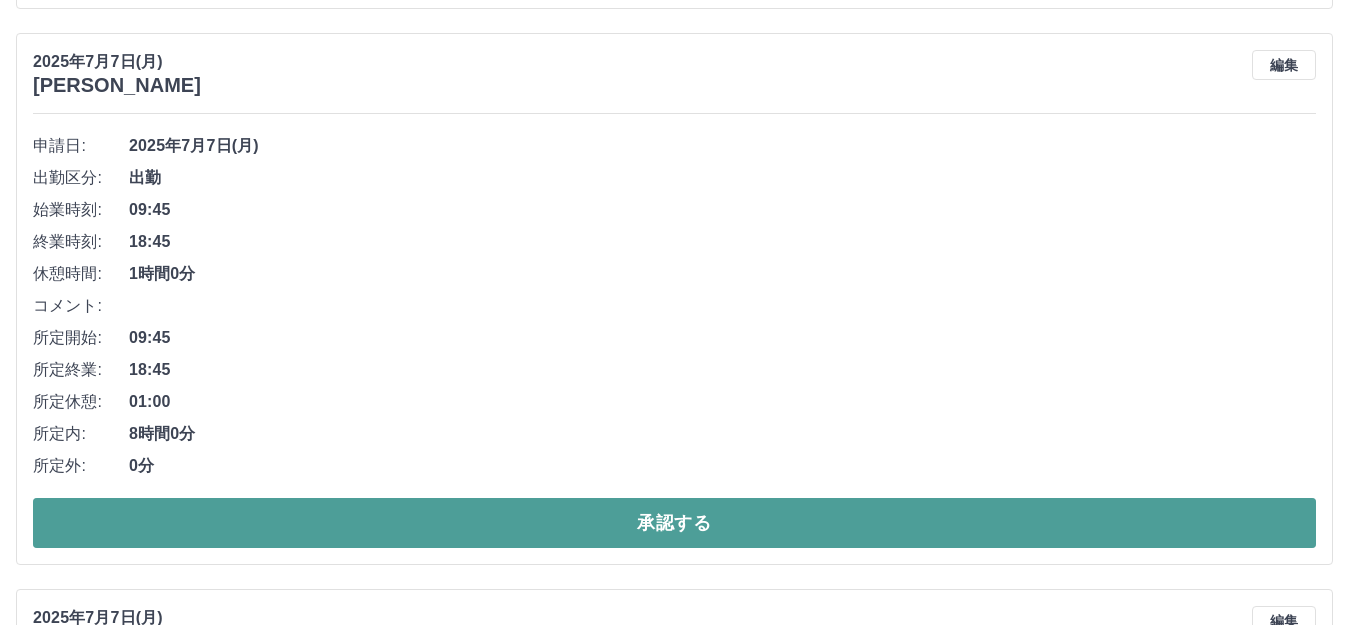 click on "承認する" at bounding box center (674, 523) 